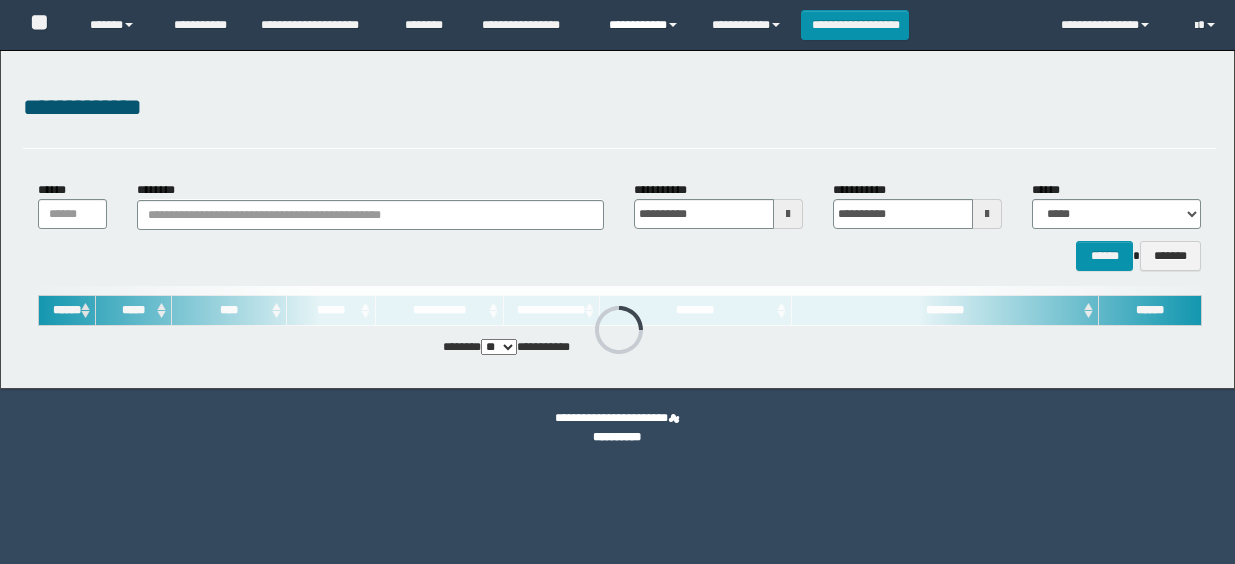 scroll, scrollTop: 0, scrollLeft: 0, axis: both 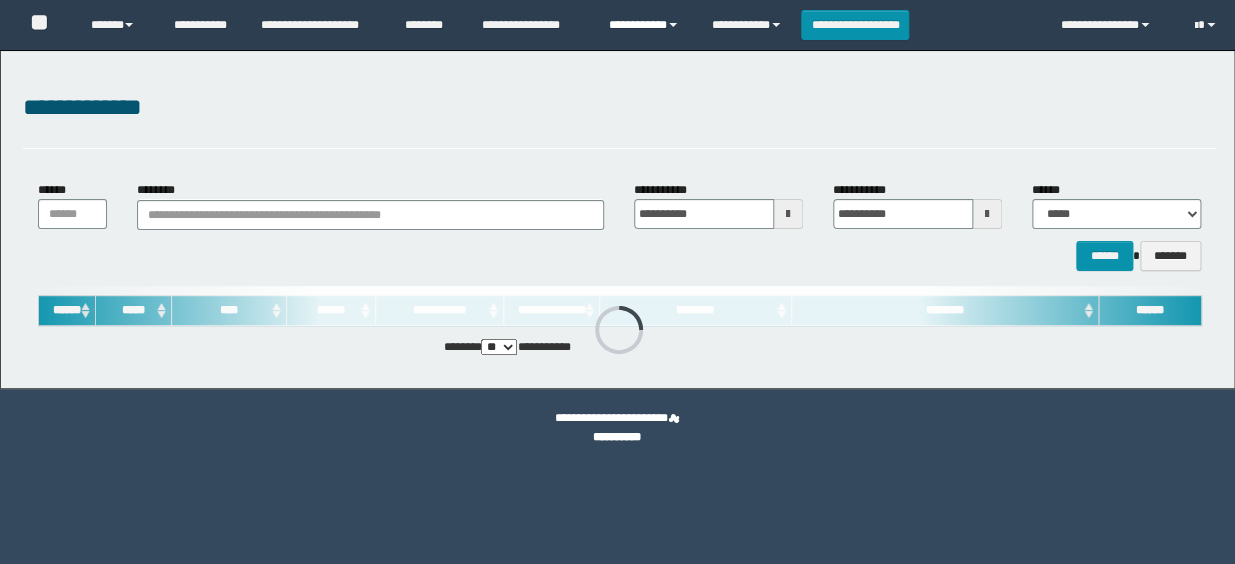 click on "**********" at bounding box center [645, 25] 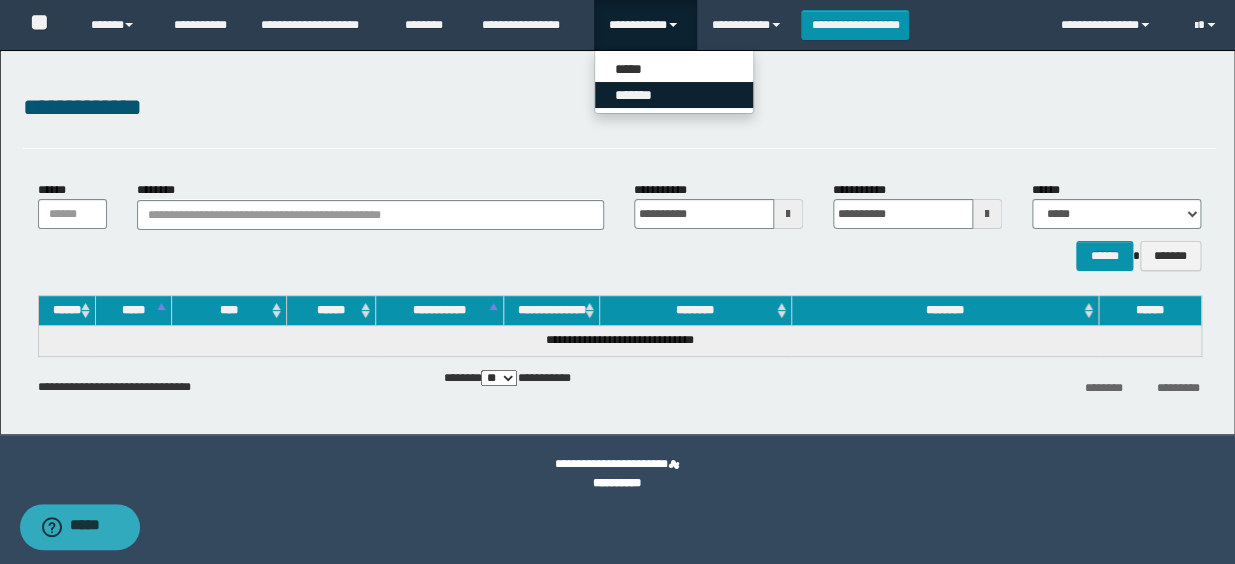 click on "*******" at bounding box center [674, 95] 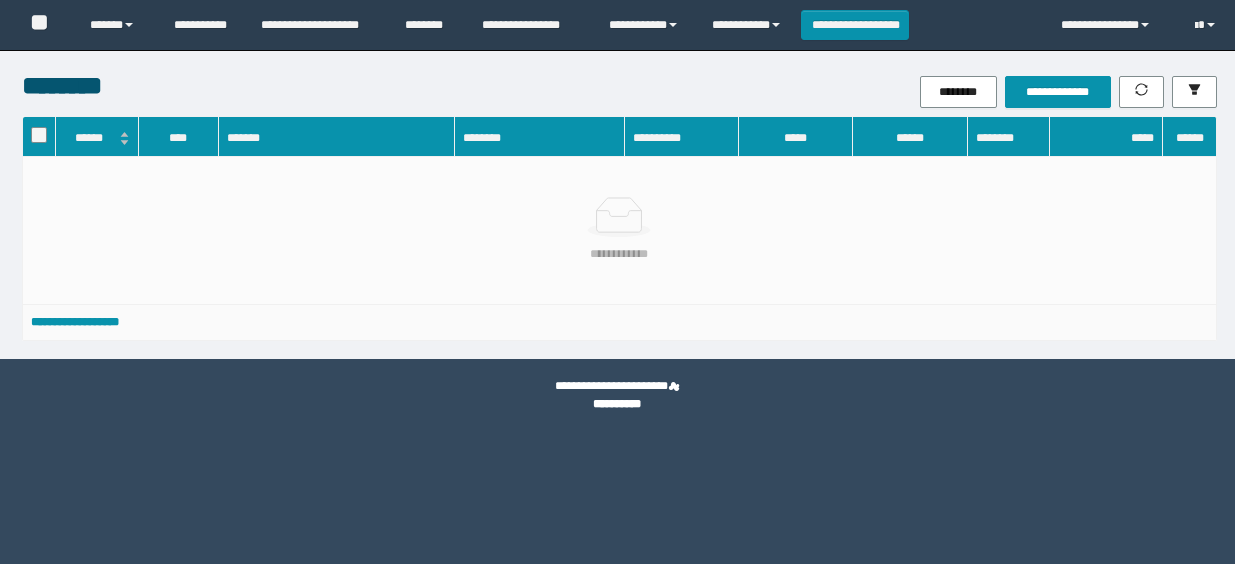 scroll, scrollTop: 0, scrollLeft: 0, axis: both 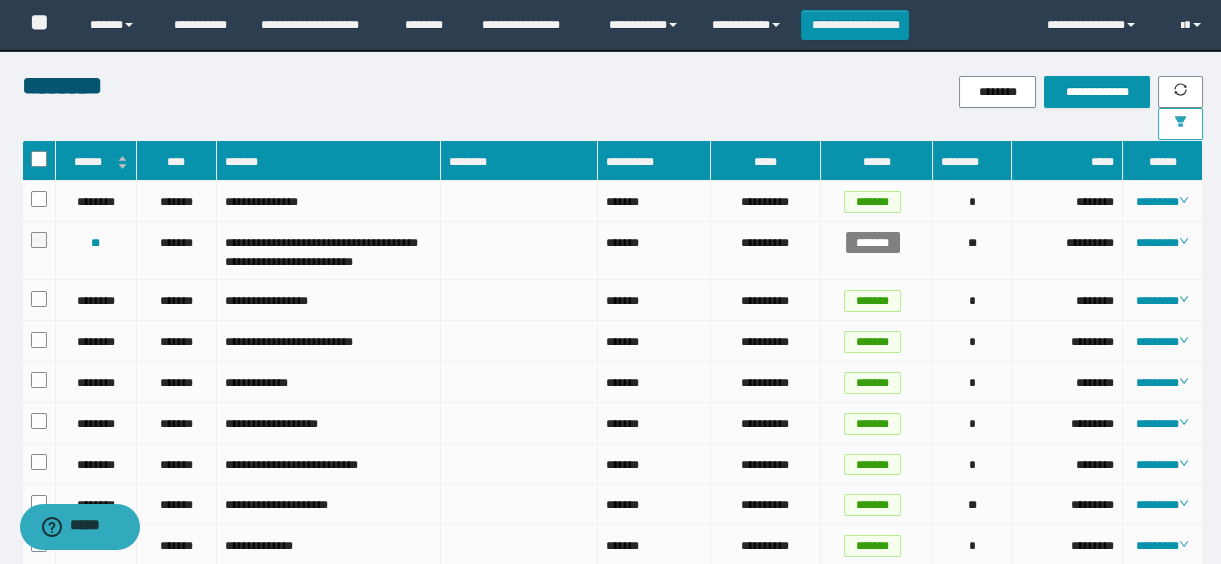 click at bounding box center (1180, 124) 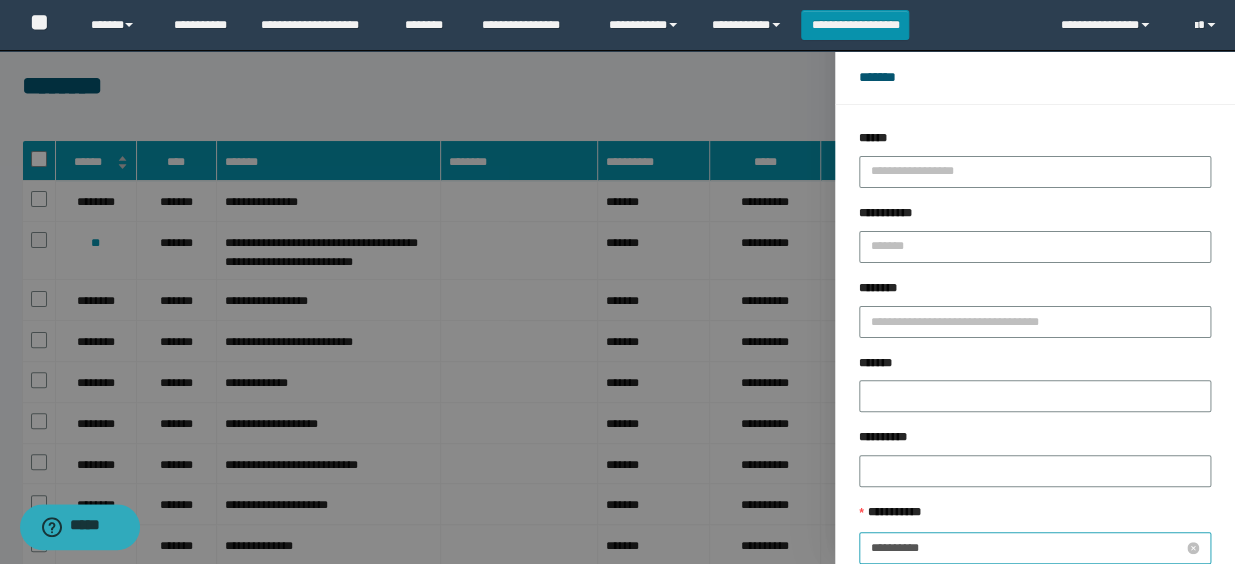 click on "**********" at bounding box center [1027, 548] 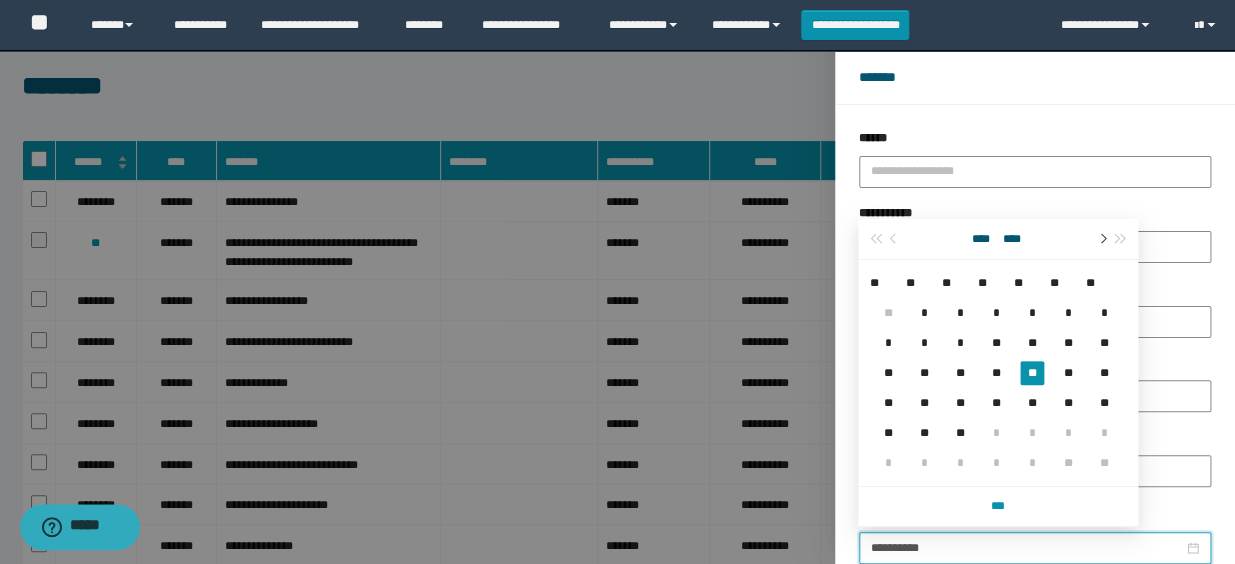 click at bounding box center (1101, 239) 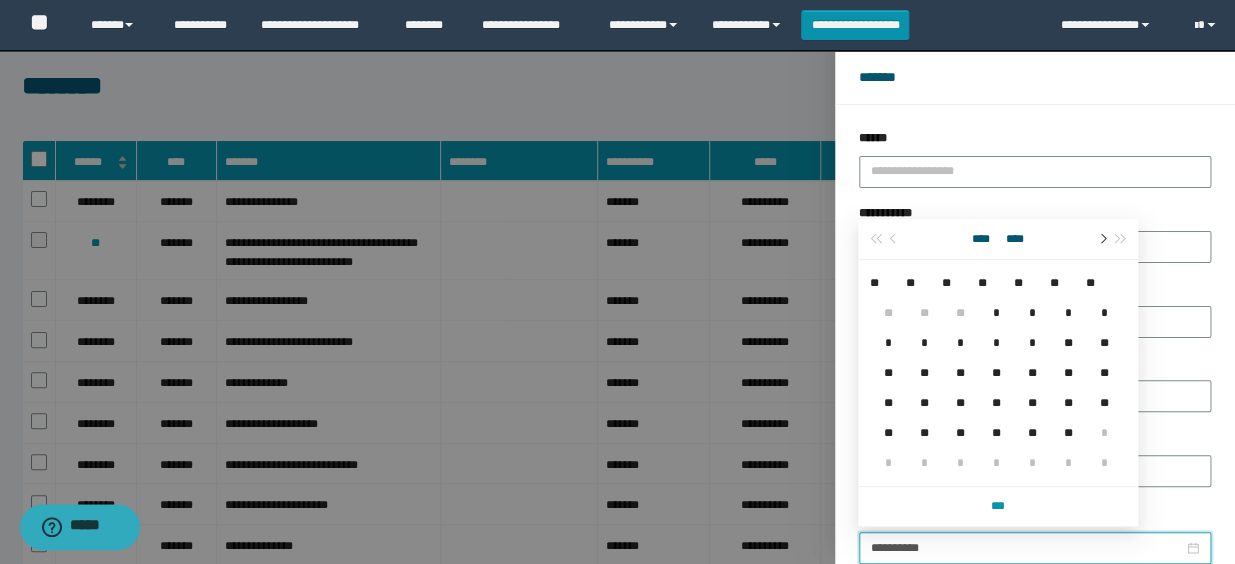 click at bounding box center [1101, 239] 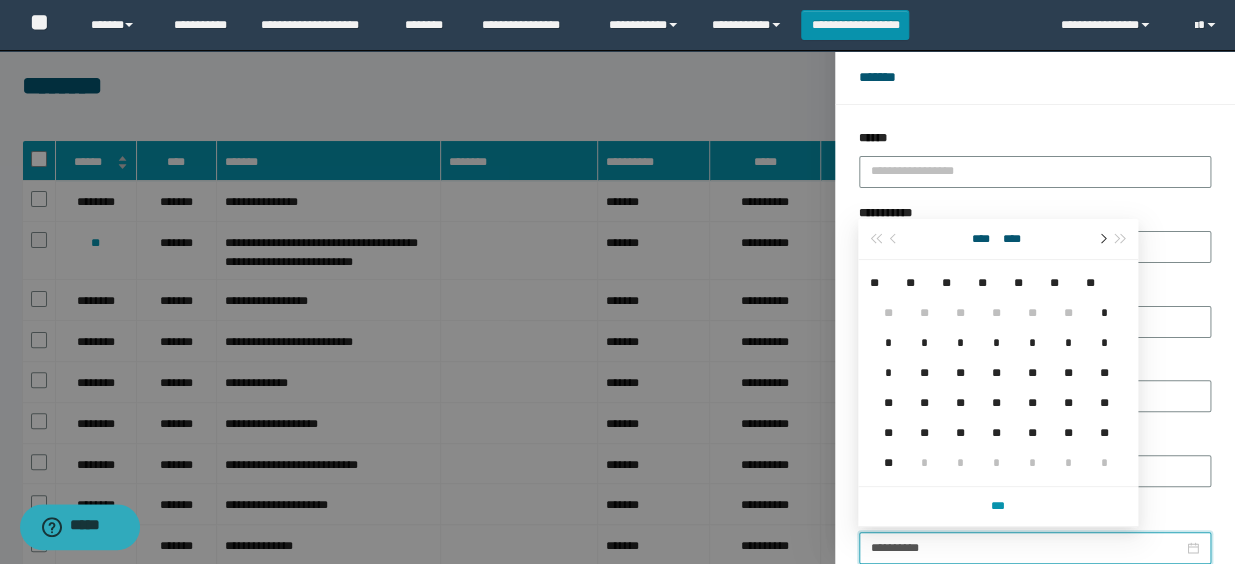 click at bounding box center (1101, 239) 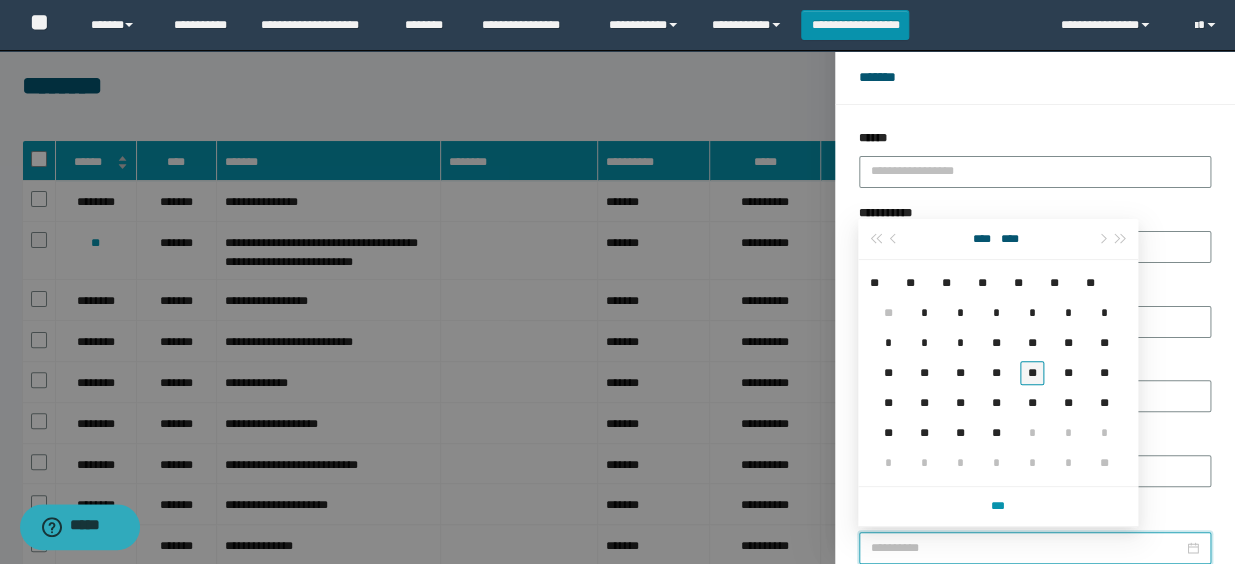 type on "**********" 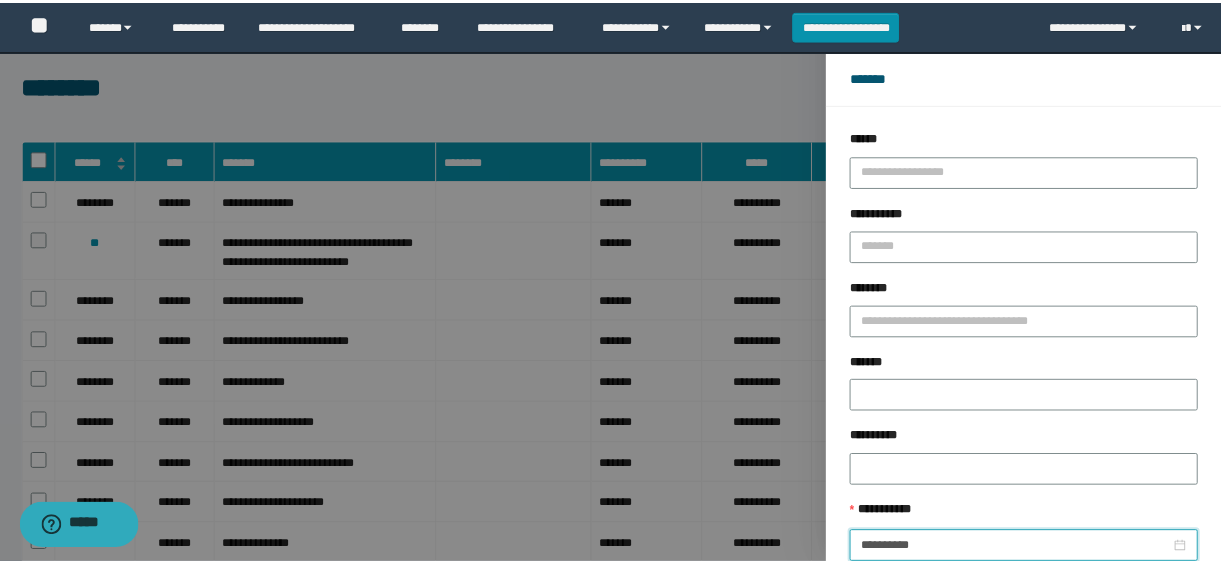 scroll, scrollTop: 112, scrollLeft: 0, axis: vertical 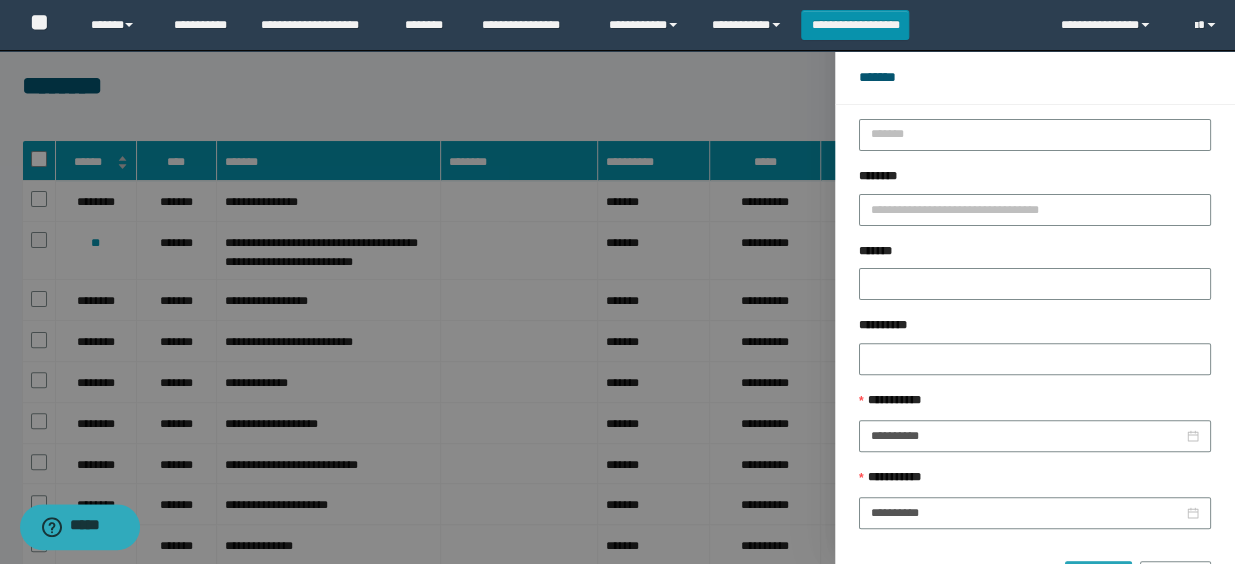 click on "******" at bounding box center [1098, 577] 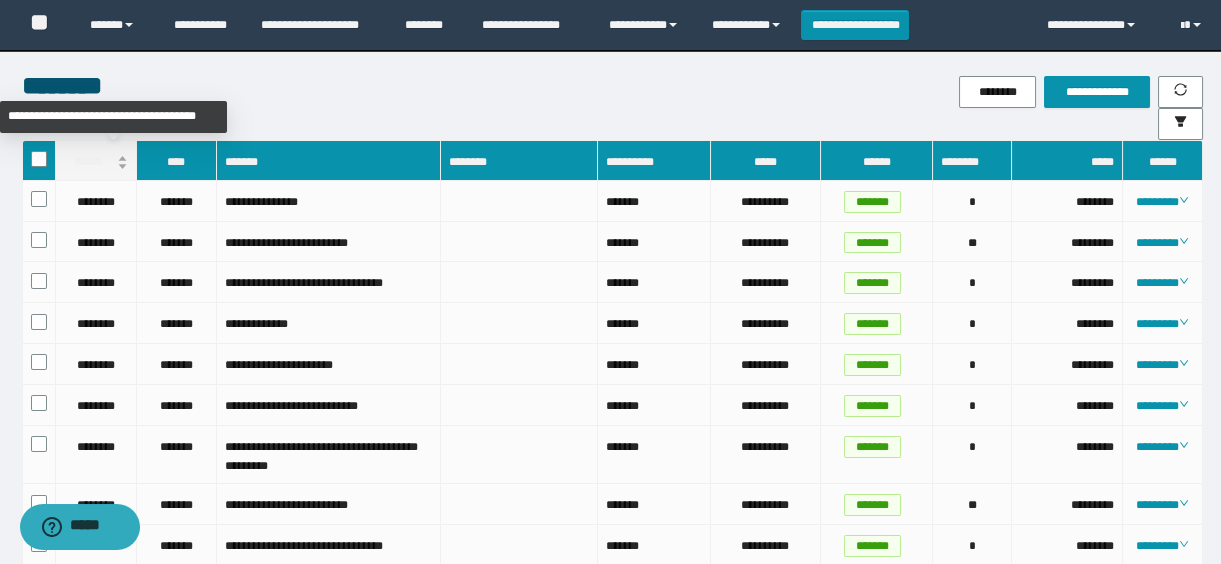 click on "******" at bounding box center (96, 162) 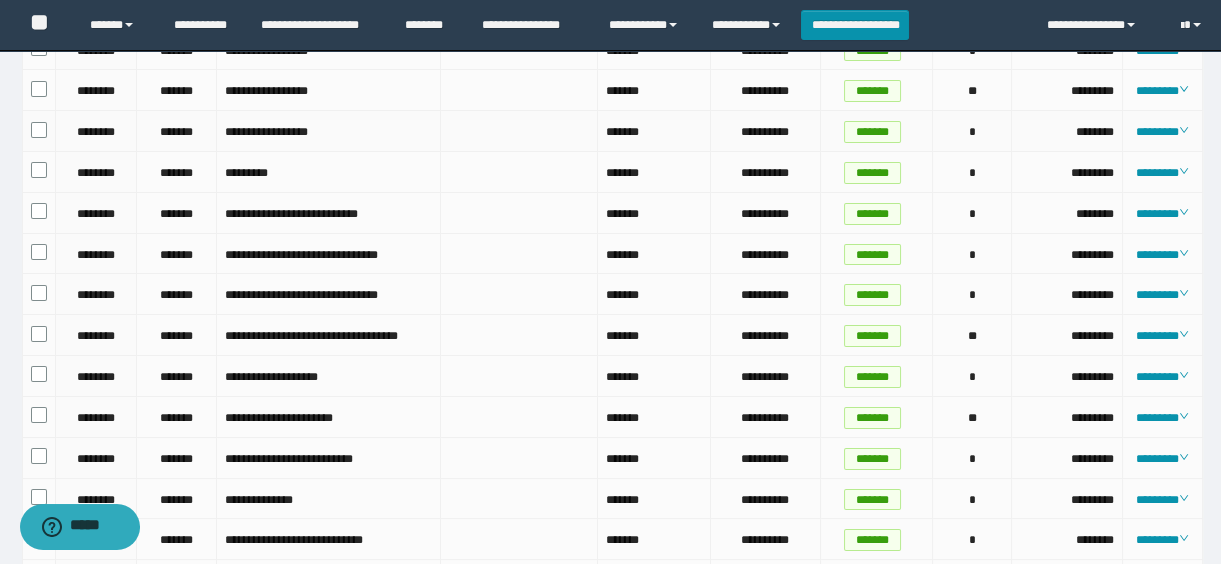 scroll, scrollTop: 0, scrollLeft: 0, axis: both 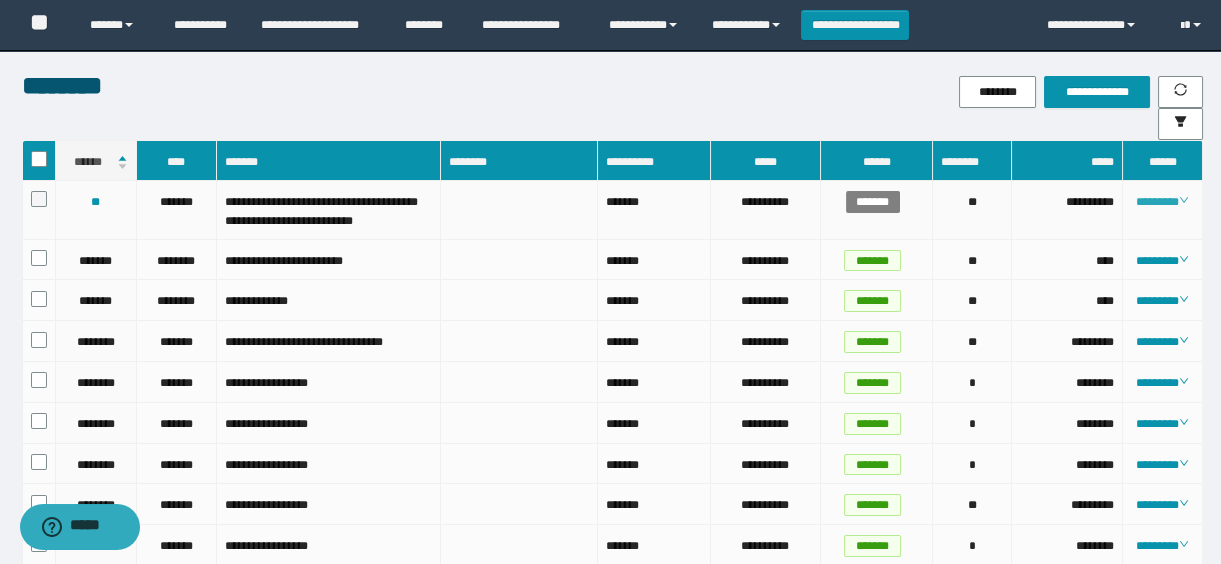 click on "********" at bounding box center [1162, 202] 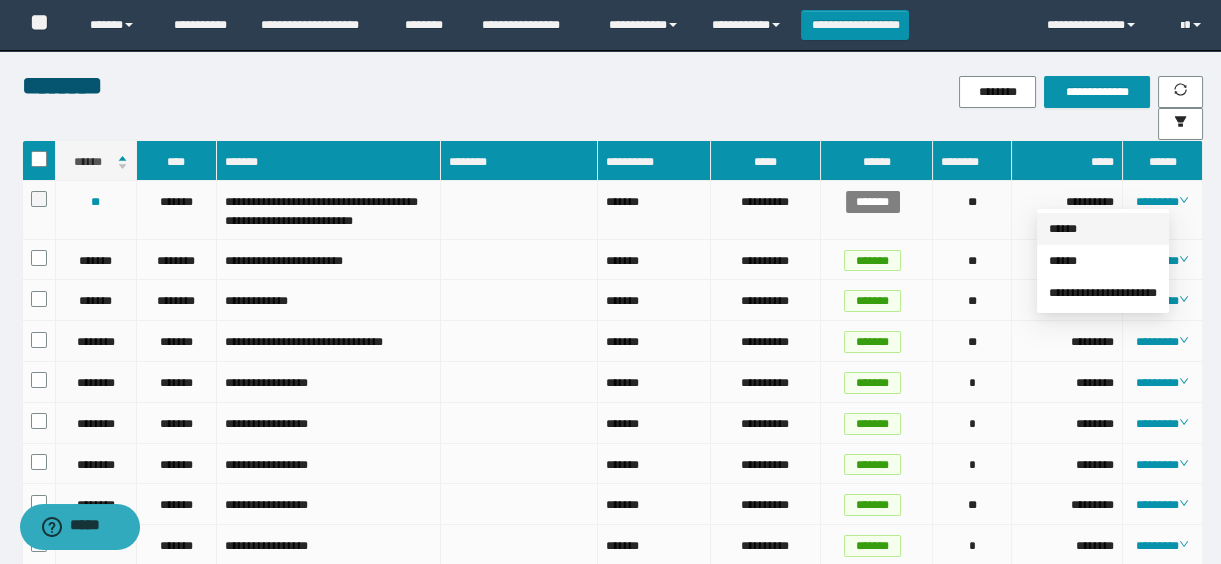 click on "******" at bounding box center (1063, 229) 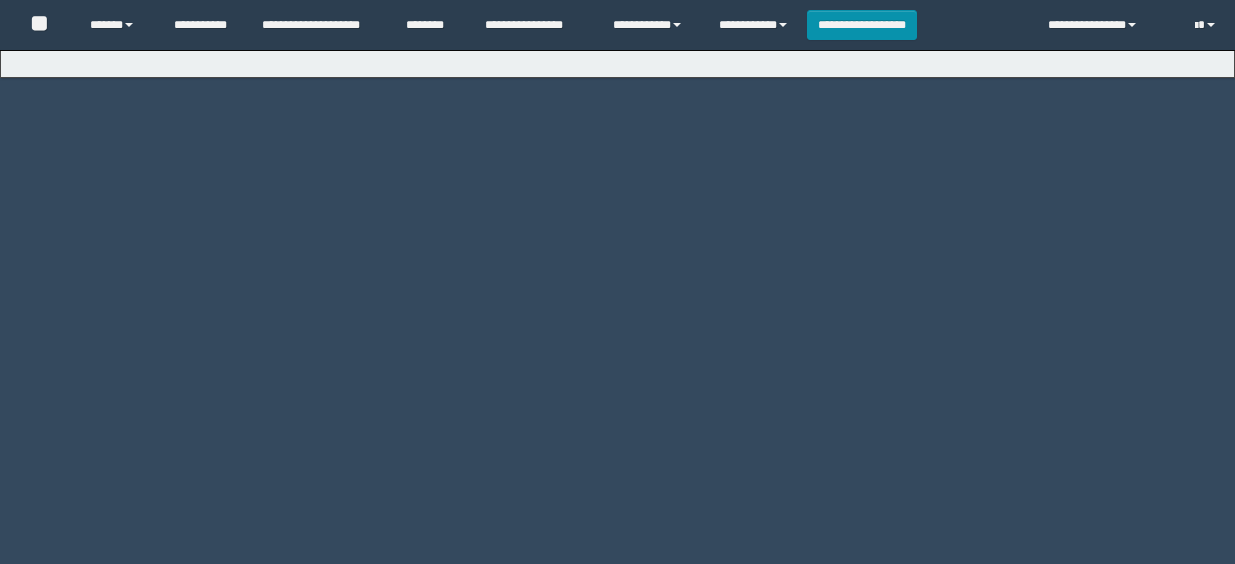 scroll, scrollTop: 0, scrollLeft: 0, axis: both 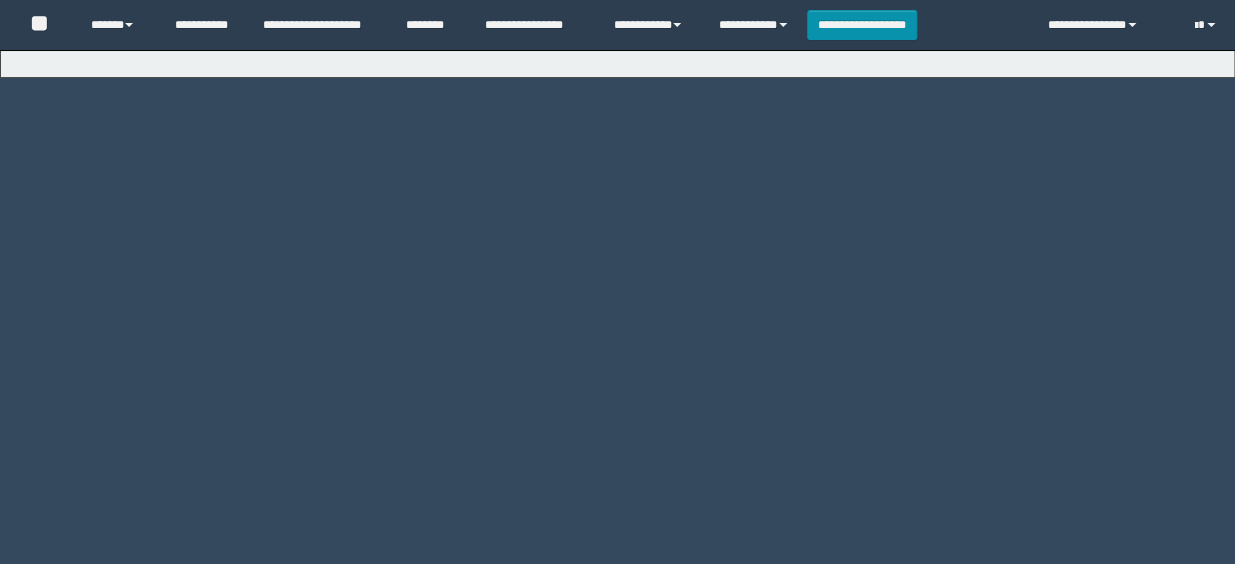 select on "*" 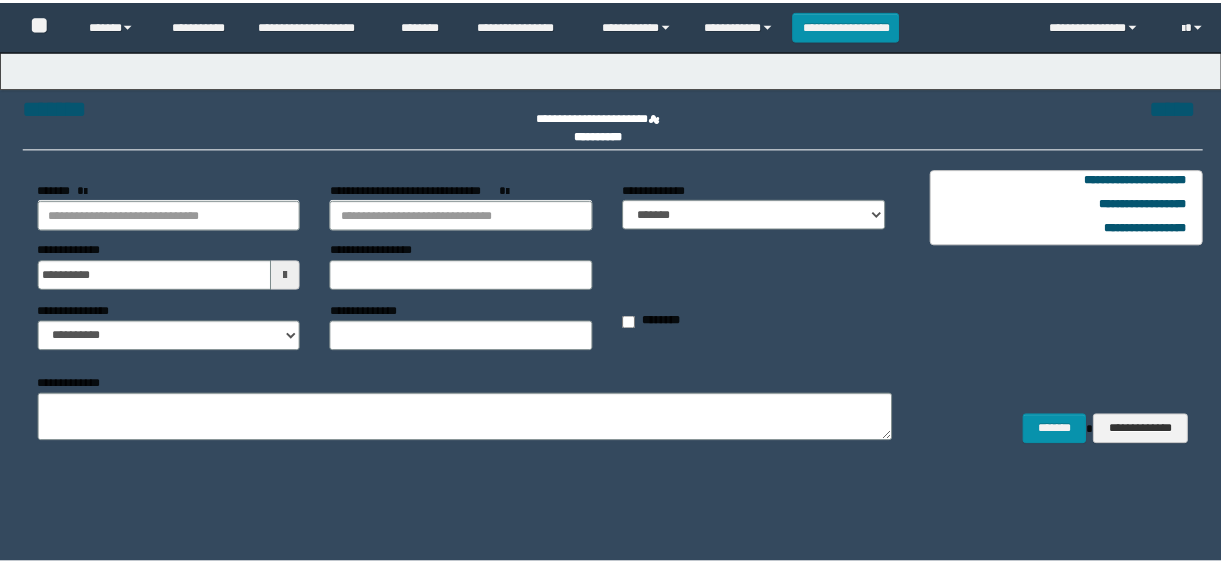 scroll, scrollTop: 0, scrollLeft: 0, axis: both 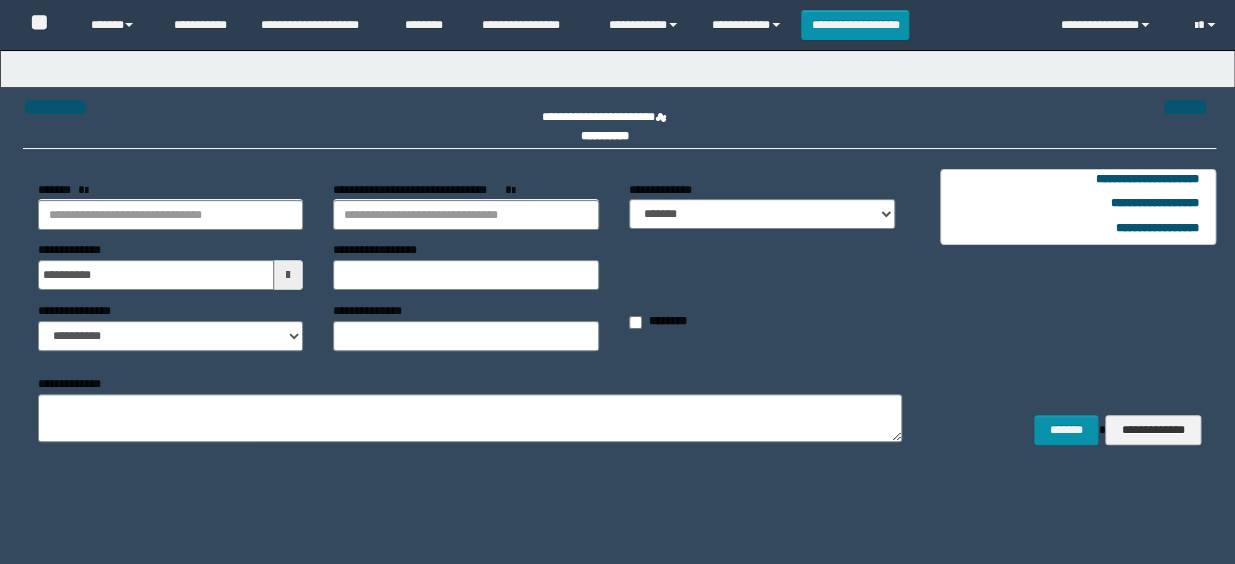 type on "**********" 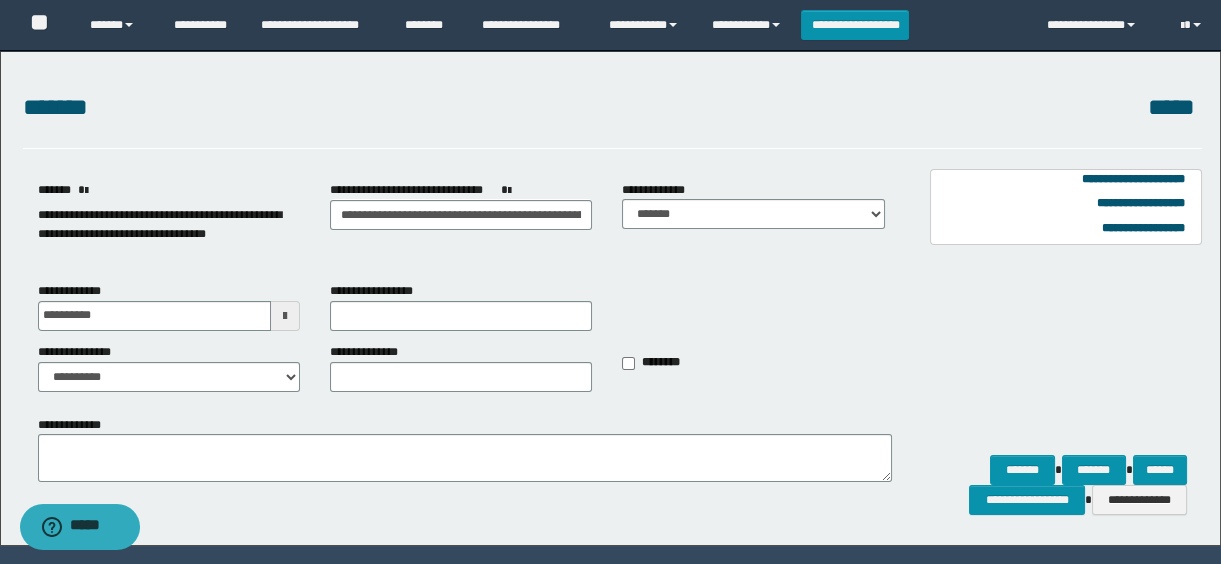 click at bounding box center [285, 316] 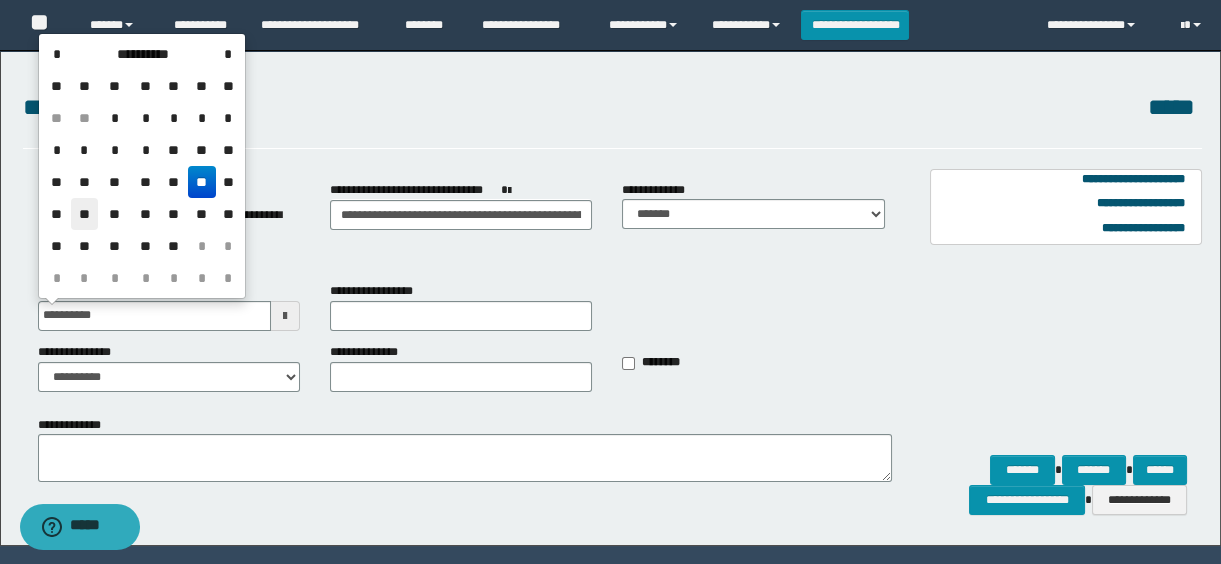 click on "**" at bounding box center [85, 214] 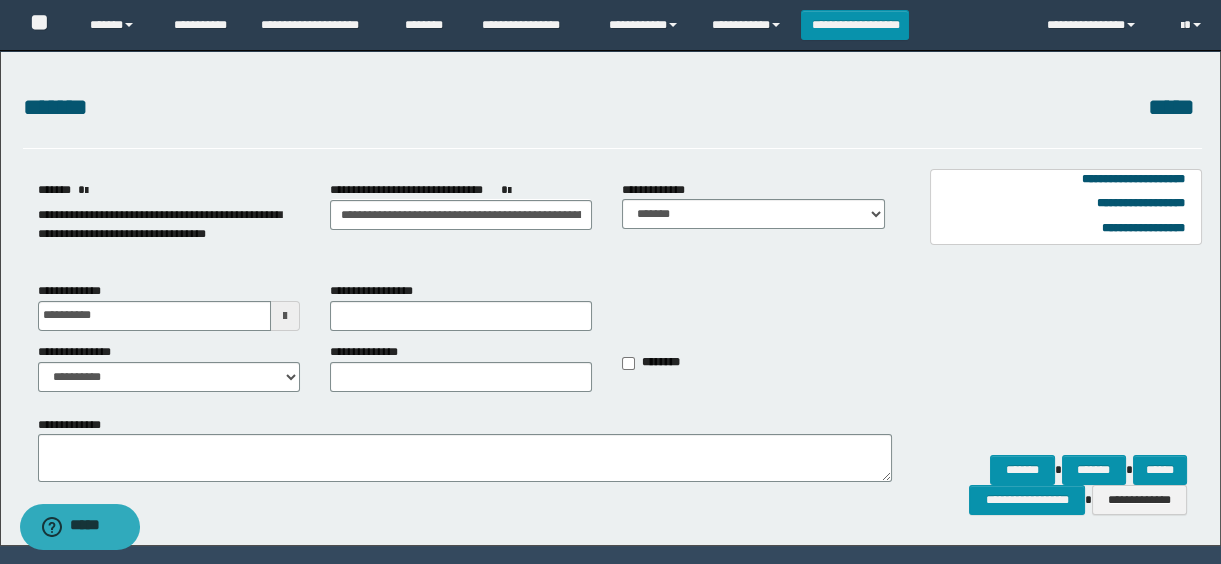 type on "**********" 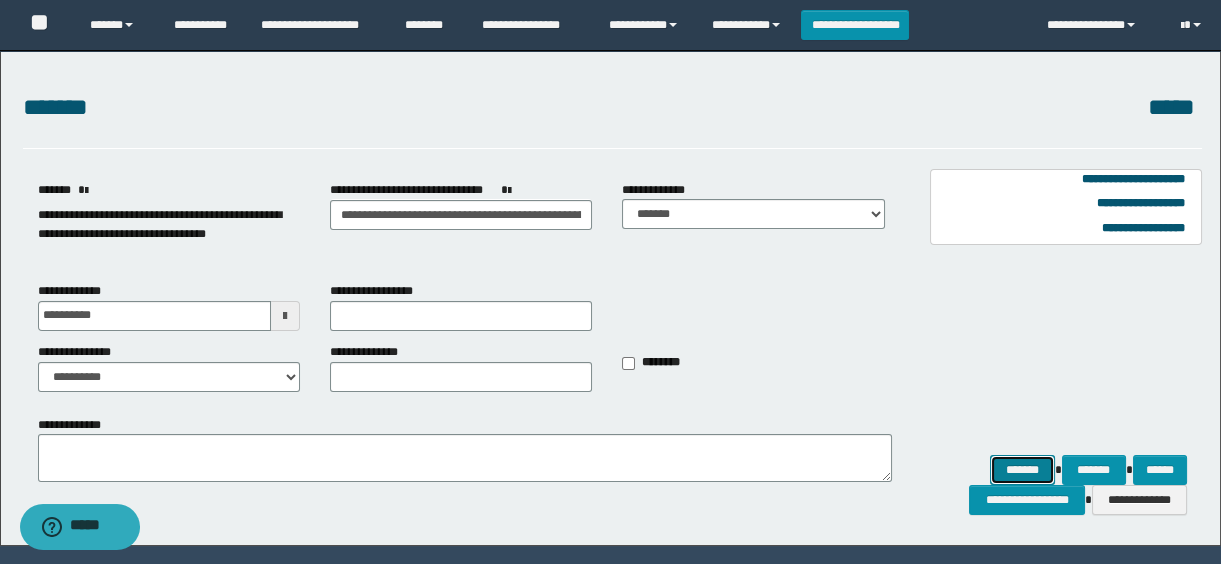 click on "*******" at bounding box center [1022, 470] 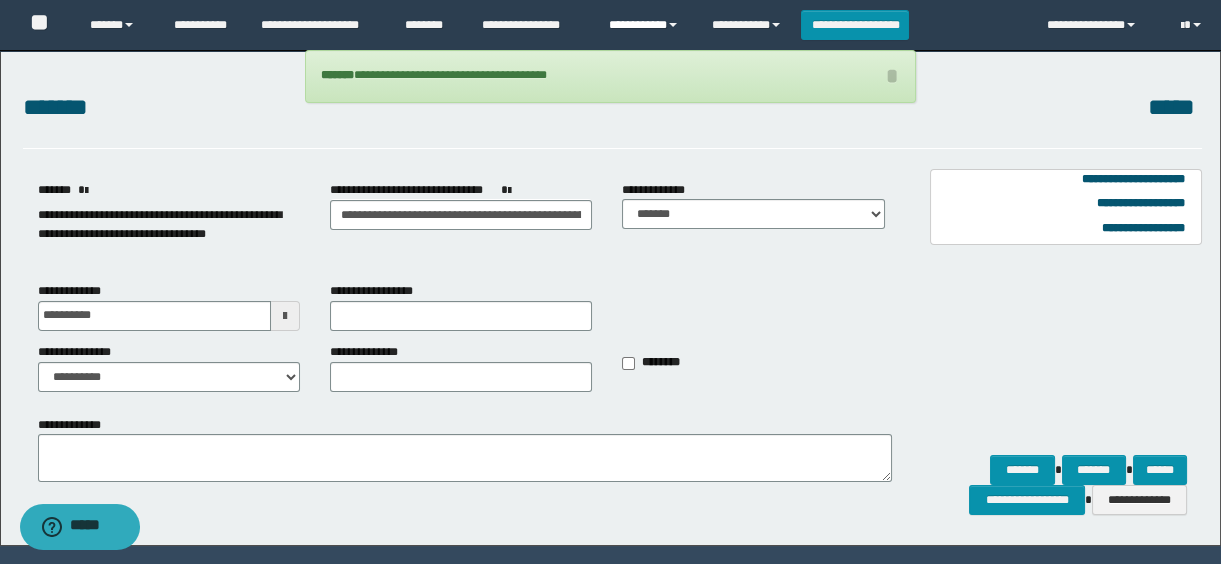 click on "**********" at bounding box center (645, 25) 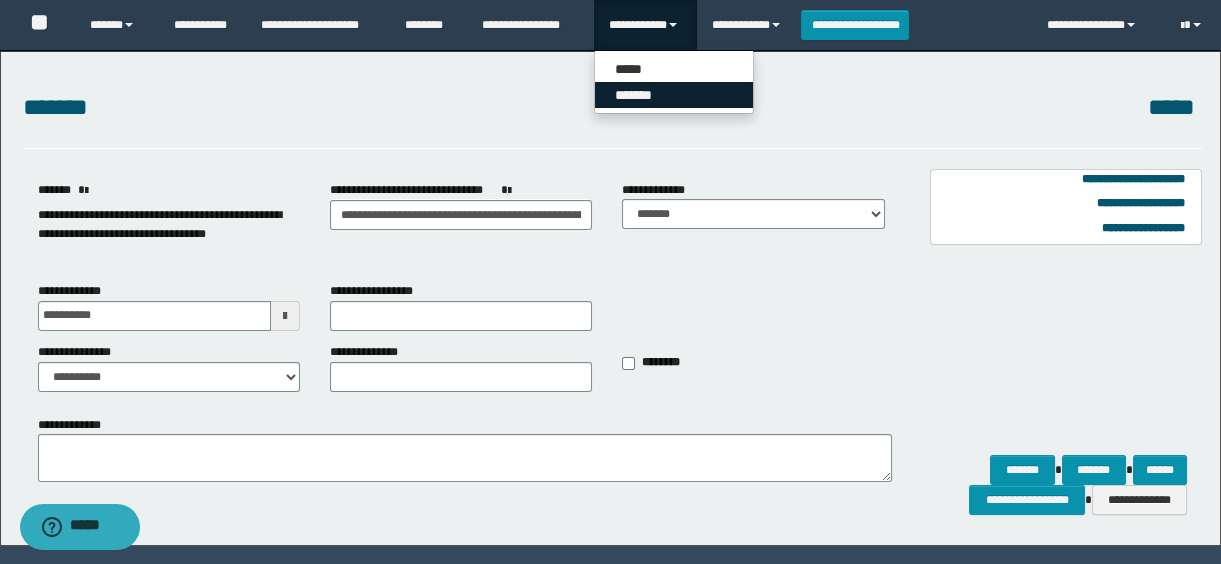 click on "*******" at bounding box center [674, 95] 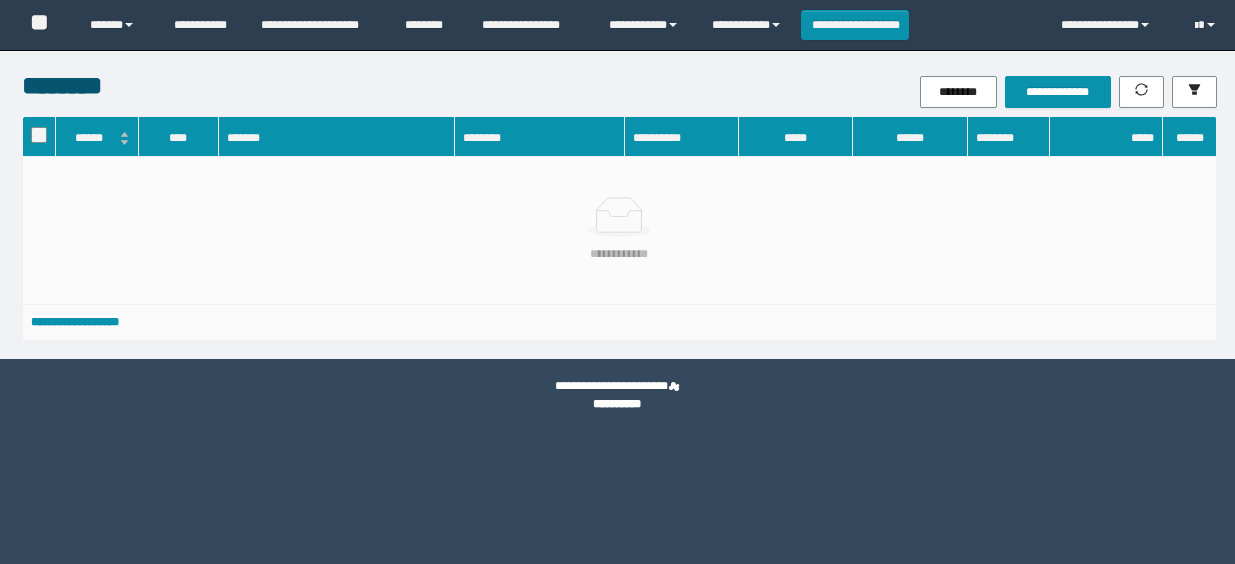 scroll, scrollTop: 0, scrollLeft: 0, axis: both 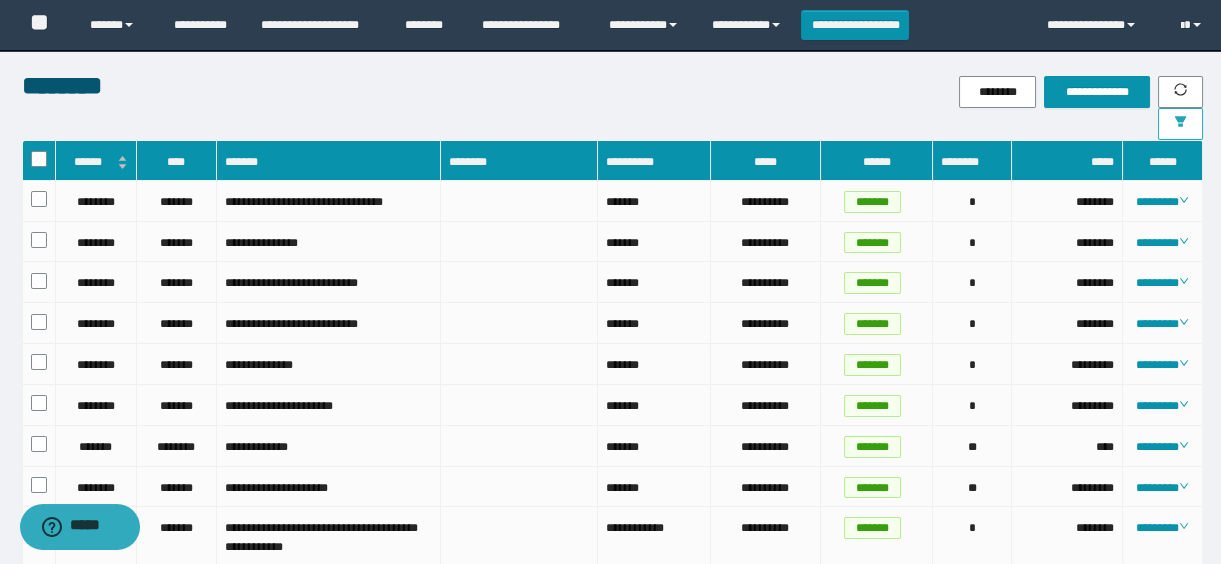 click at bounding box center (1180, 124) 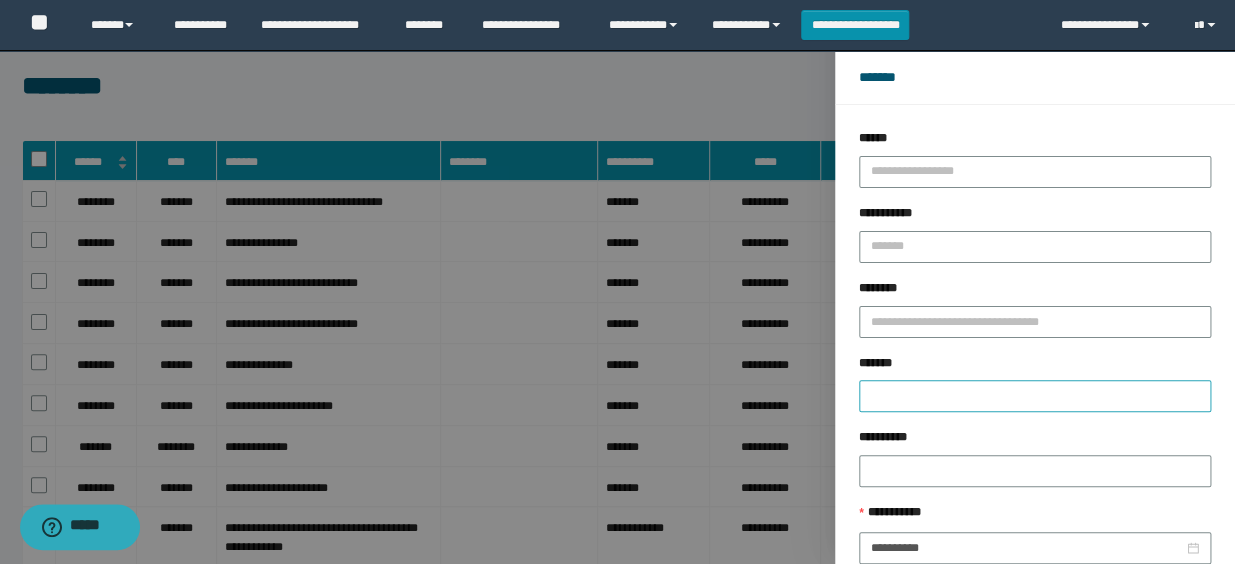 click at bounding box center (1035, 396) 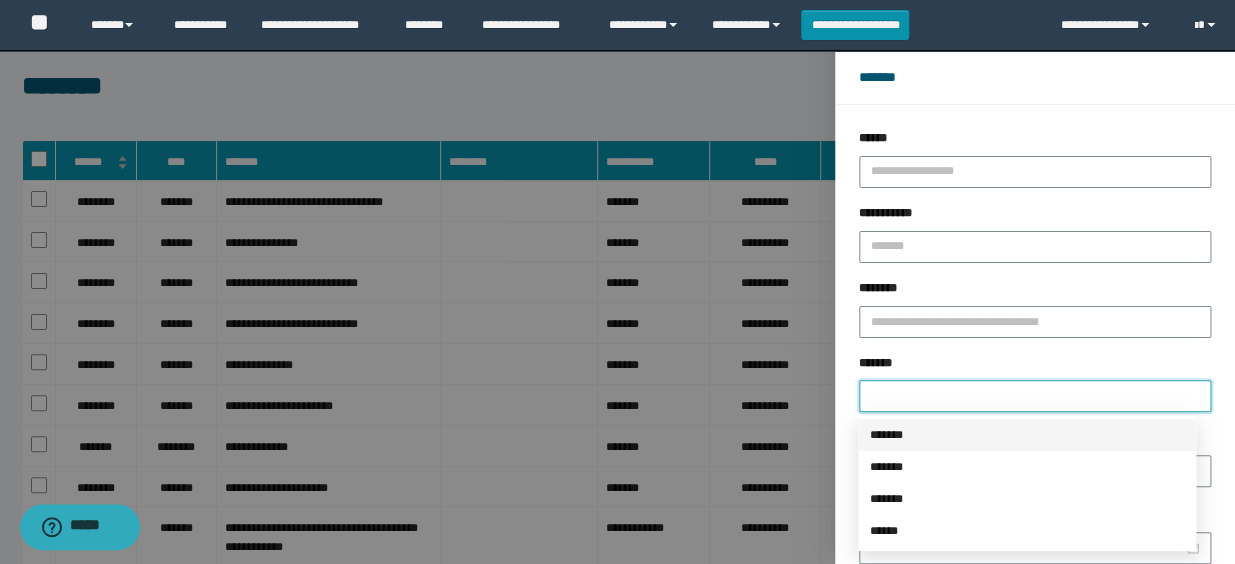 click on "*******" at bounding box center [1027, 435] 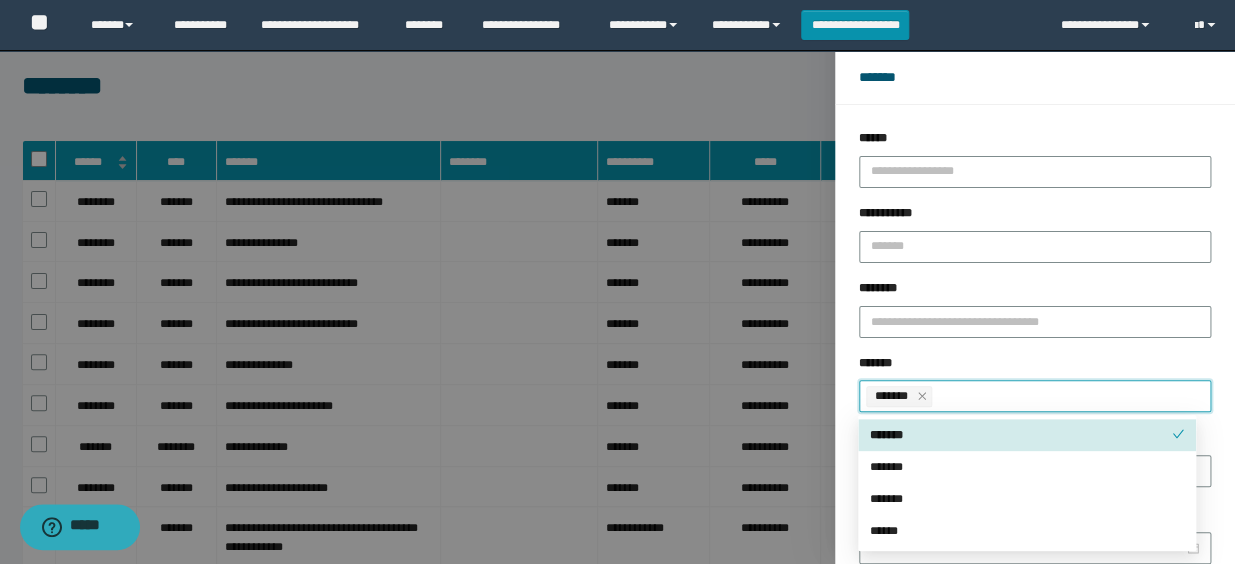 click on "*******" at bounding box center [1035, 367] 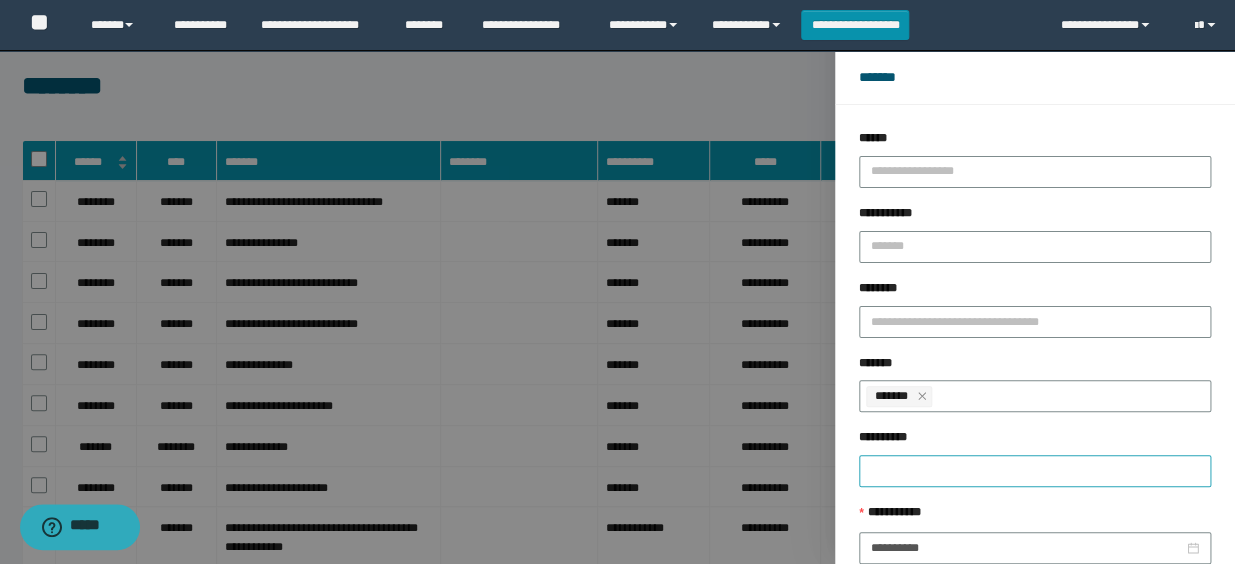 scroll, scrollTop: 112, scrollLeft: 0, axis: vertical 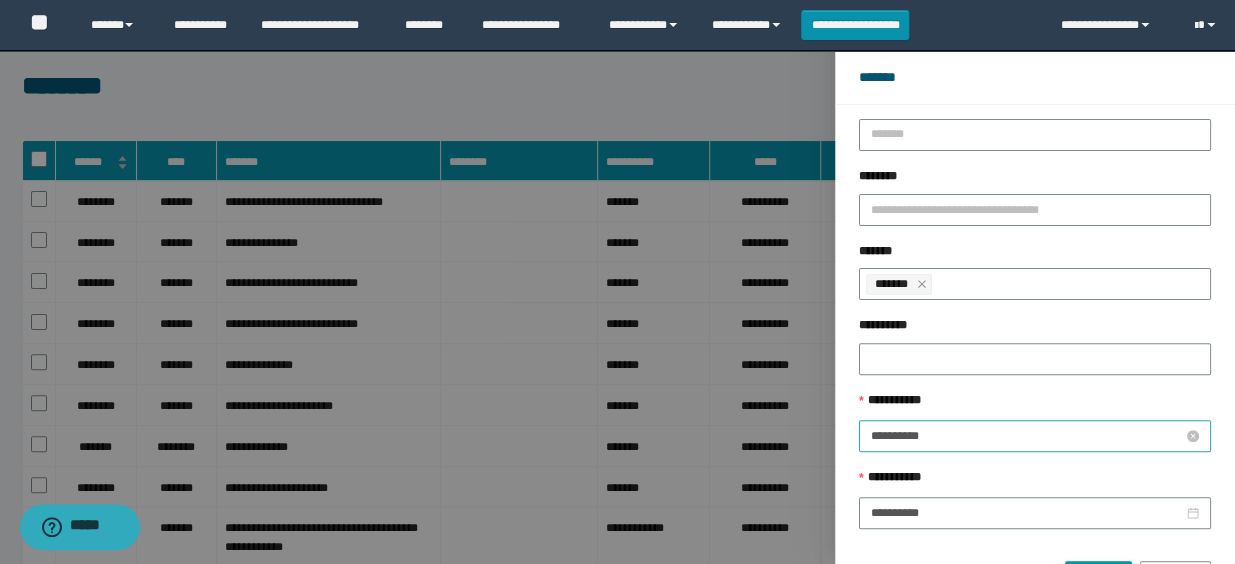 click on "**********" at bounding box center (1027, 436) 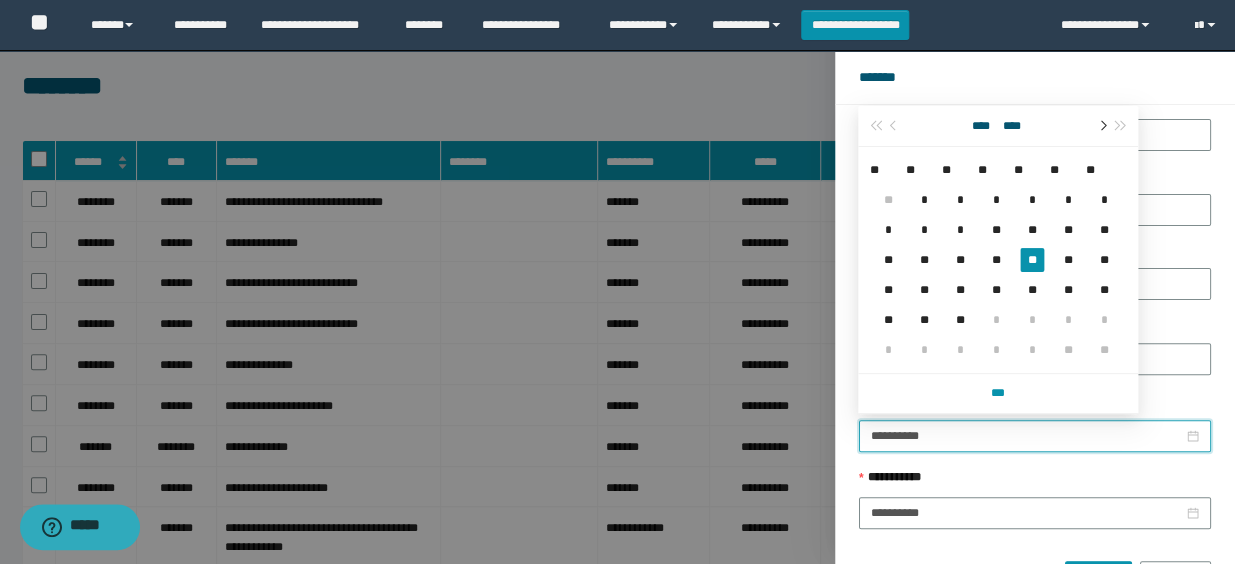 click at bounding box center [1101, 126] 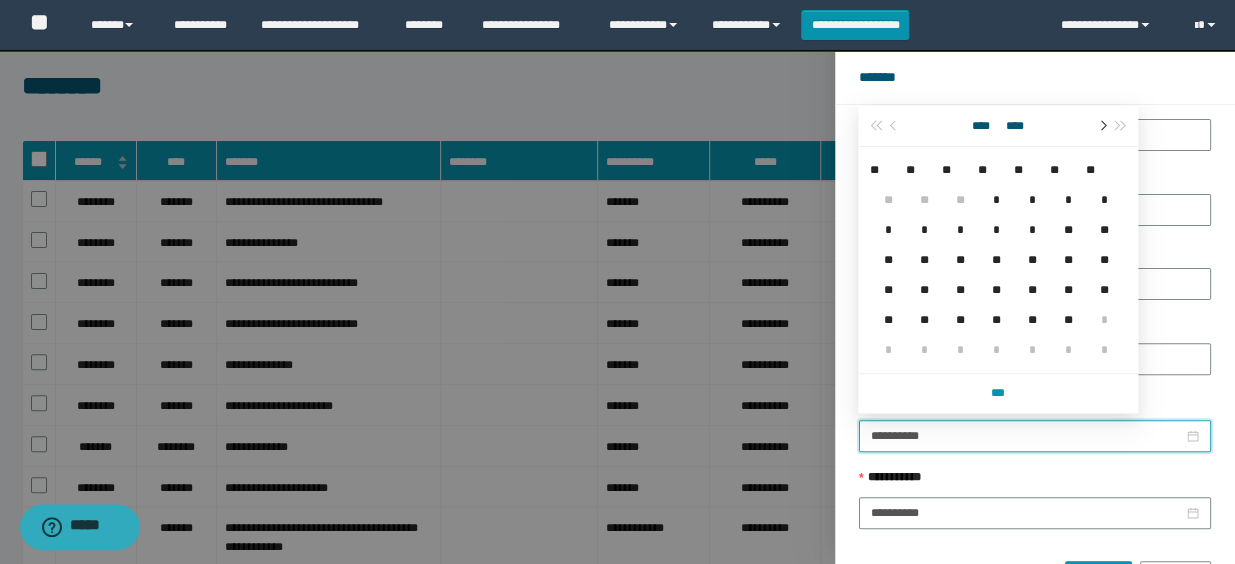 click at bounding box center [1101, 126] 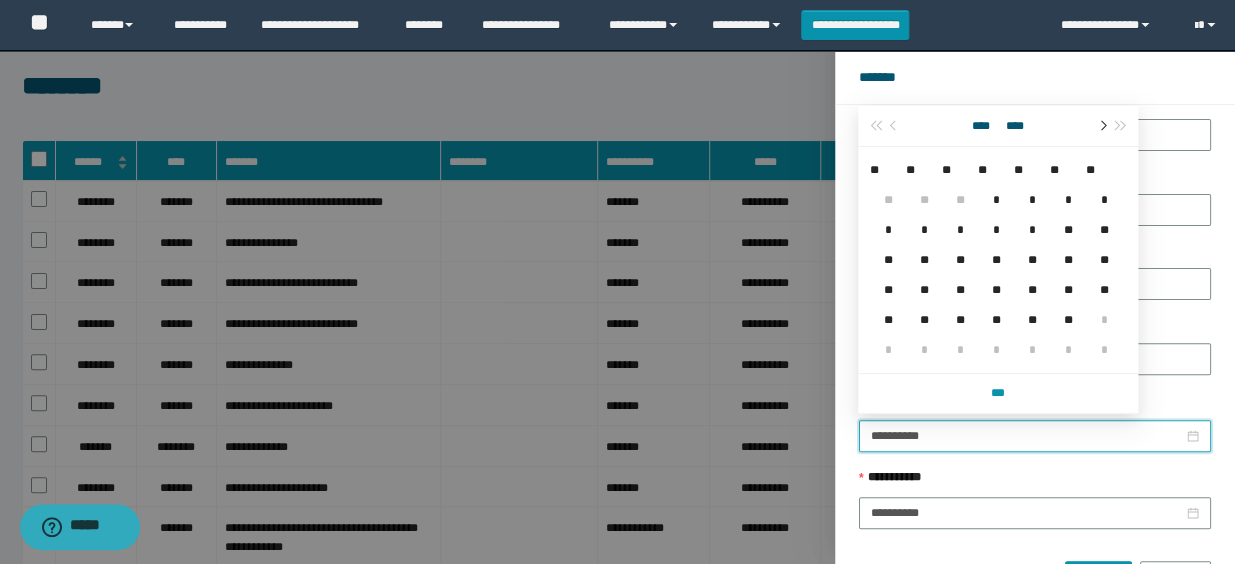 click at bounding box center (1101, 126) 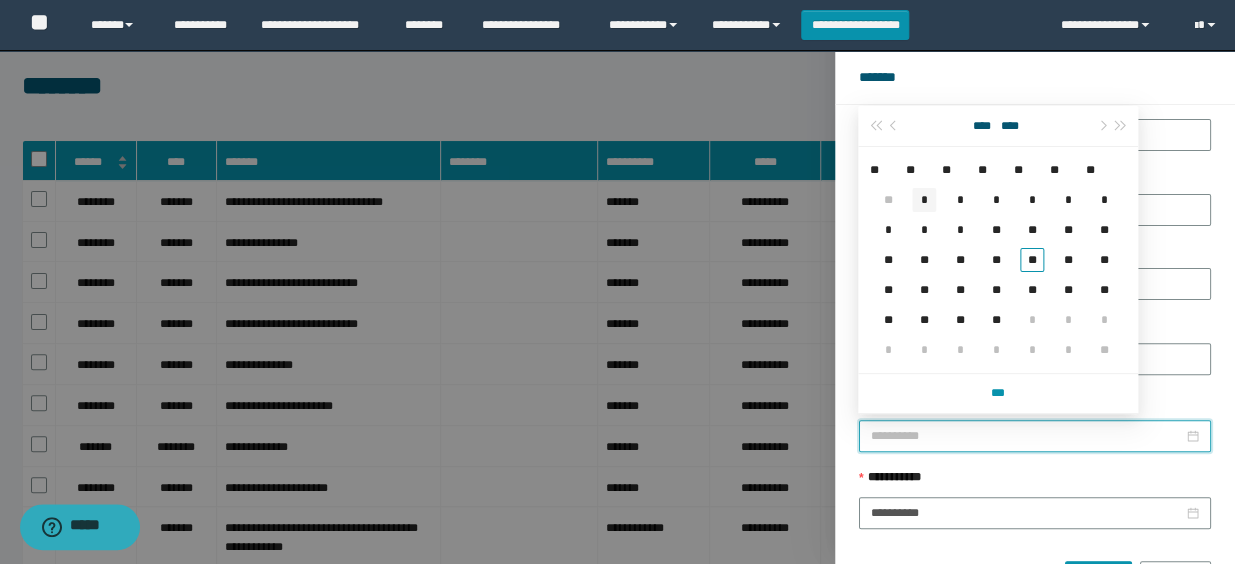 type on "**********" 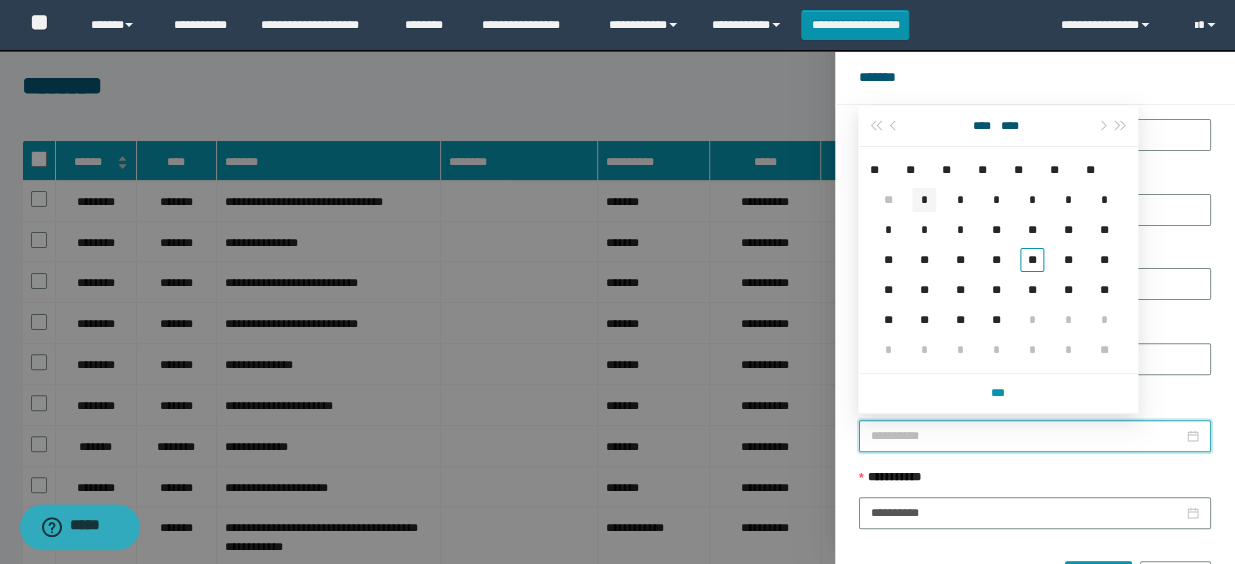 click on "*" at bounding box center [924, 200] 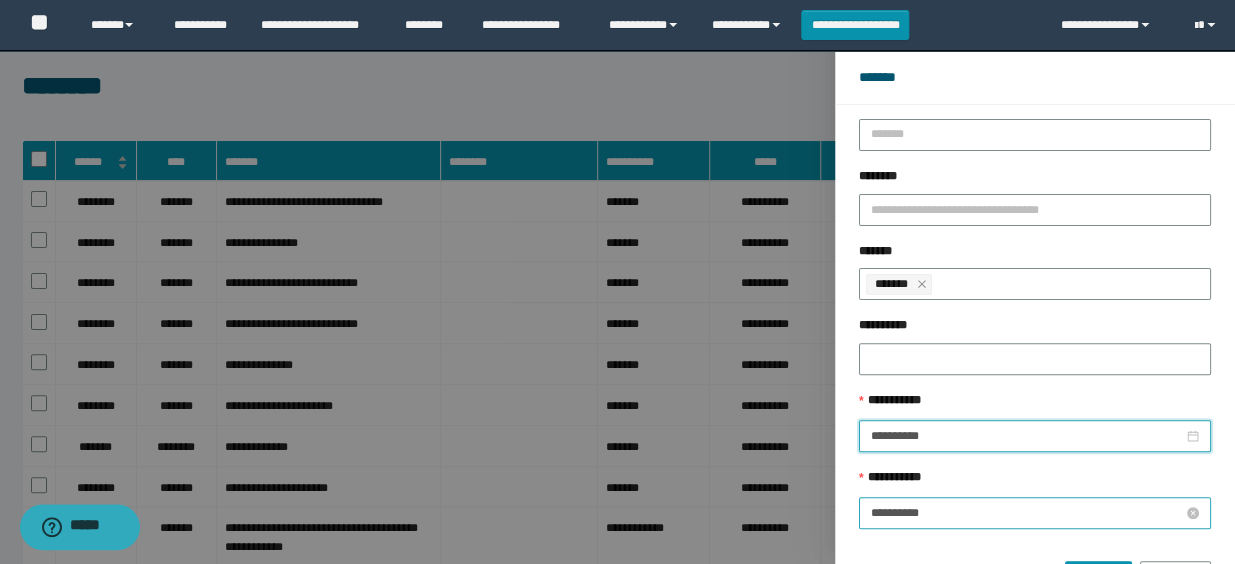 click on "**********" at bounding box center [1027, 513] 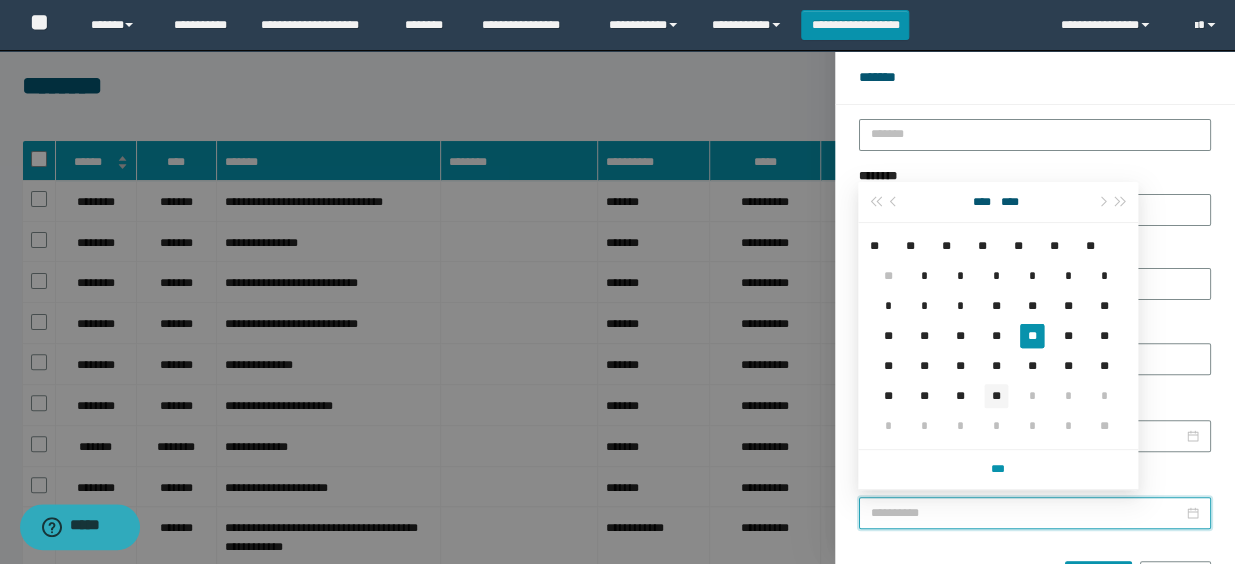 type on "**********" 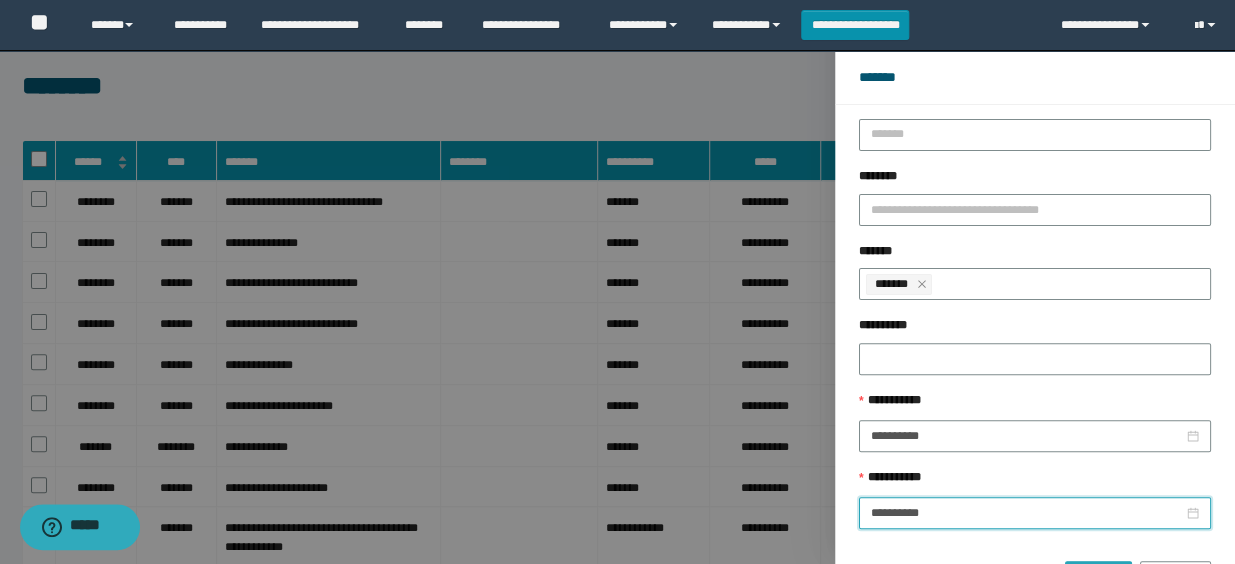 drag, startPoint x: 1050, startPoint y: 553, endPoint x: 1062, endPoint y: 560, distance: 13.892444 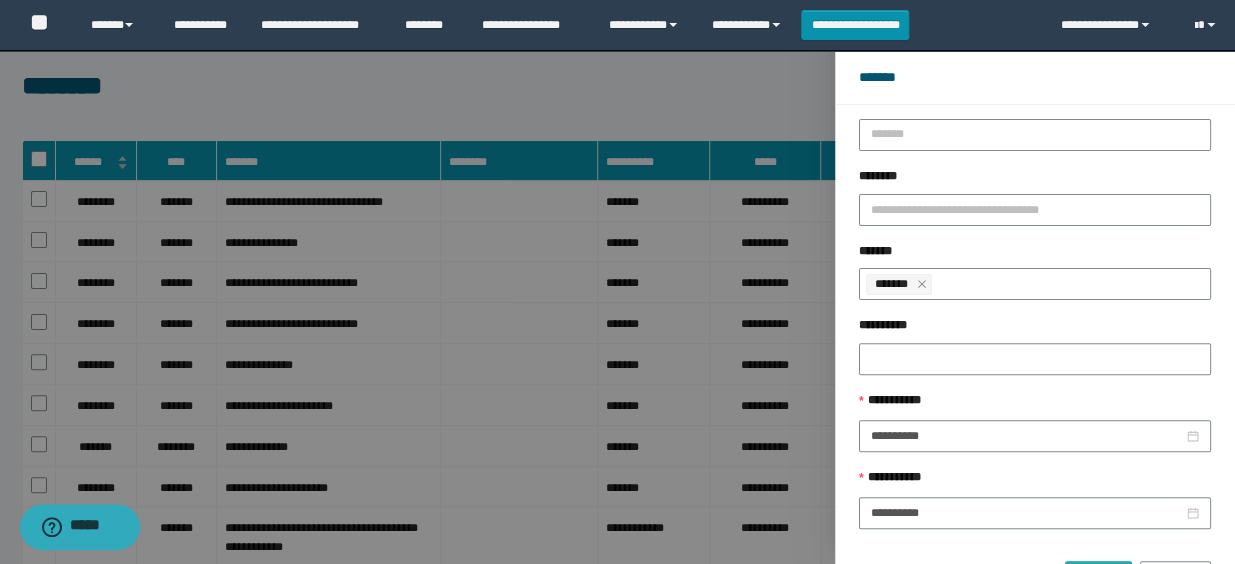click on "******" at bounding box center (1098, 577) 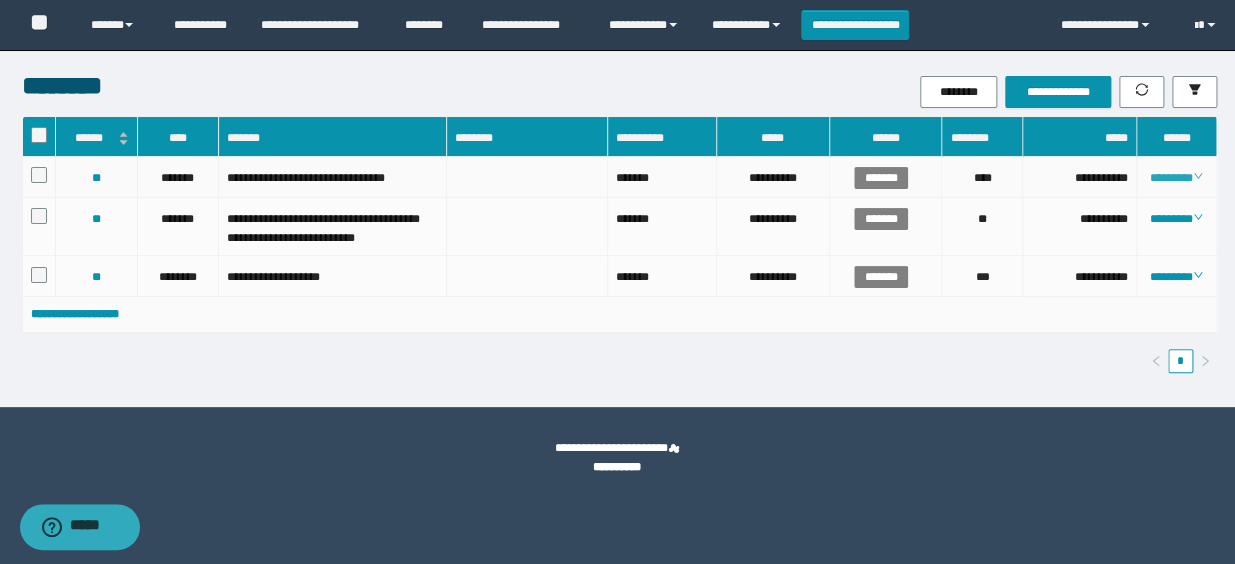 click on "********" at bounding box center (1176, 178) 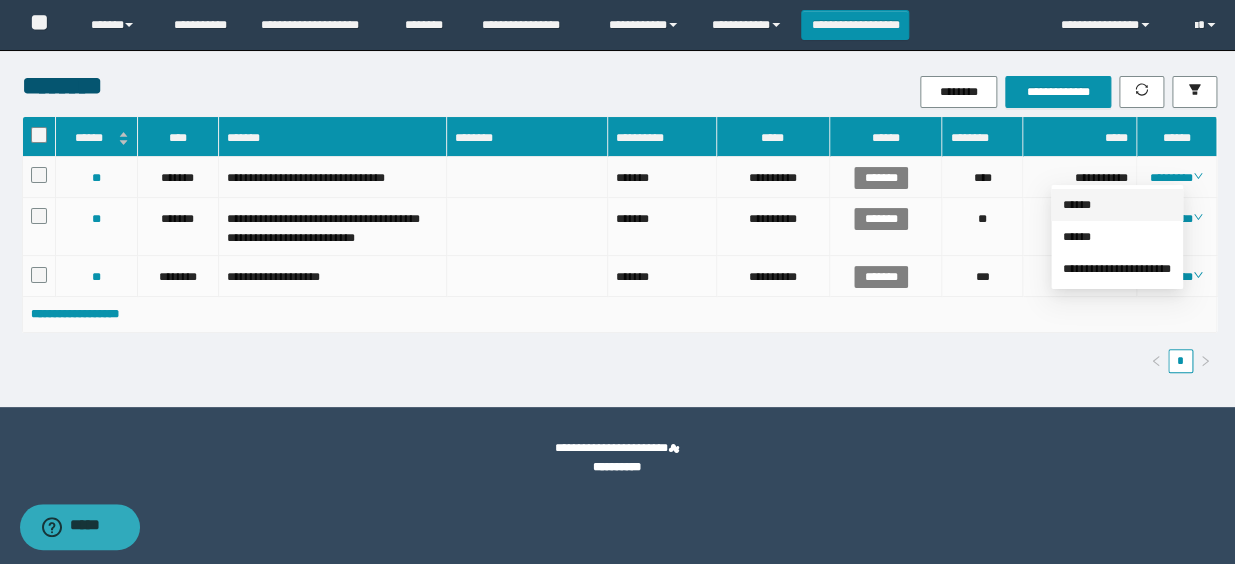 click on "******" at bounding box center [1077, 205] 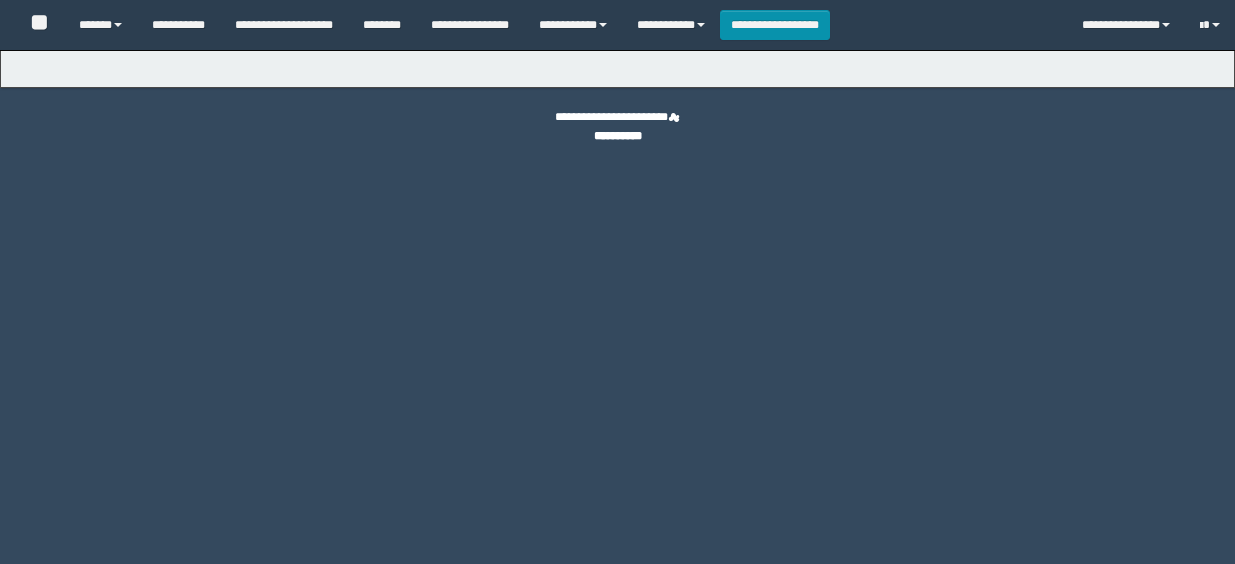 type on "**********" 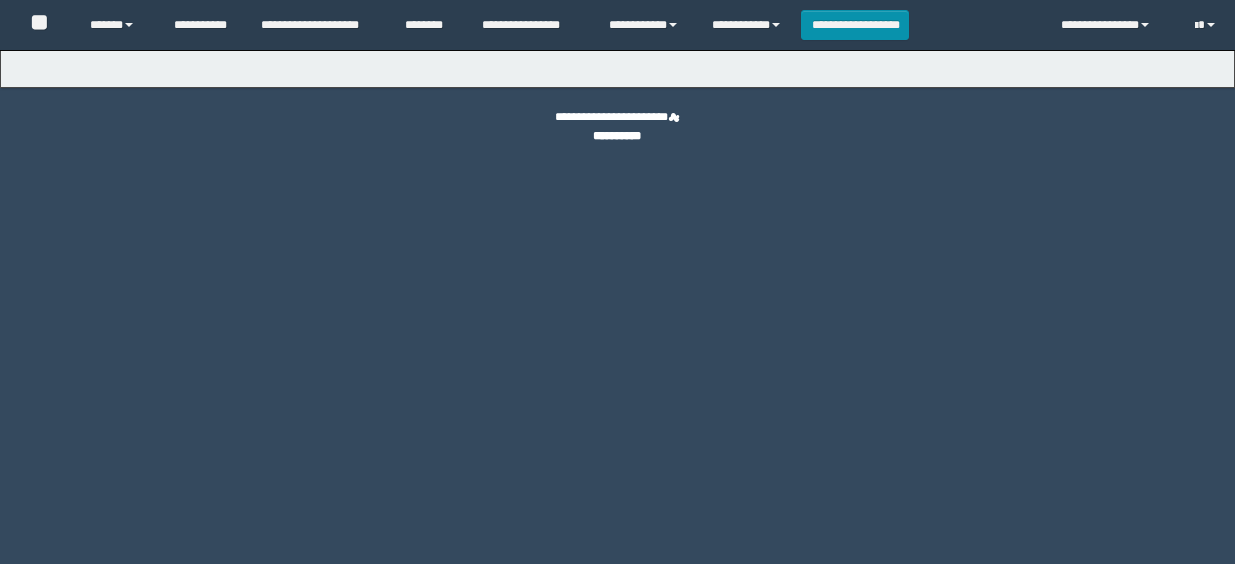 scroll, scrollTop: 0, scrollLeft: 0, axis: both 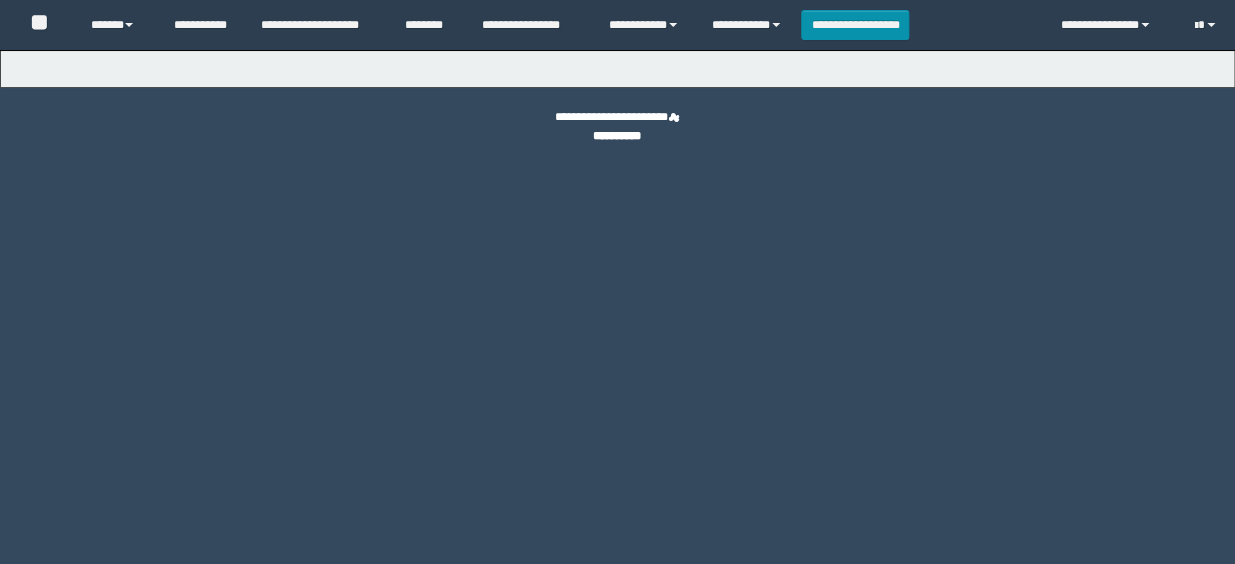 type on "**********" 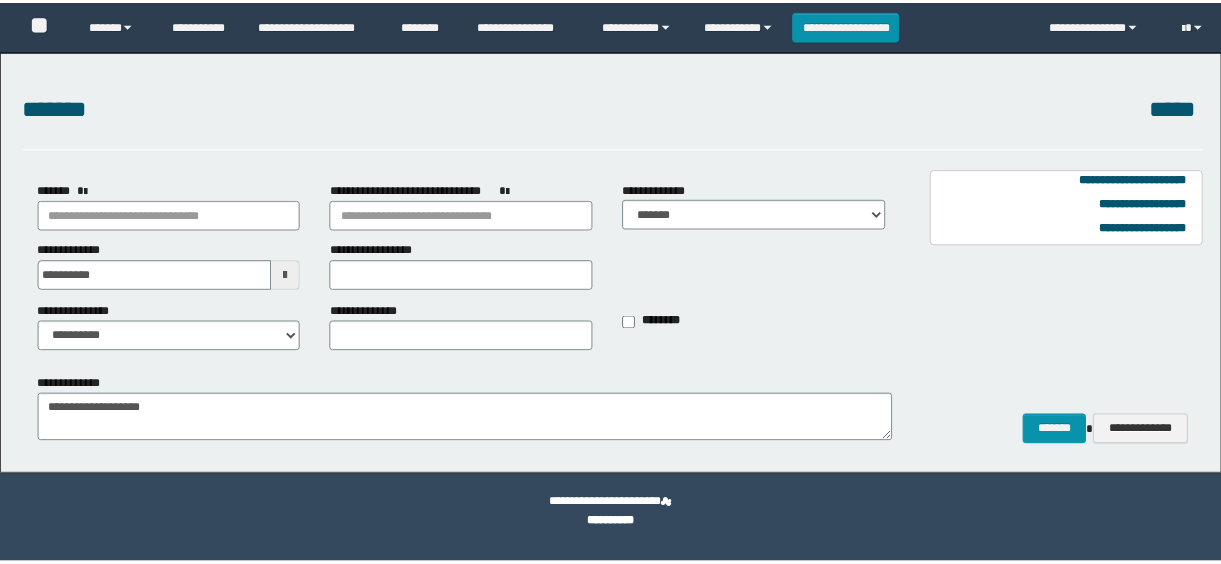 scroll, scrollTop: 0, scrollLeft: 0, axis: both 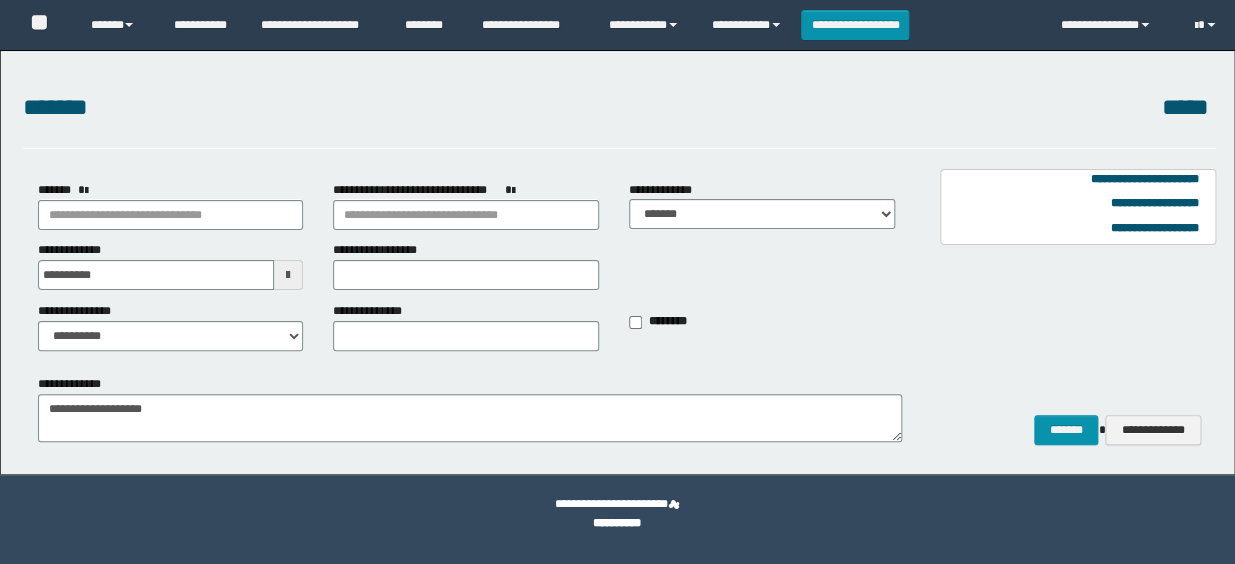 type on "**********" 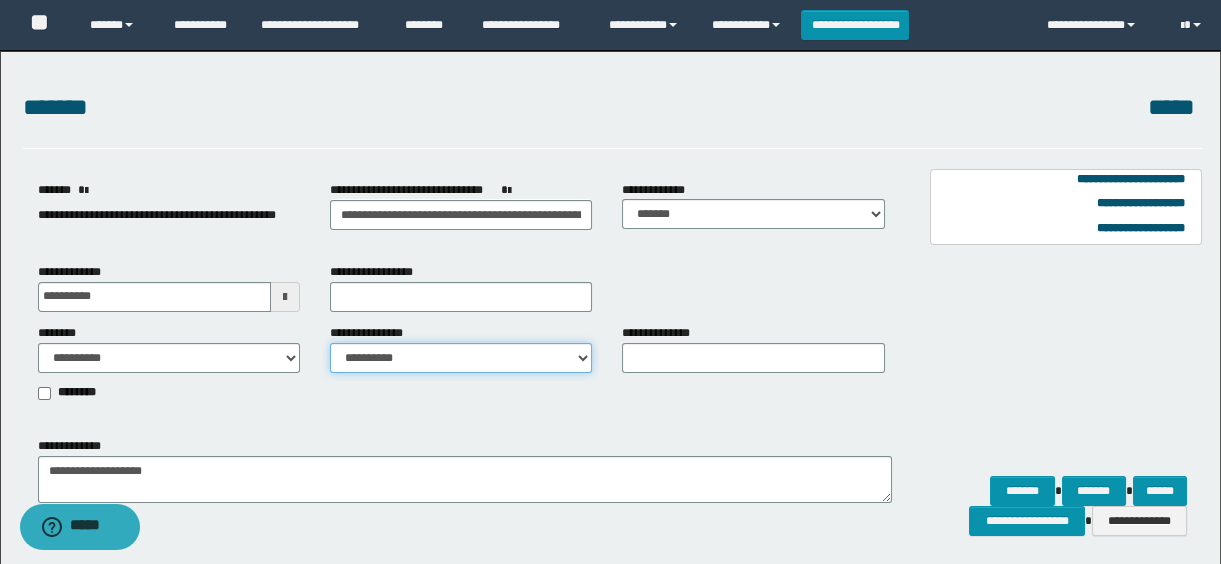 drag, startPoint x: 351, startPoint y: 370, endPoint x: 381, endPoint y: 371, distance: 30.016663 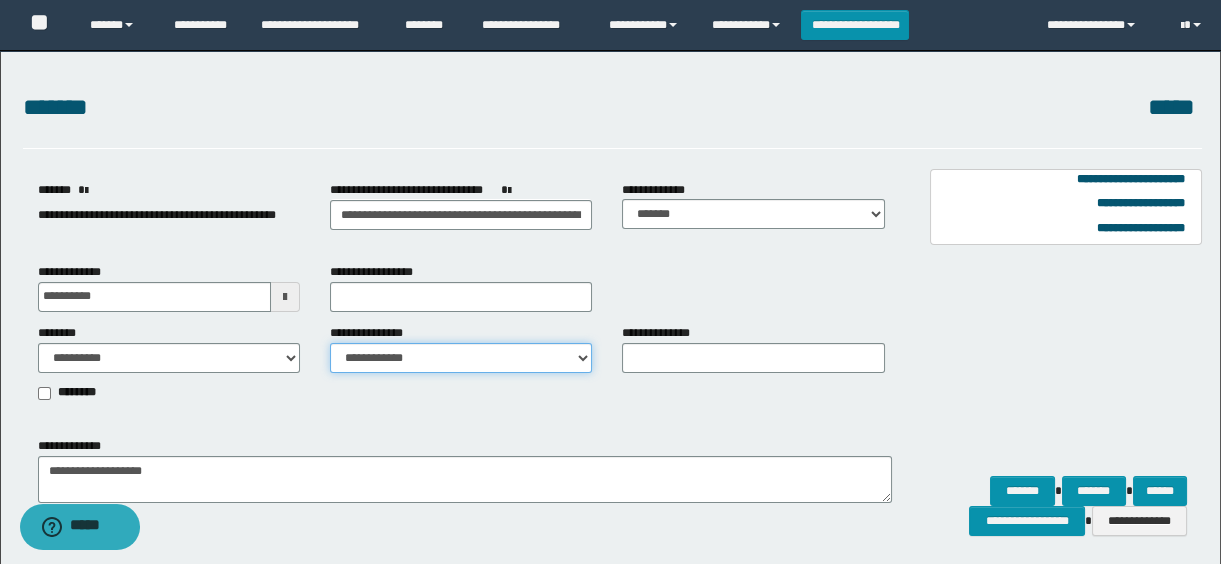 click on "**********" at bounding box center (461, 358) 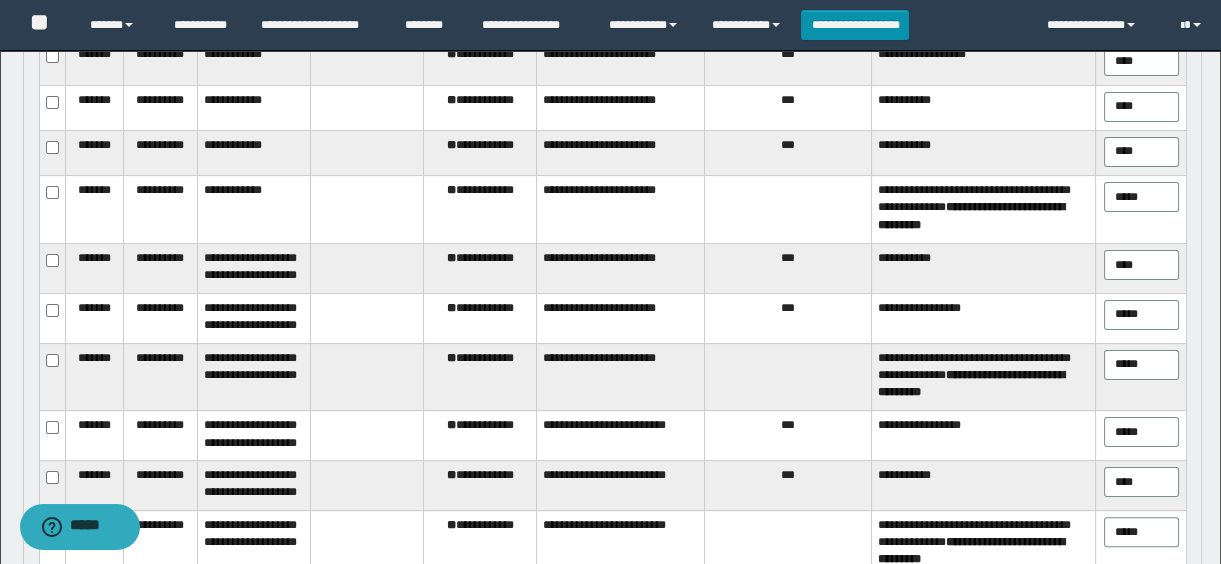 scroll, scrollTop: 1617, scrollLeft: 0, axis: vertical 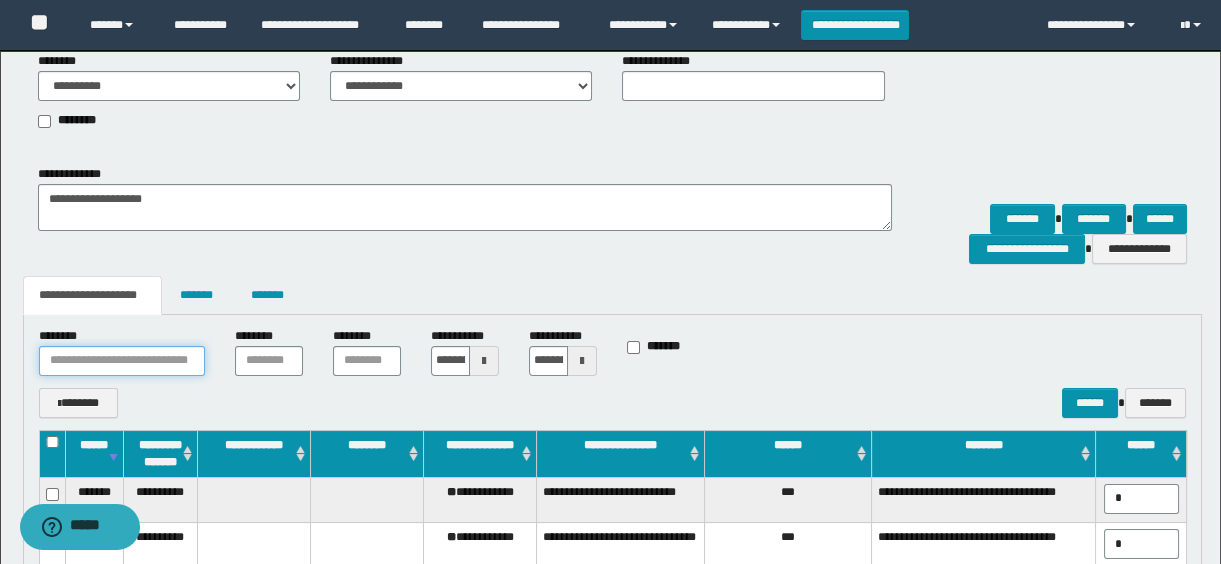 click at bounding box center [122, 361] 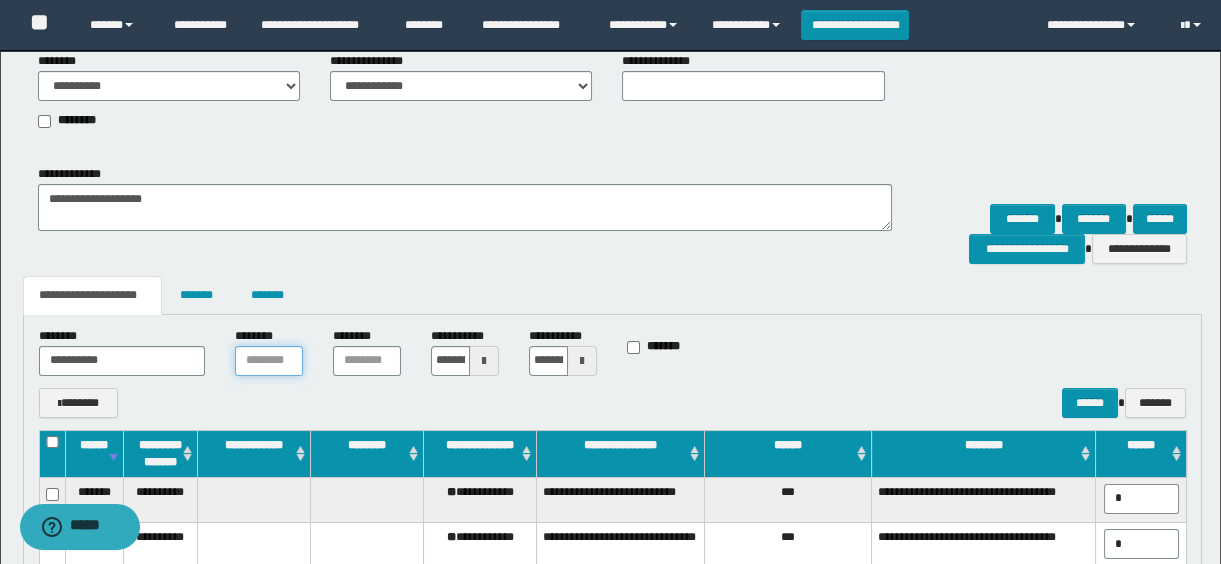 scroll, scrollTop: 545, scrollLeft: 0, axis: vertical 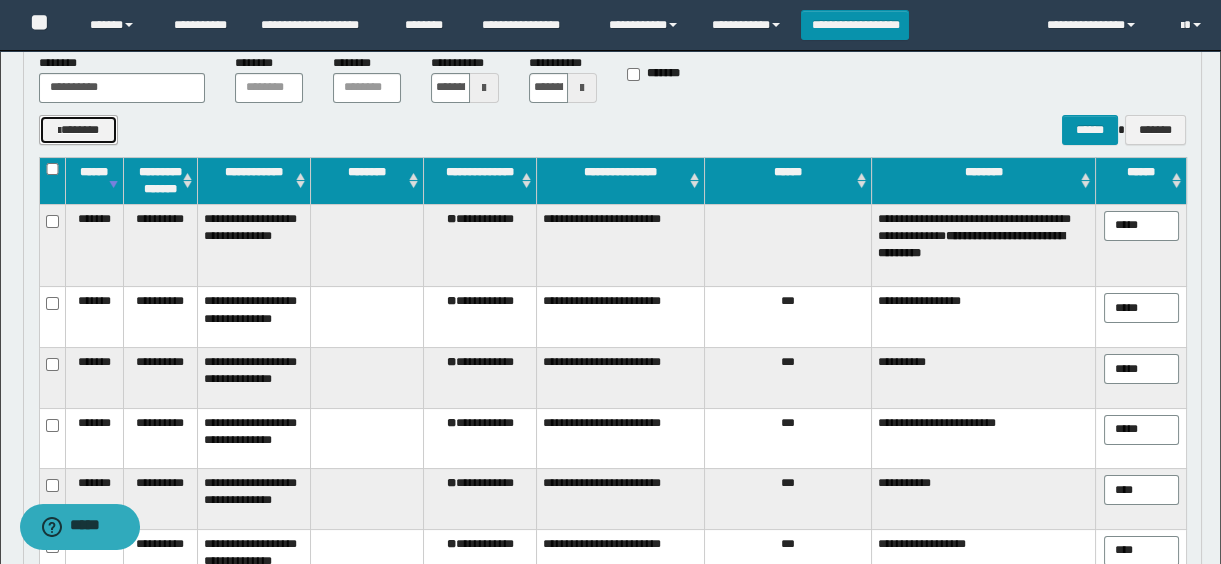 click on "*******" at bounding box center (79, 130) 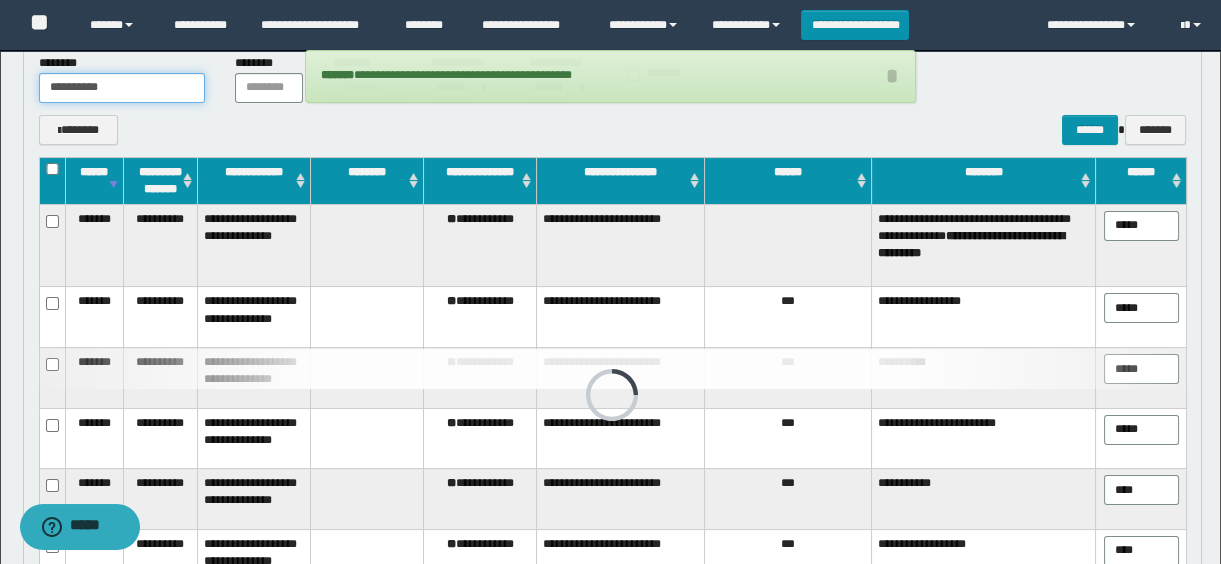 click on "**********" at bounding box center [122, 88] 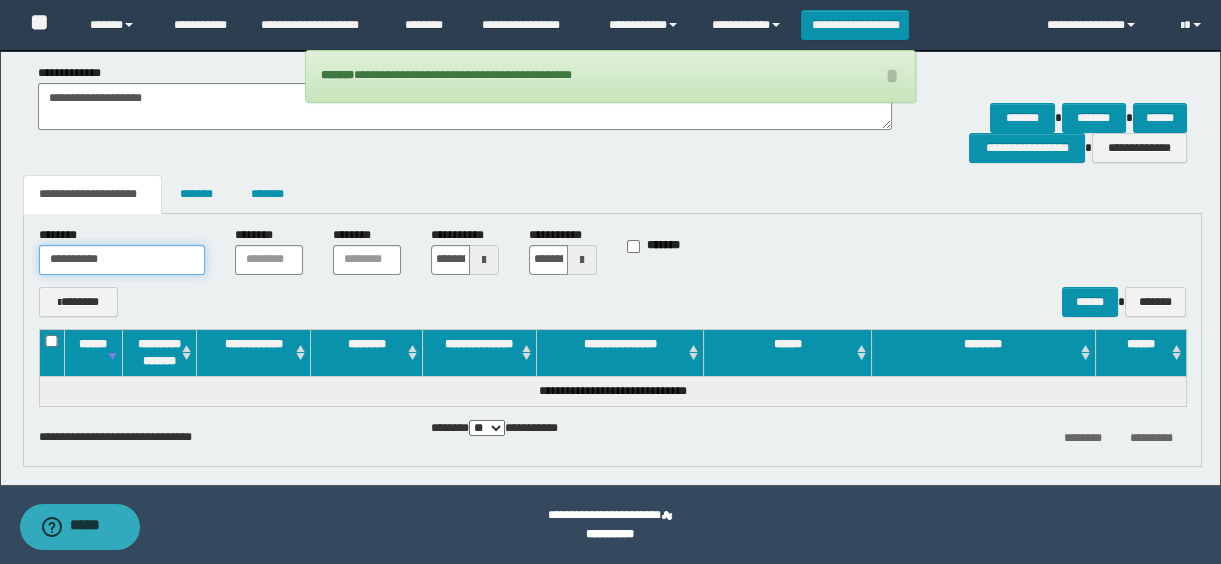 scroll, scrollTop: 372, scrollLeft: 0, axis: vertical 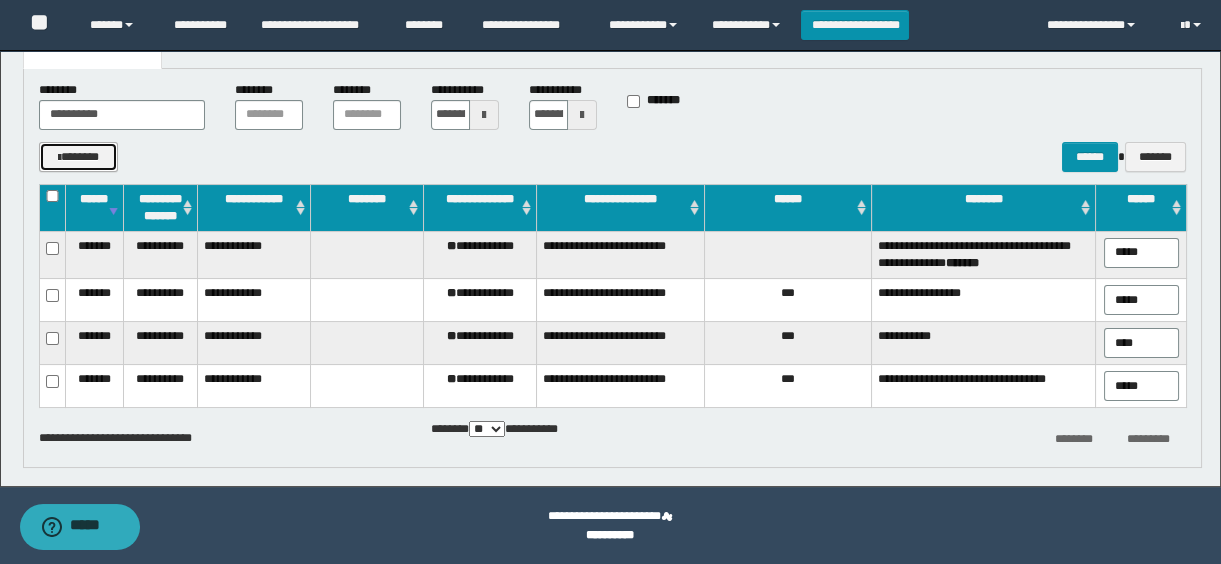 click on "*******" at bounding box center [79, 157] 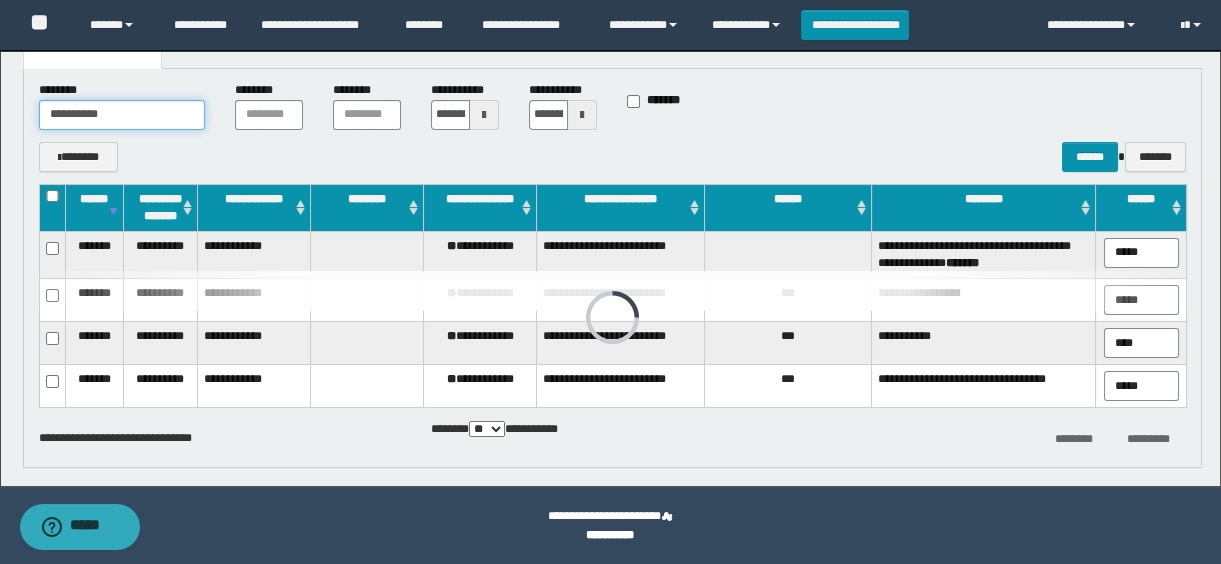 click on "**********" at bounding box center [122, 115] 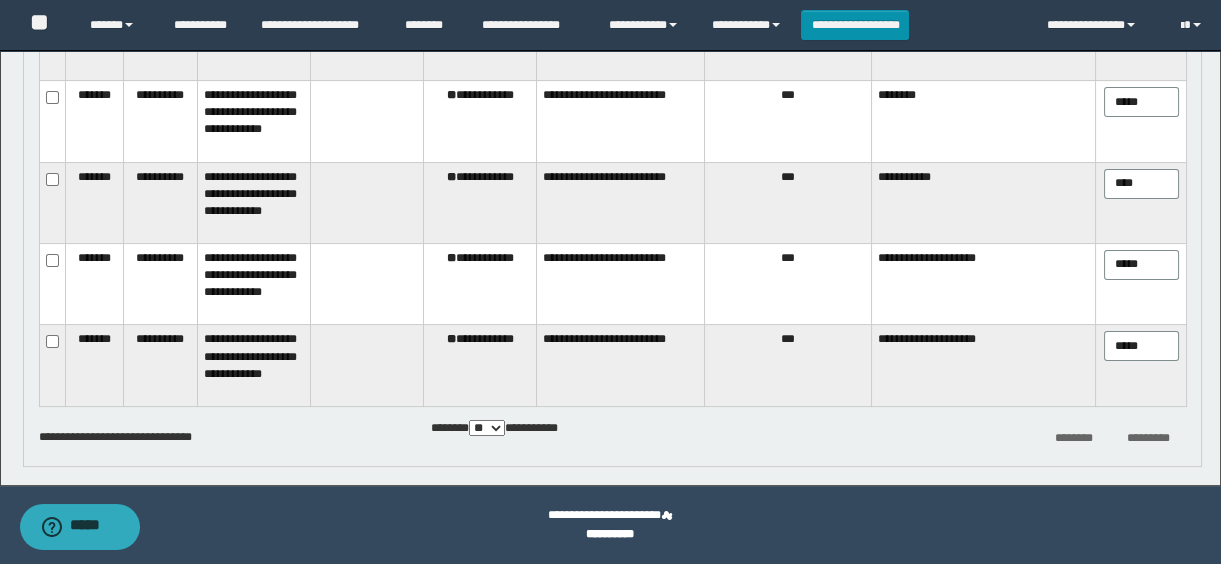 scroll, scrollTop: 550, scrollLeft: 0, axis: vertical 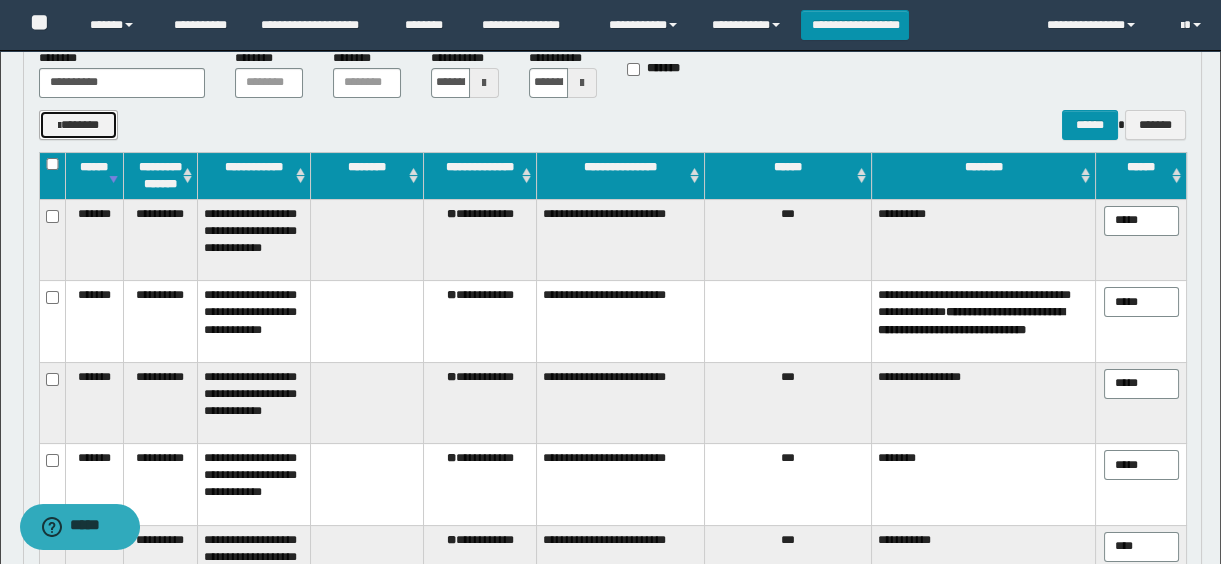 click on "*******" at bounding box center (79, 125) 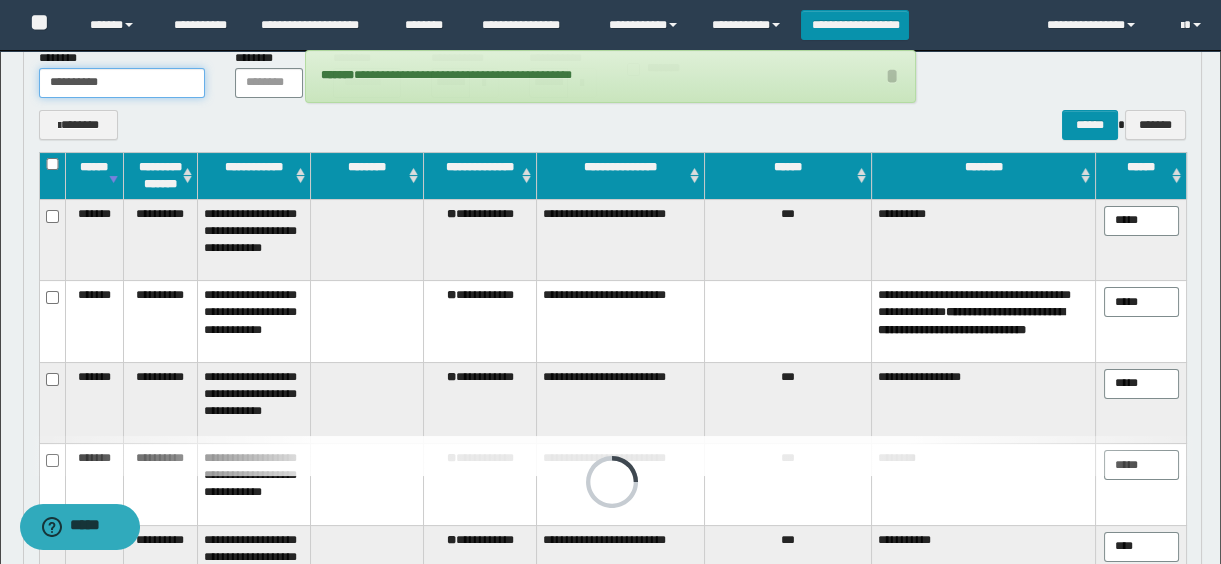 click on "**********" at bounding box center (122, 83) 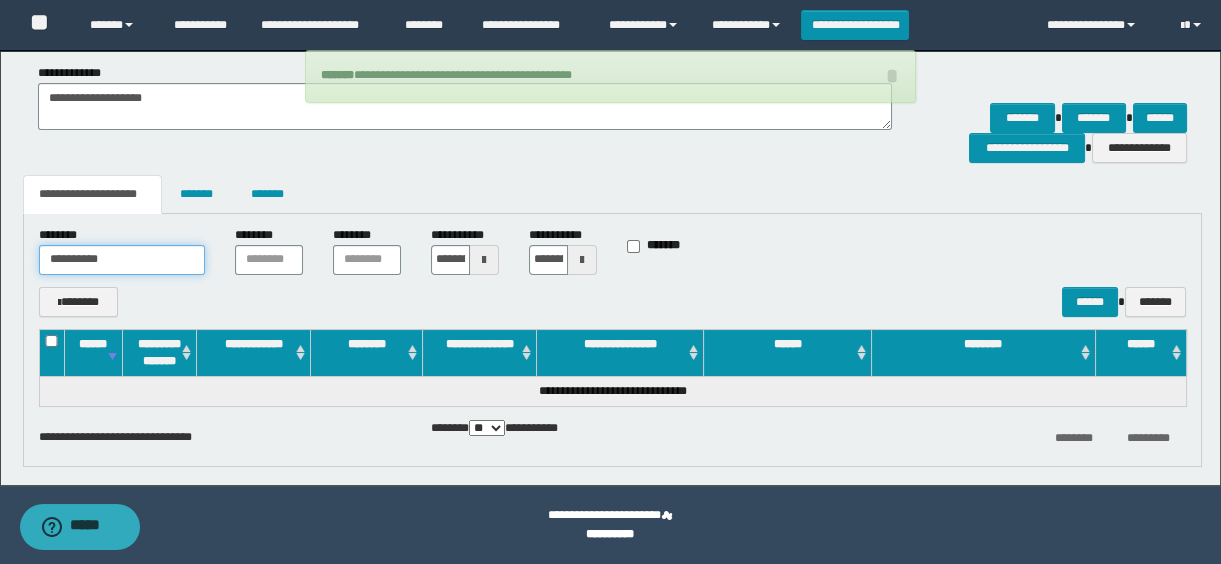 scroll, scrollTop: 372, scrollLeft: 0, axis: vertical 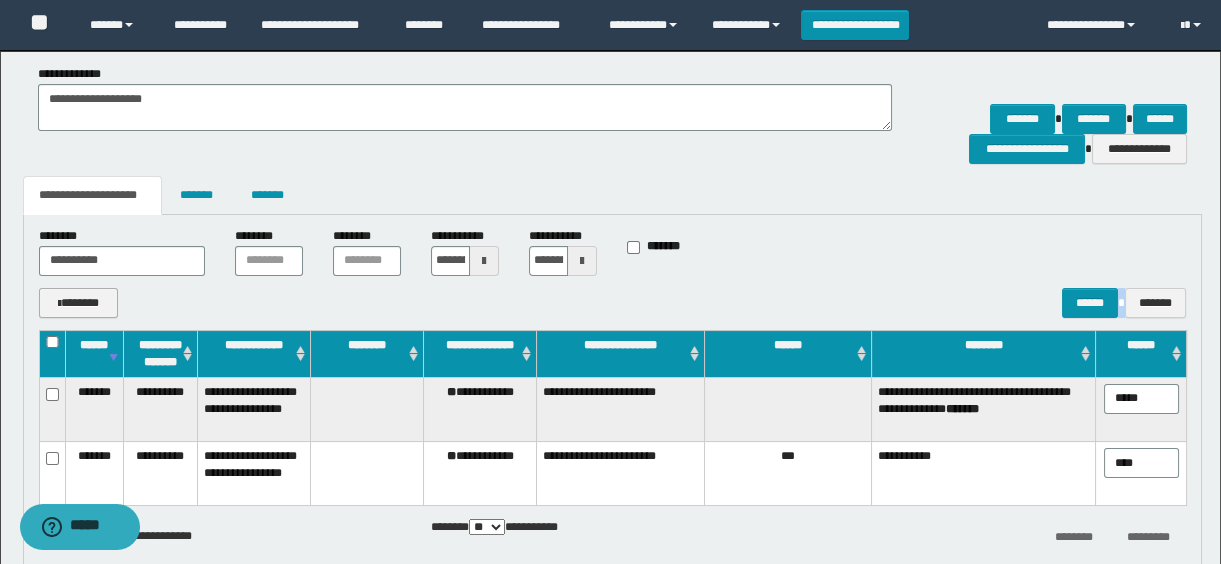 click on "**********" at bounding box center [613, 390] 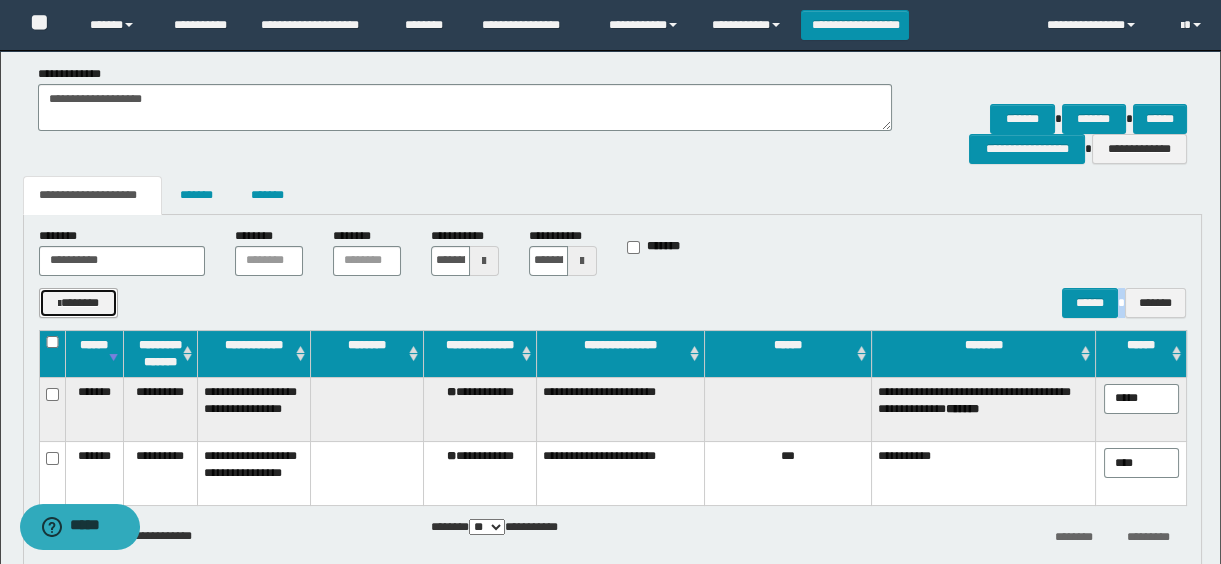 drag, startPoint x: 65, startPoint y: 316, endPoint x: 62, endPoint y: 301, distance: 15.297058 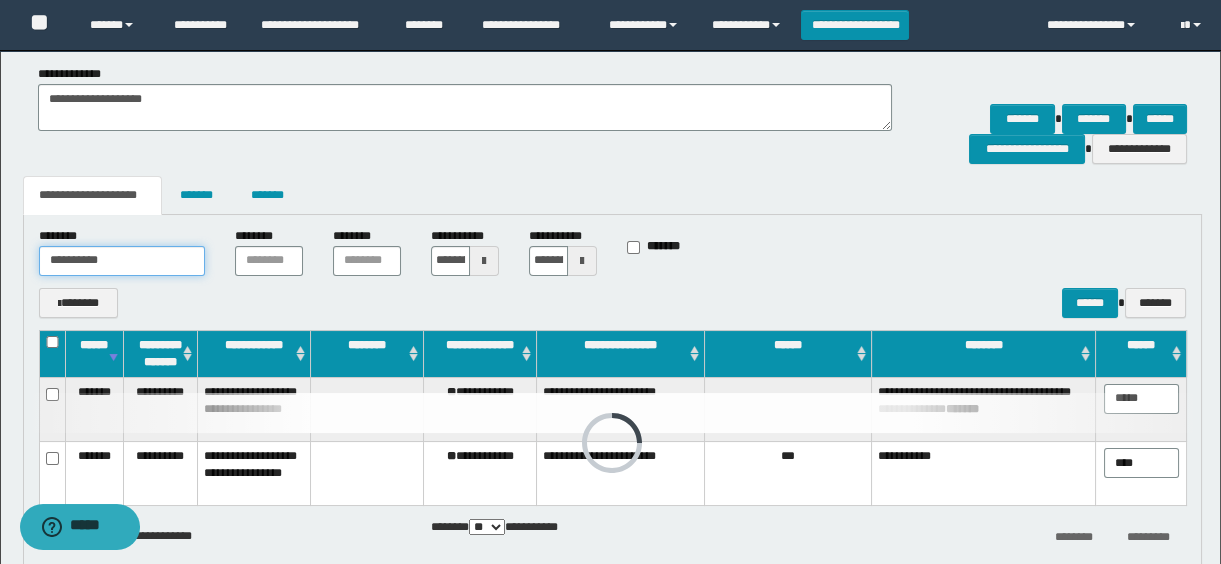 click on "**********" at bounding box center [122, 261] 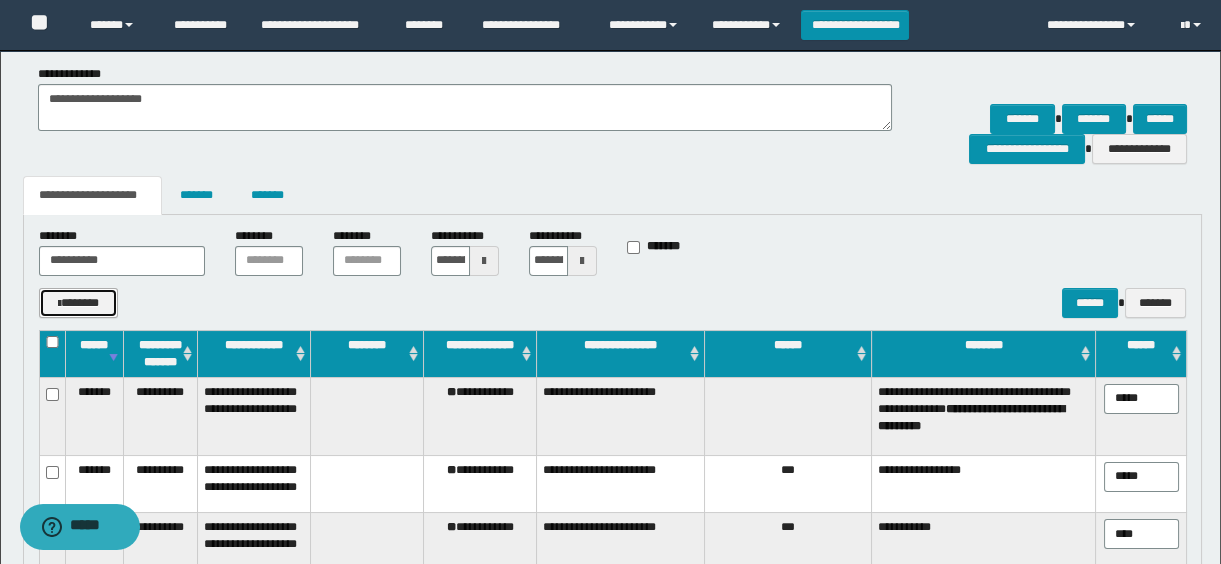 click on "*******" at bounding box center (79, 303) 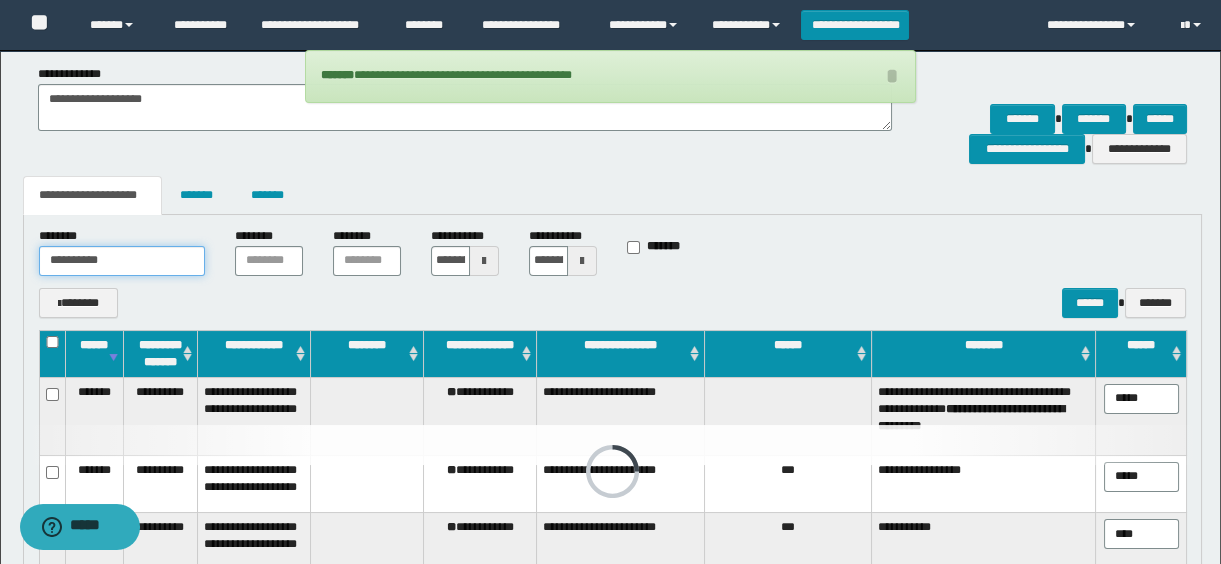 click on "**********" at bounding box center (122, 261) 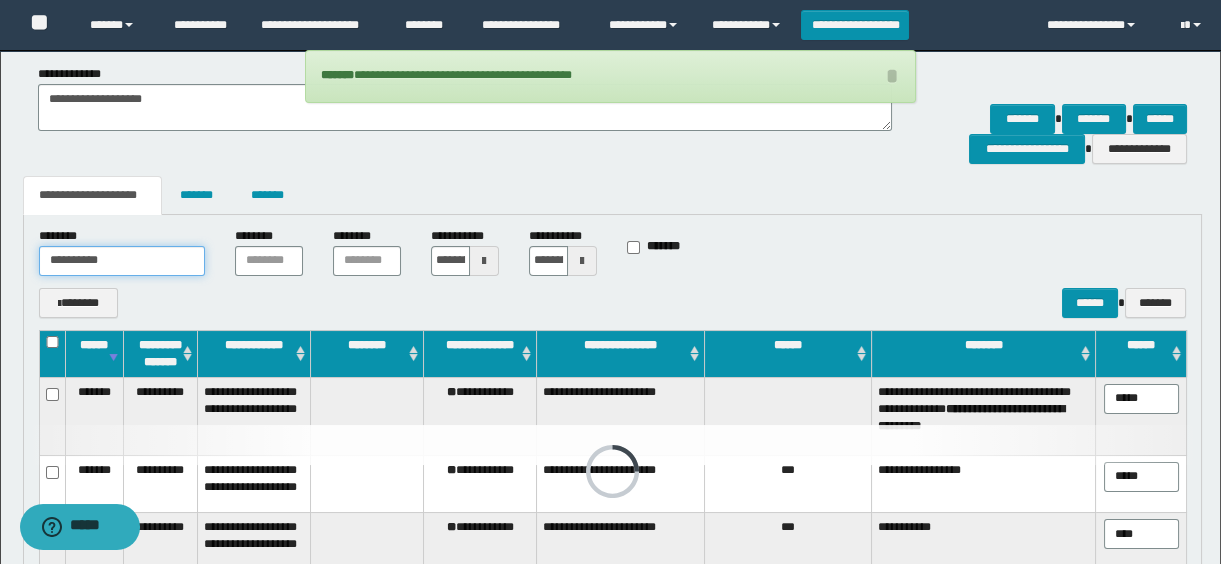 paste 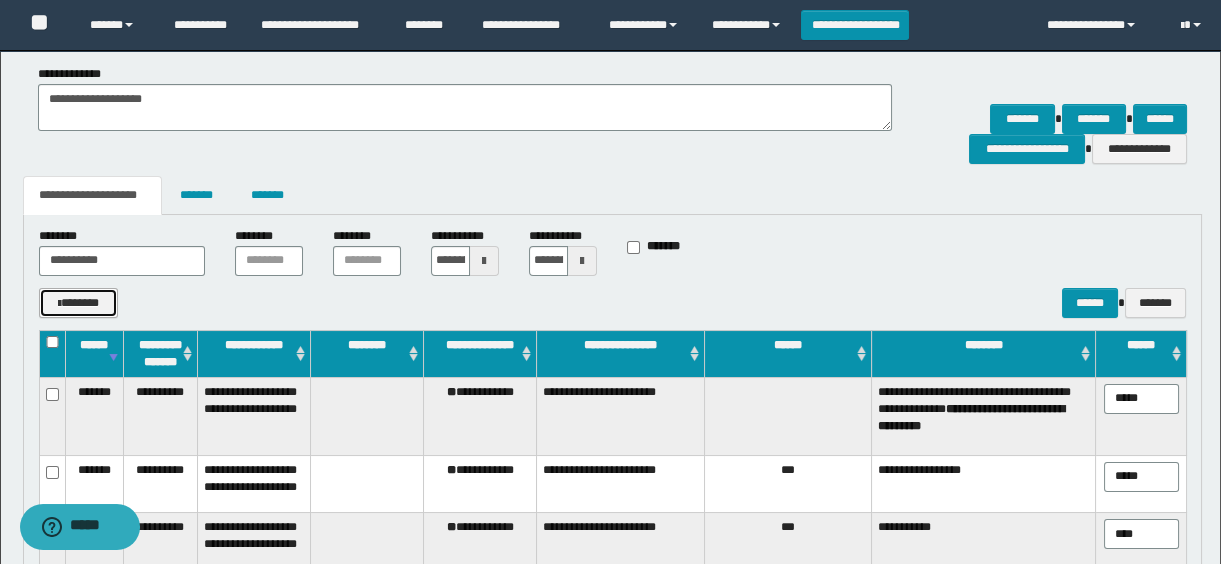 click on "*******" at bounding box center [79, 303] 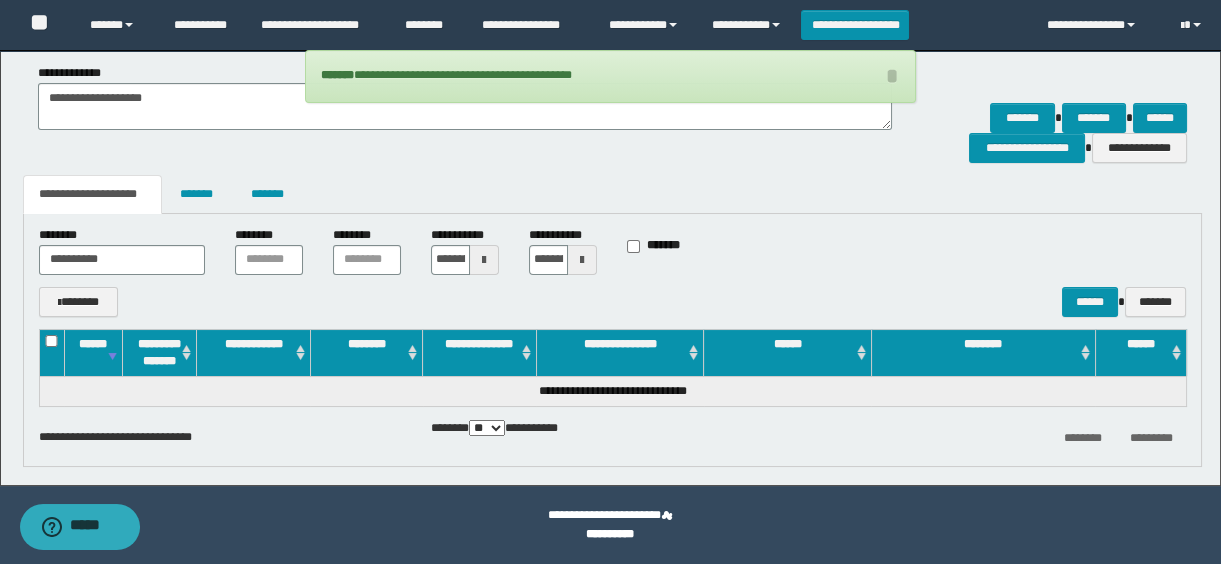 scroll, scrollTop: 372, scrollLeft: 0, axis: vertical 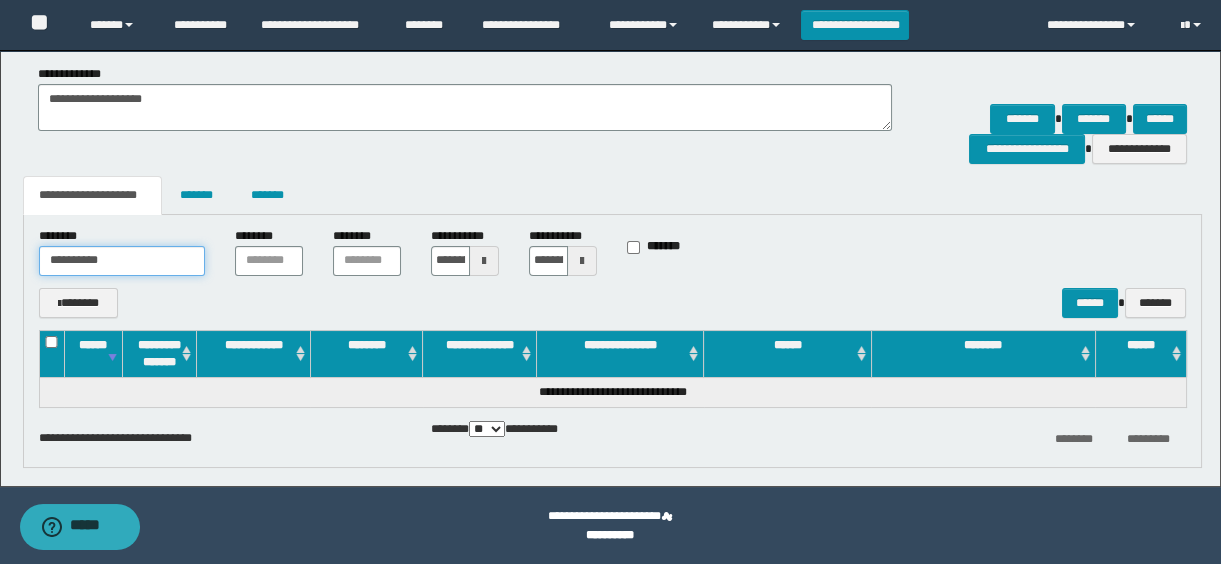 drag, startPoint x: 135, startPoint y: 251, endPoint x: -4, endPoint y: 228, distance: 140.89003 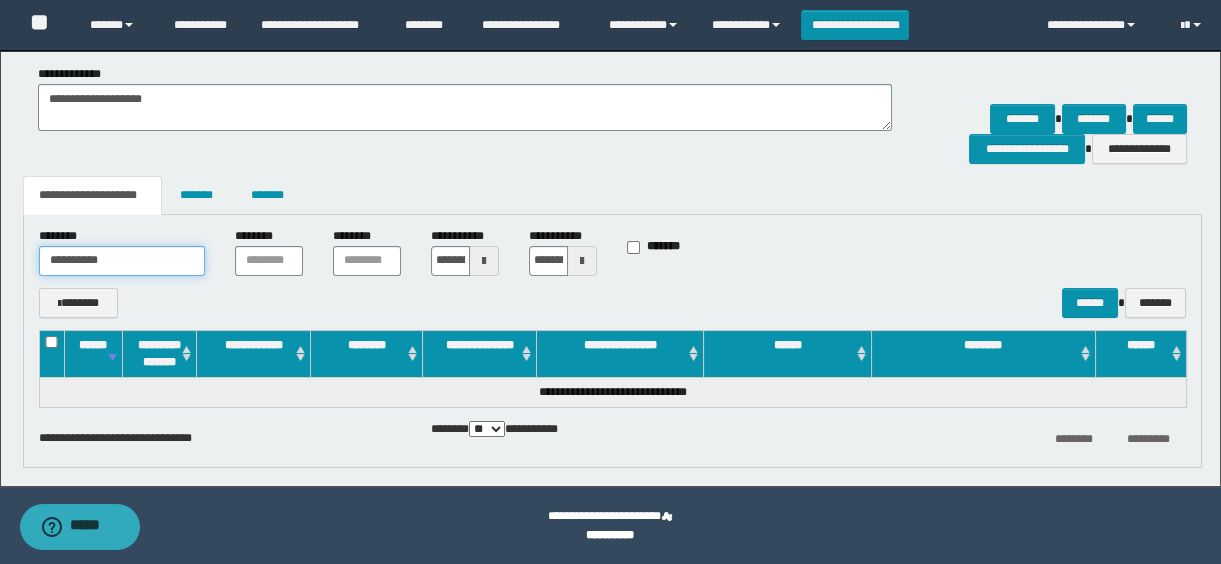click on "**********" at bounding box center (610, -90) 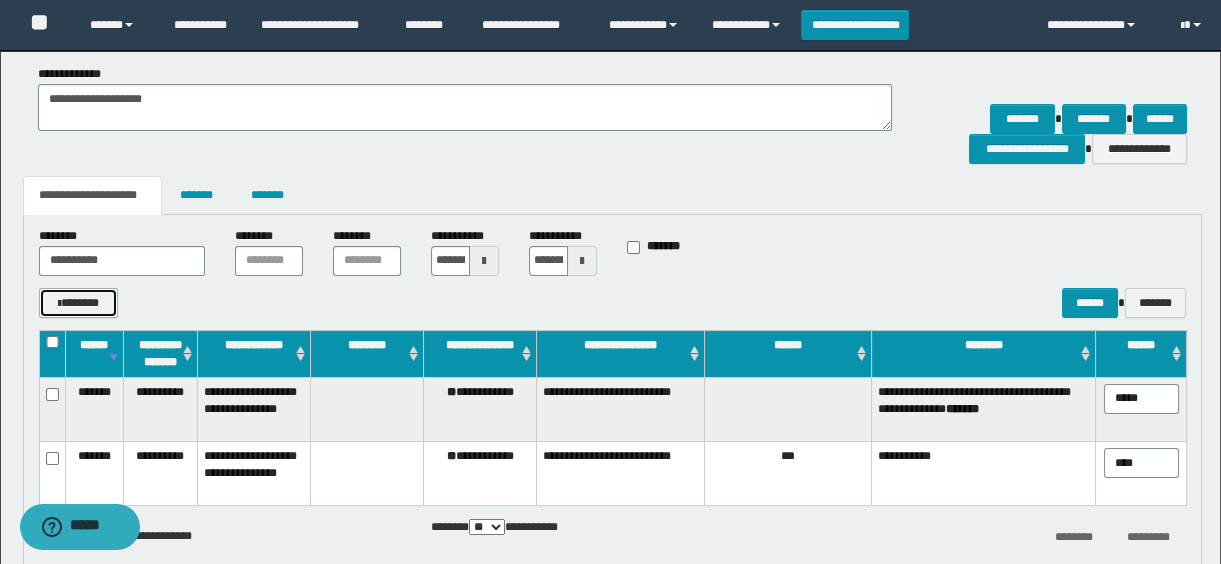 click on "*******" at bounding box center [79, 303] 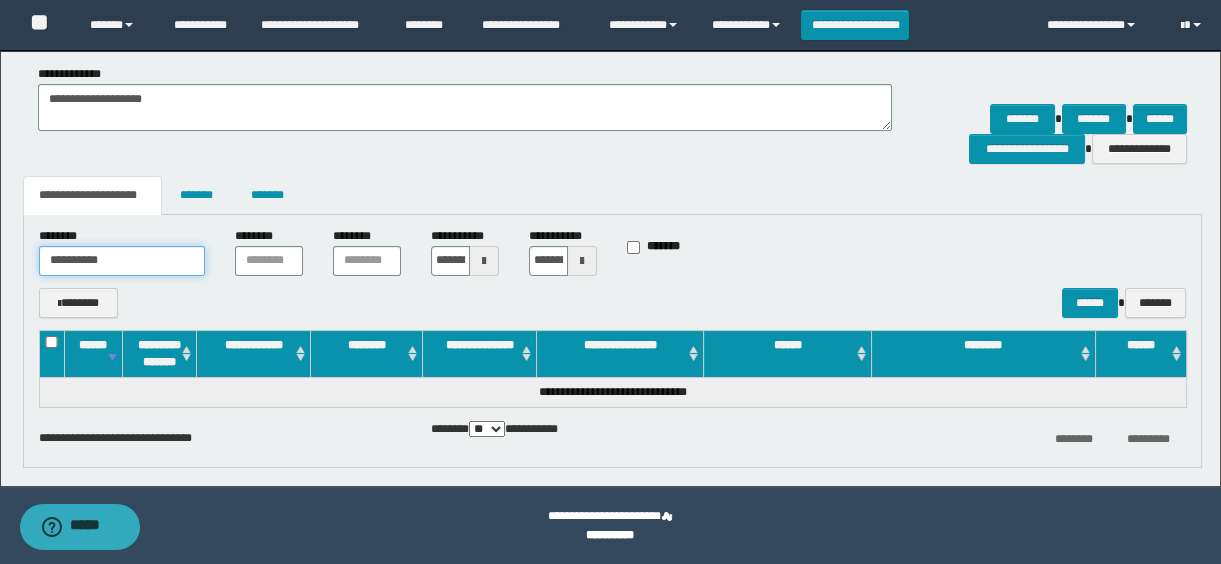 click on "**********" at bounding box center (122, 261) 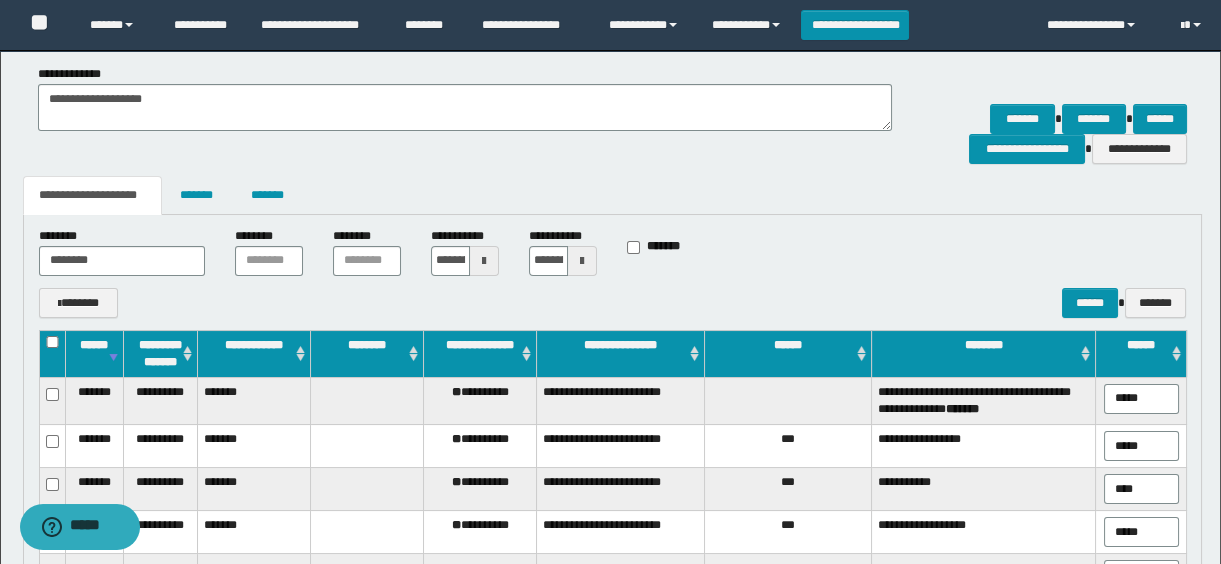 drag, startPoint x: 48, startPoint y: 331, endPoint x: 62, endPoint y: 333, distance: 14.142136 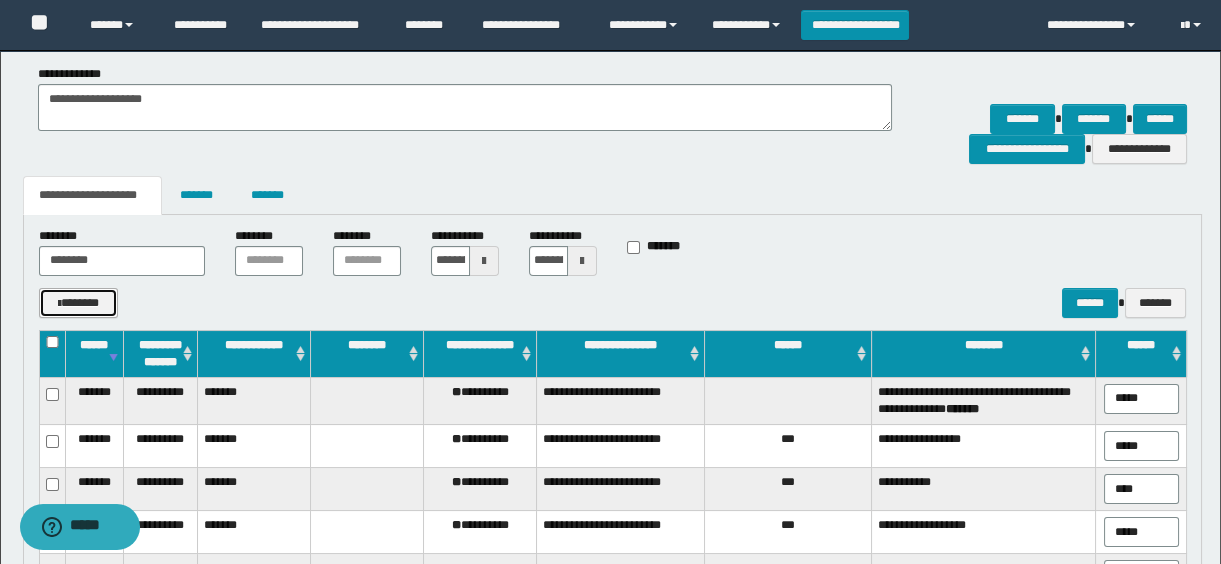 click on "*******" at bounding box center (79, 303) 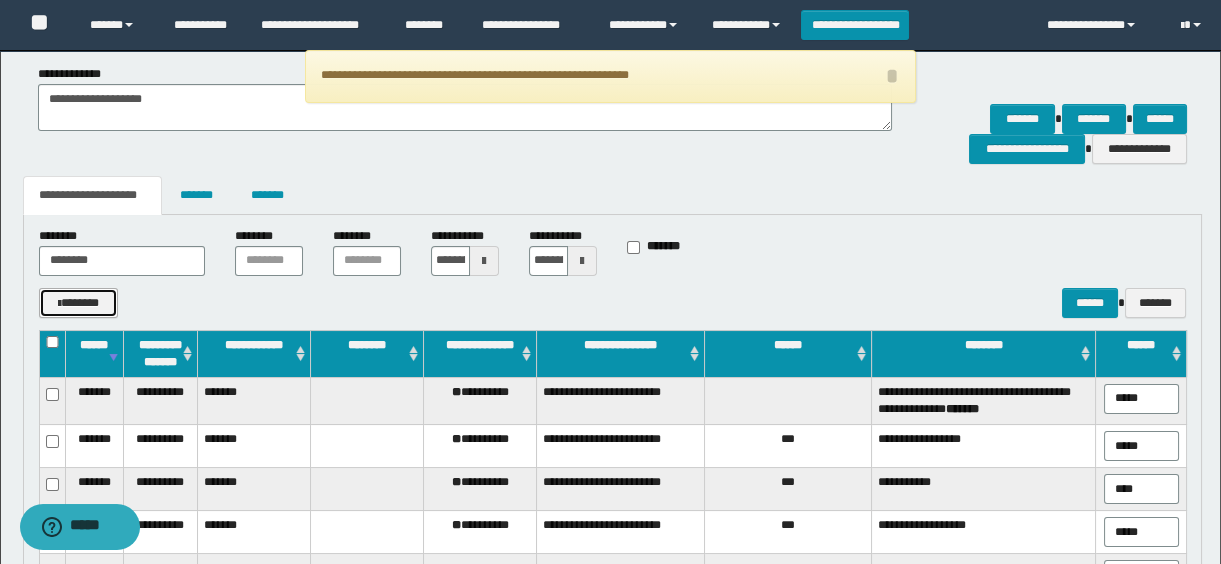 click on "*******" at bounding box center (79, 303) 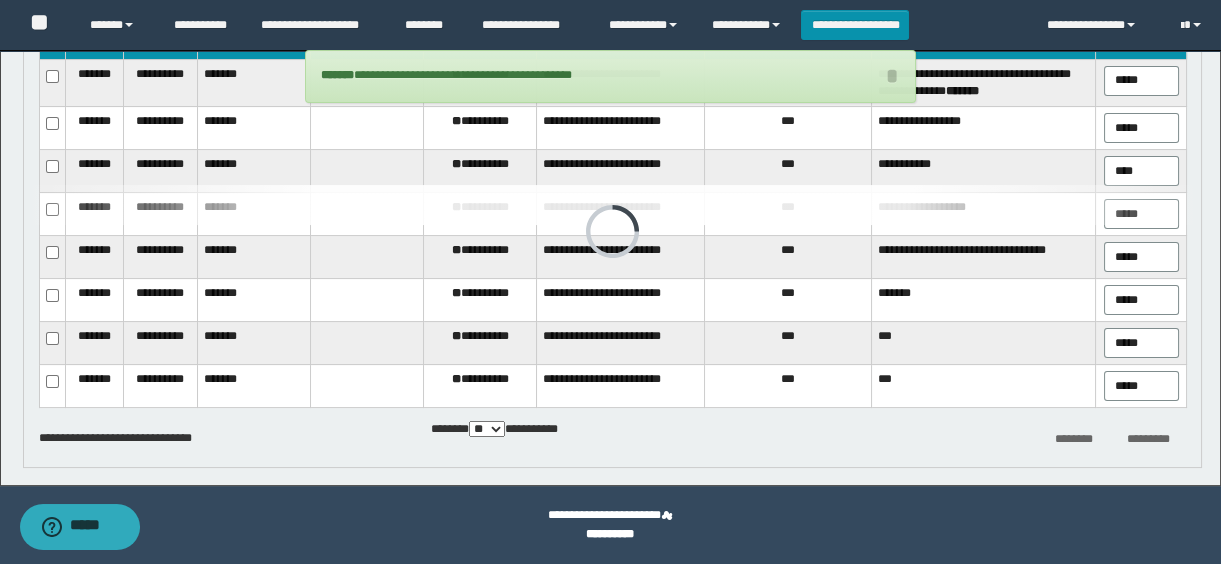 scroll, scrollTop: 417, scrollLeft: 0, axis: vertical 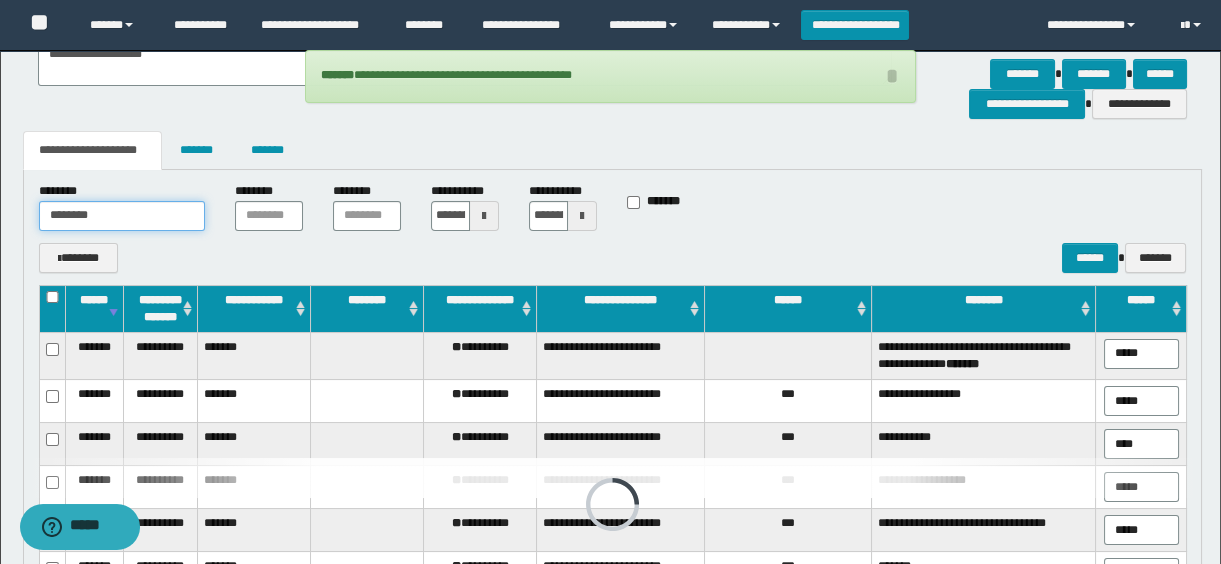 click on "********" at bounding box center [122, 216] 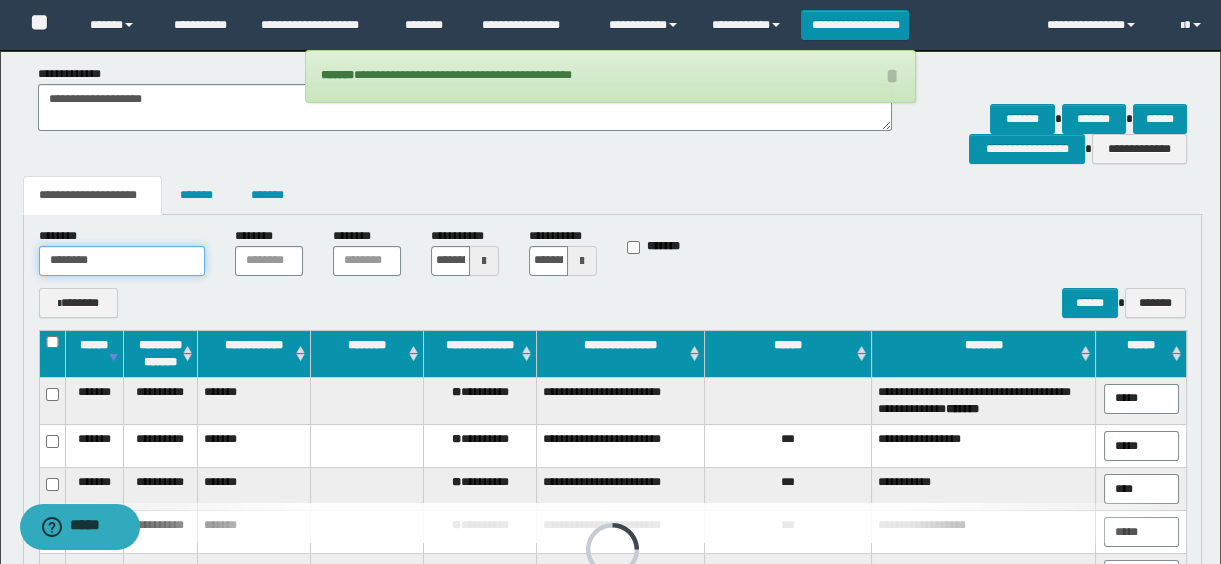 paste on "**" 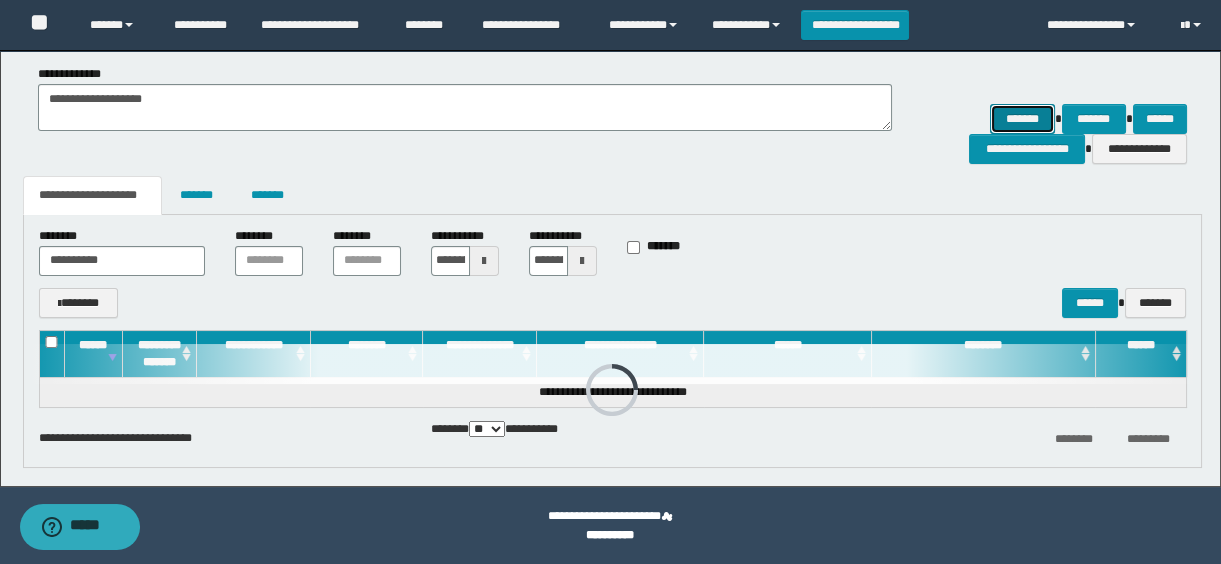 click on "*******" at bounding box center (1022, 119) 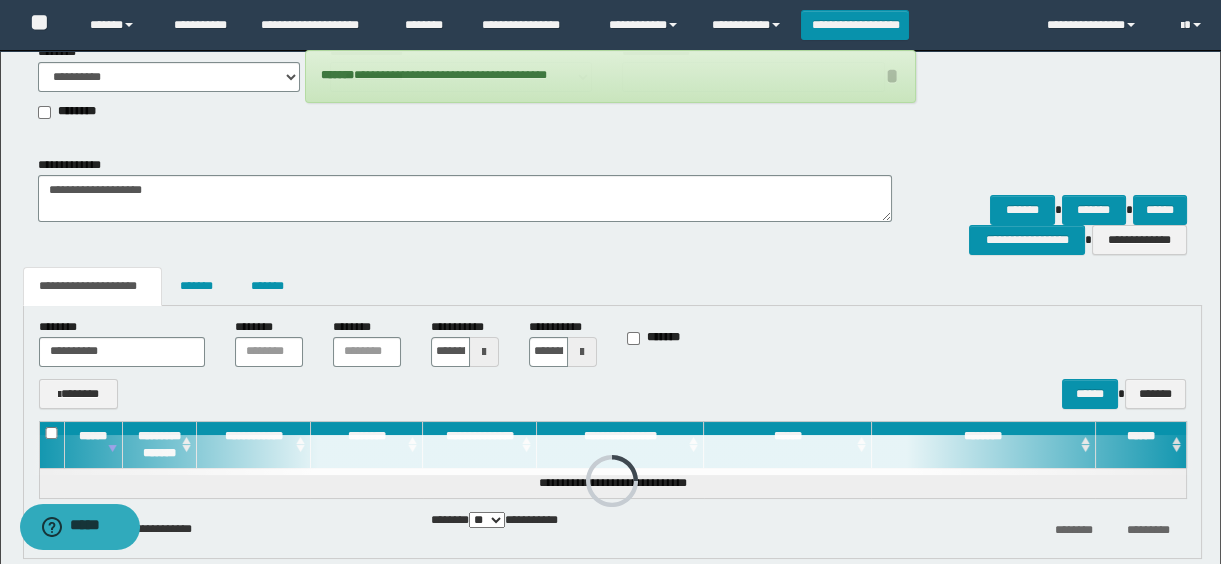 scroll, scrollTop: 372, scrollLeft: 0, axis: vertical 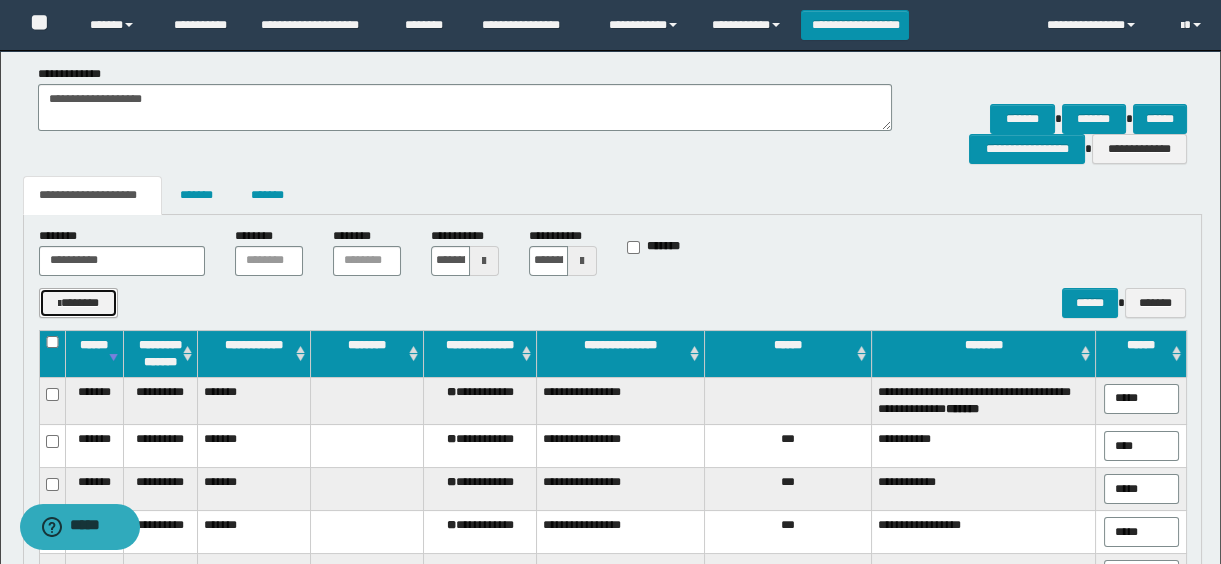 click on "*******" at bounding box center (79, 303) 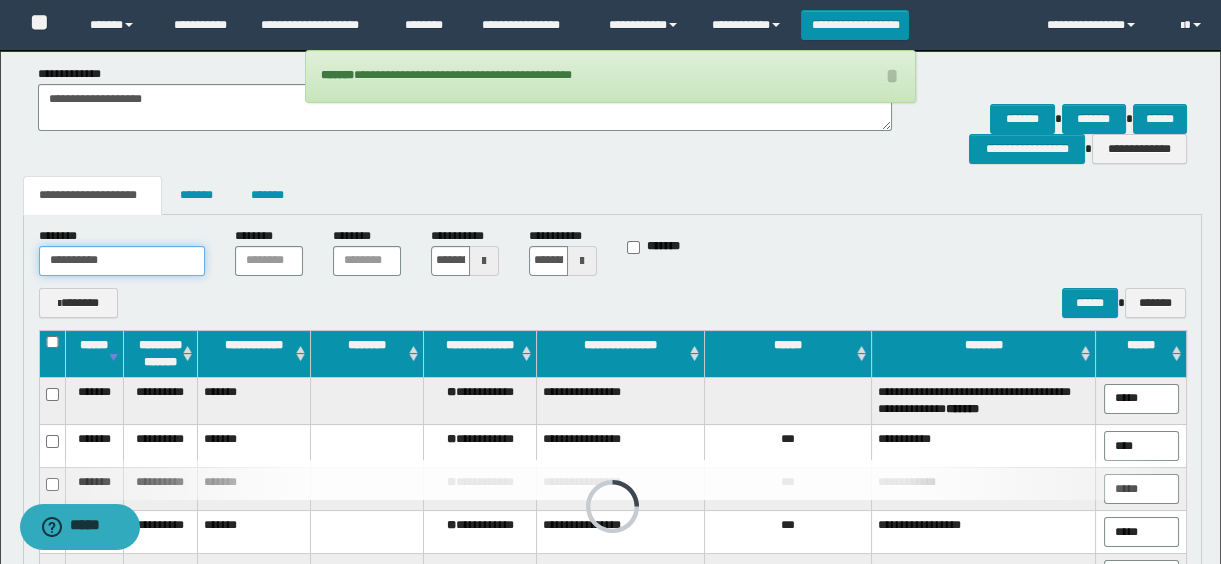 click on "**********" at bounding box center [122, 261] 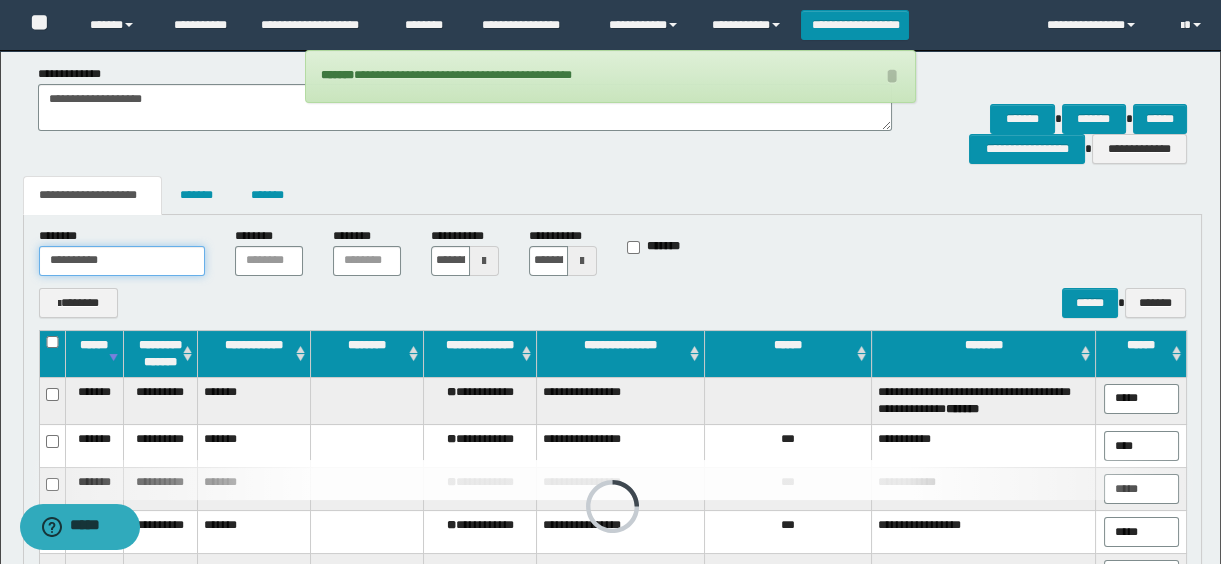 paste 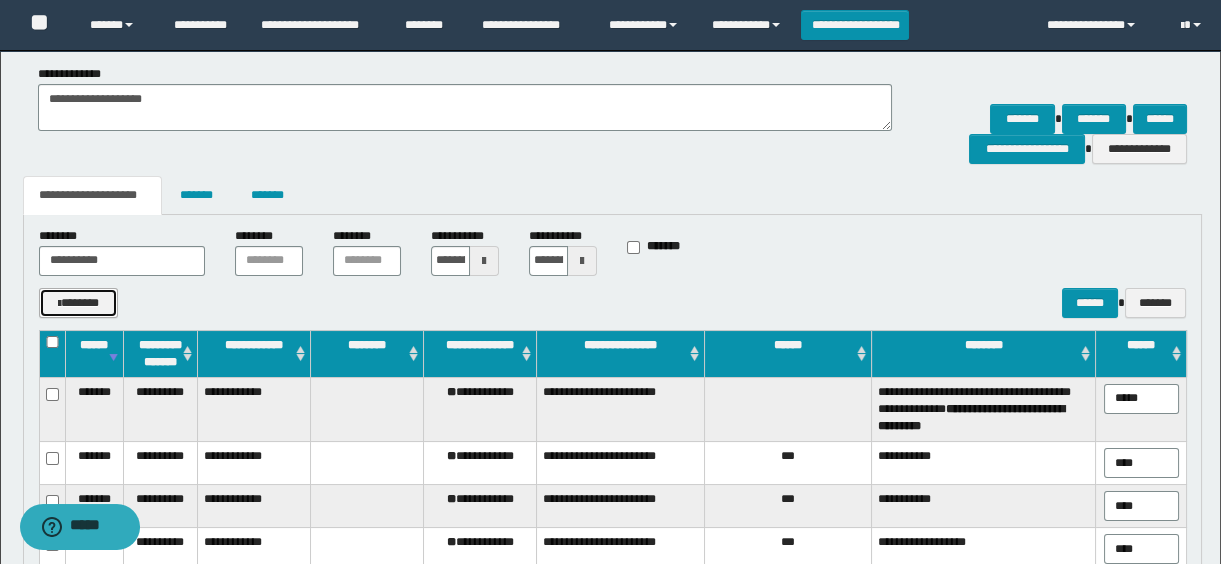 click on "*******" at bounding box center [79, 303] 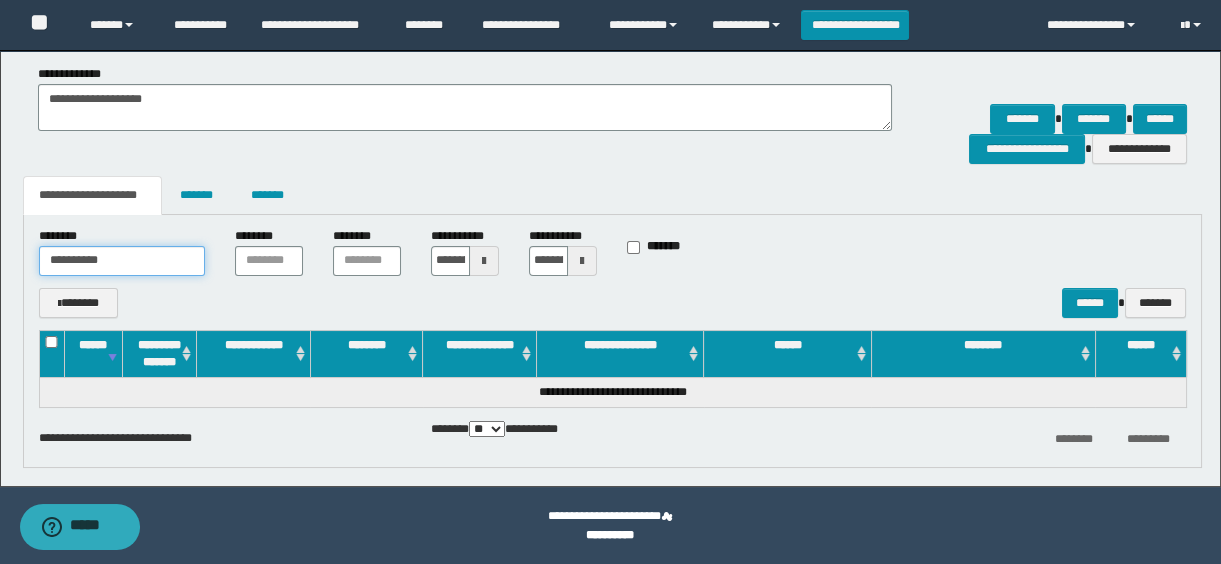 click on "**********" at bounding box center (122, 261) 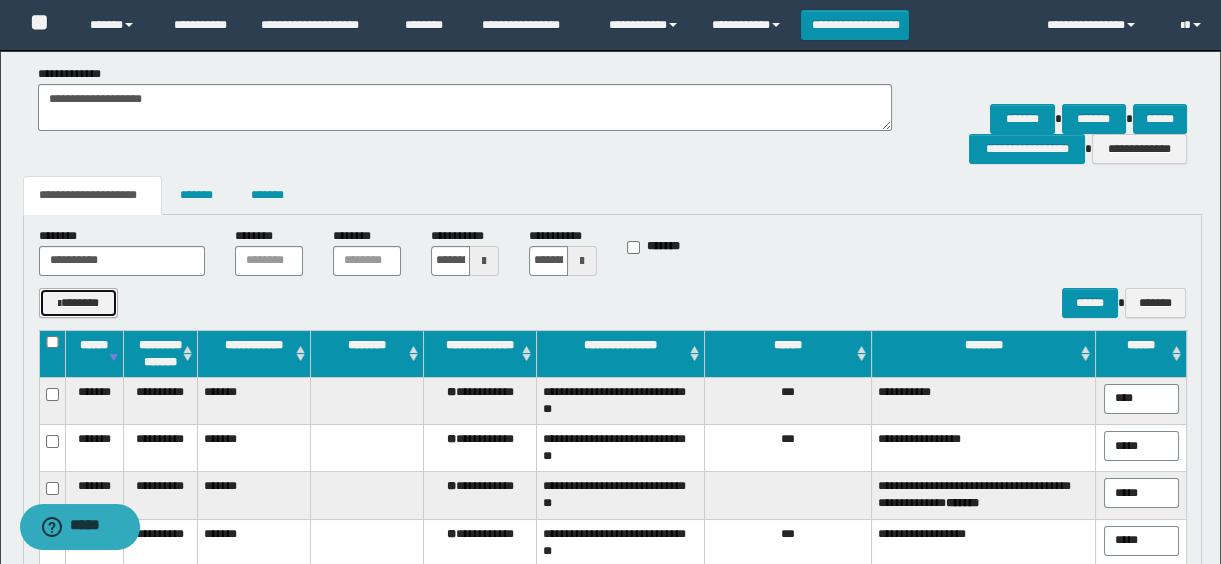 click on "*******" at bounding box center [79, 303] 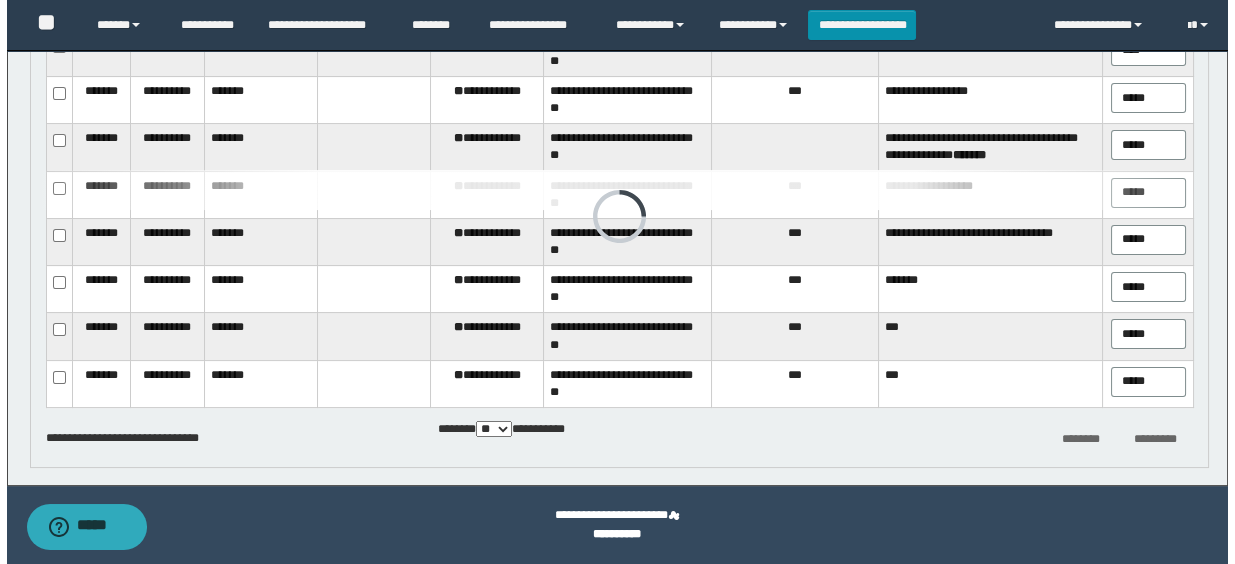 scroll, scrollTop: 372, scrollLeft: 0, axis: vertical 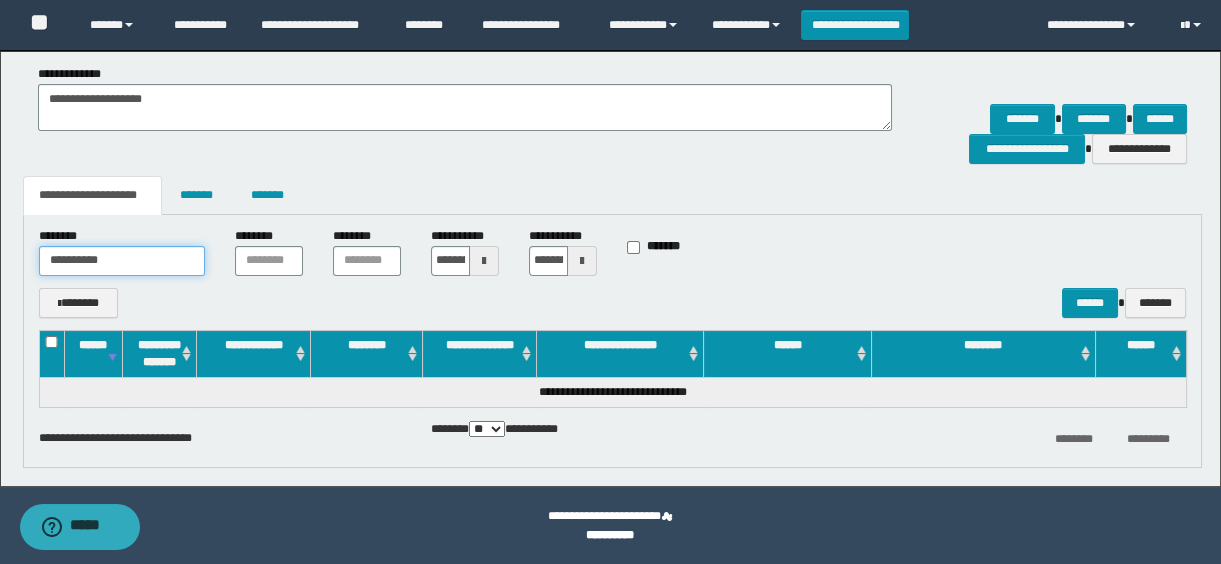 drag, startPoint x: 153, startPoint y: 260, endPoint x: -4, endPoint y: 246, distance: 157.62297 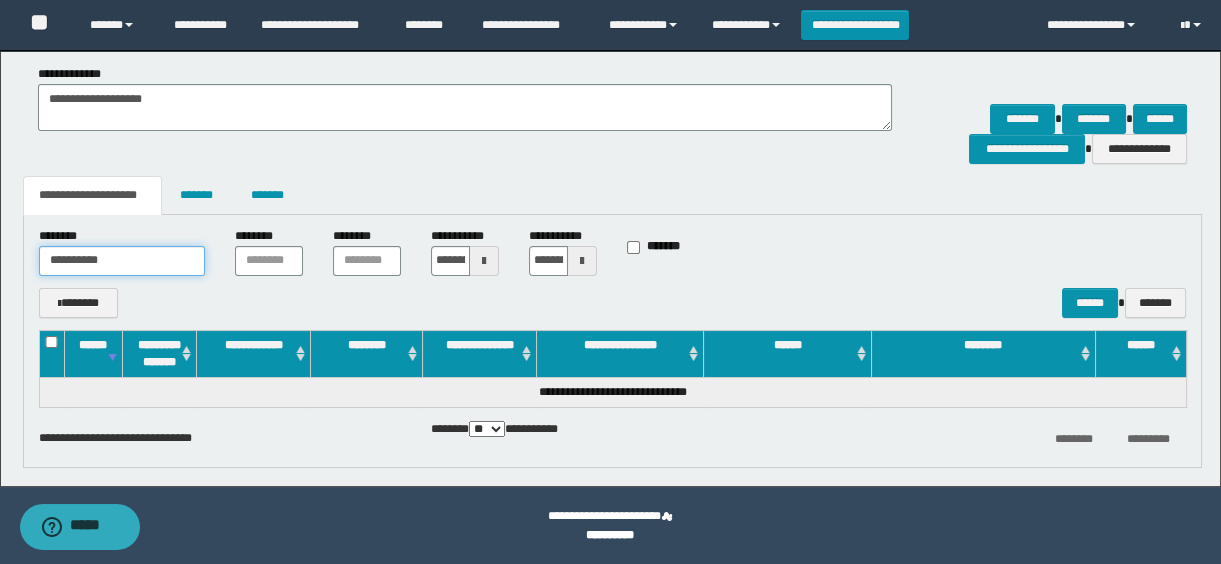 click on "**********" at bounding box center [610, -90] 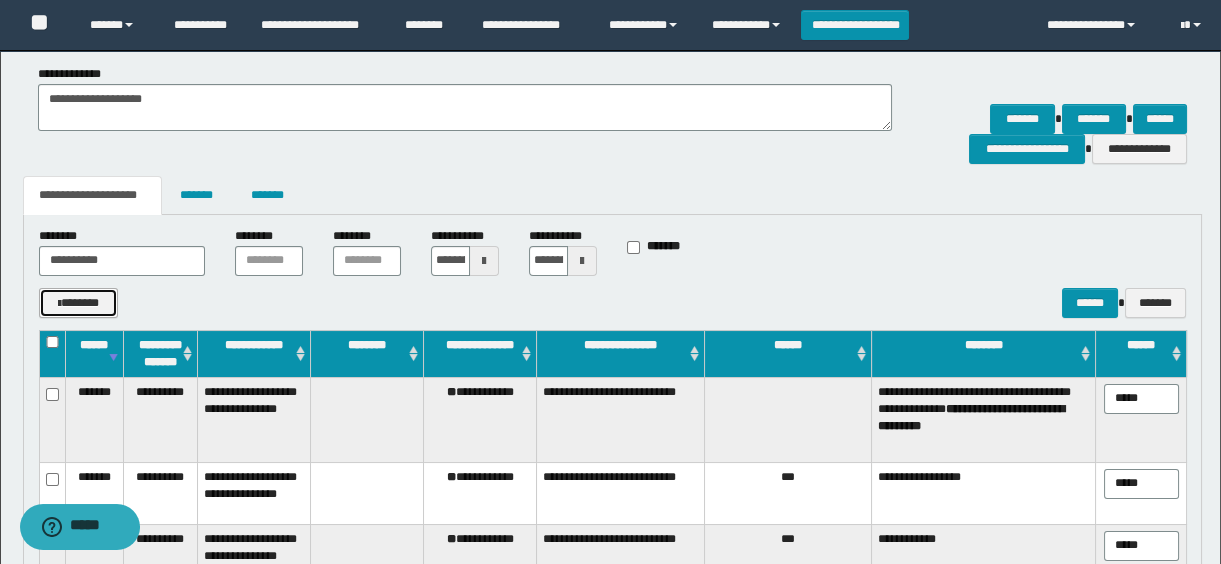 click on "*******" at bounding box center [79, 303] 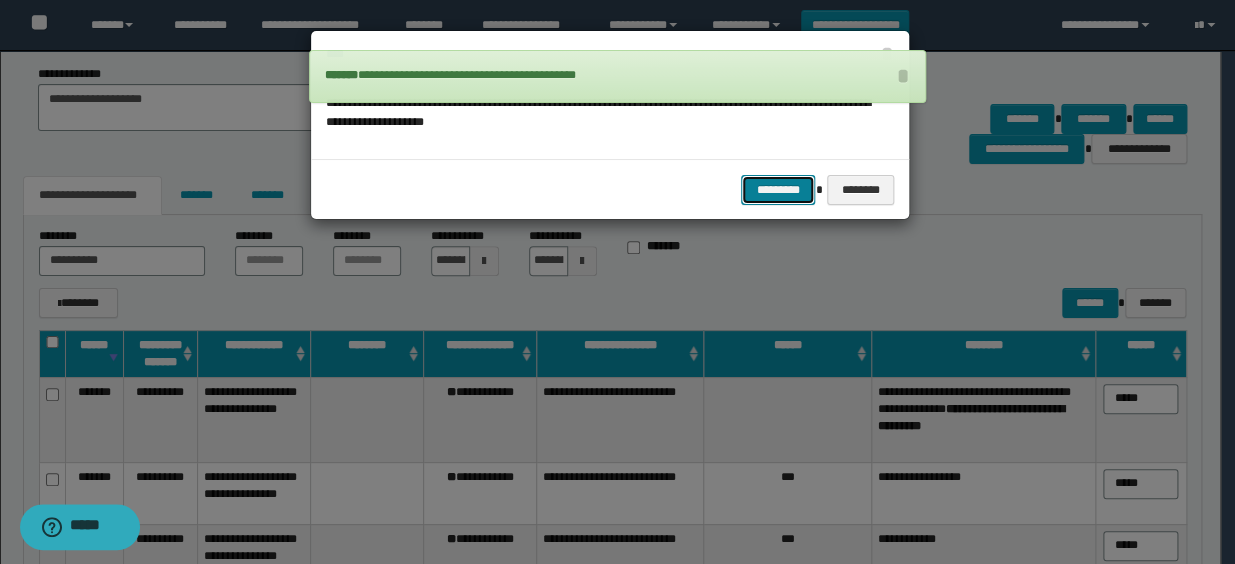 click on "*********" at bounding box center (778, 190) 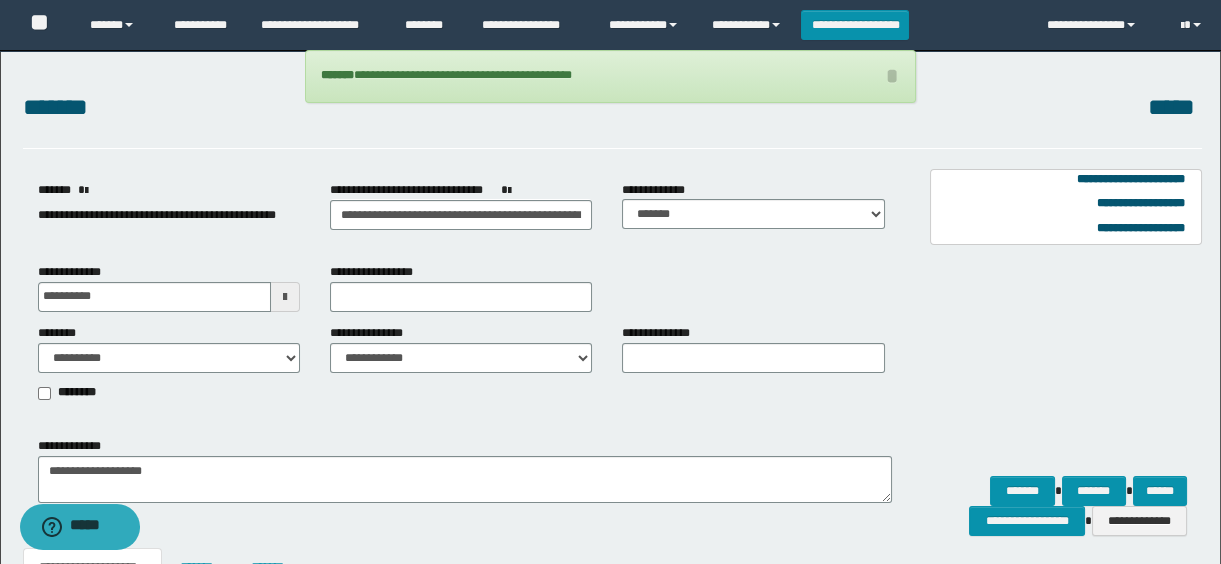 scroll, scrollTop: 363, scrollLeft: 0, axis: vertical 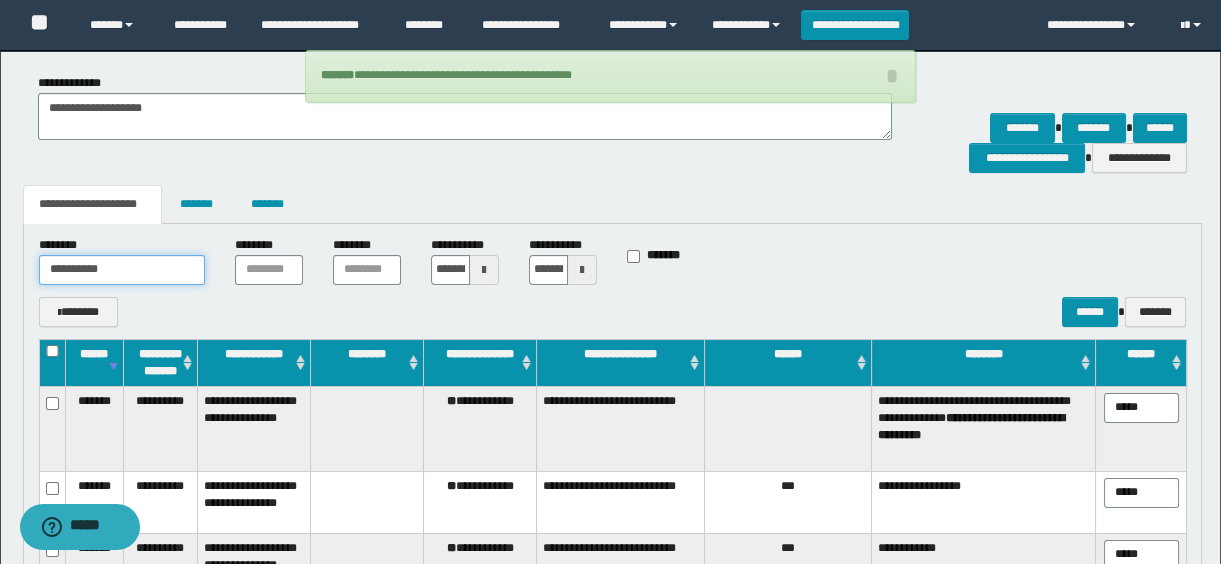 click on "**********" at bounding box center [122, 270] 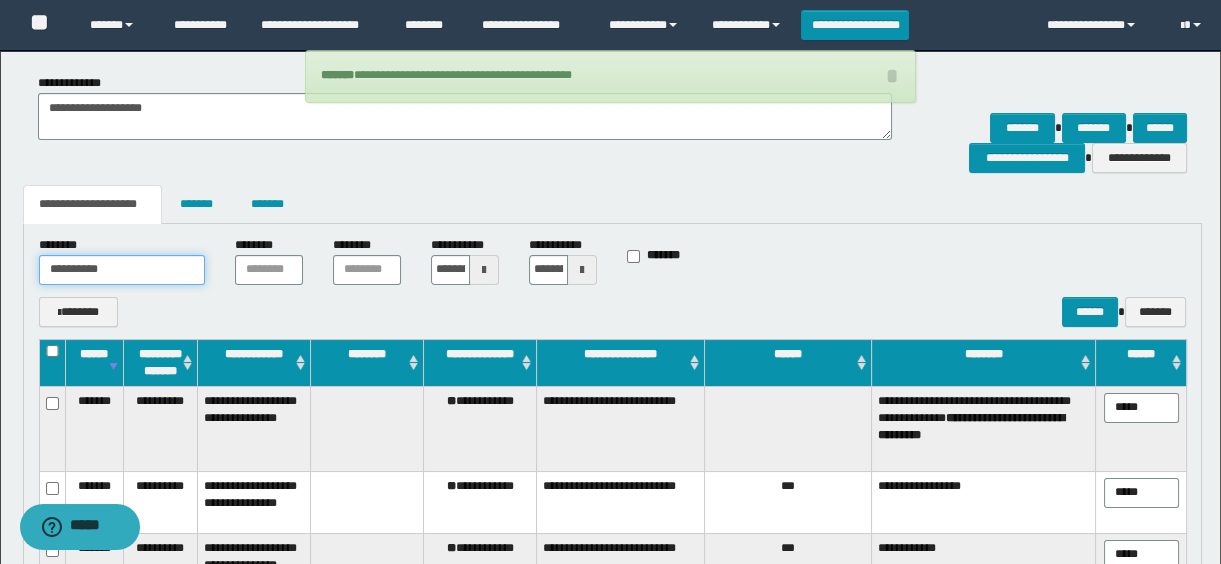 click on "**********" at bounding box center (122, 270) 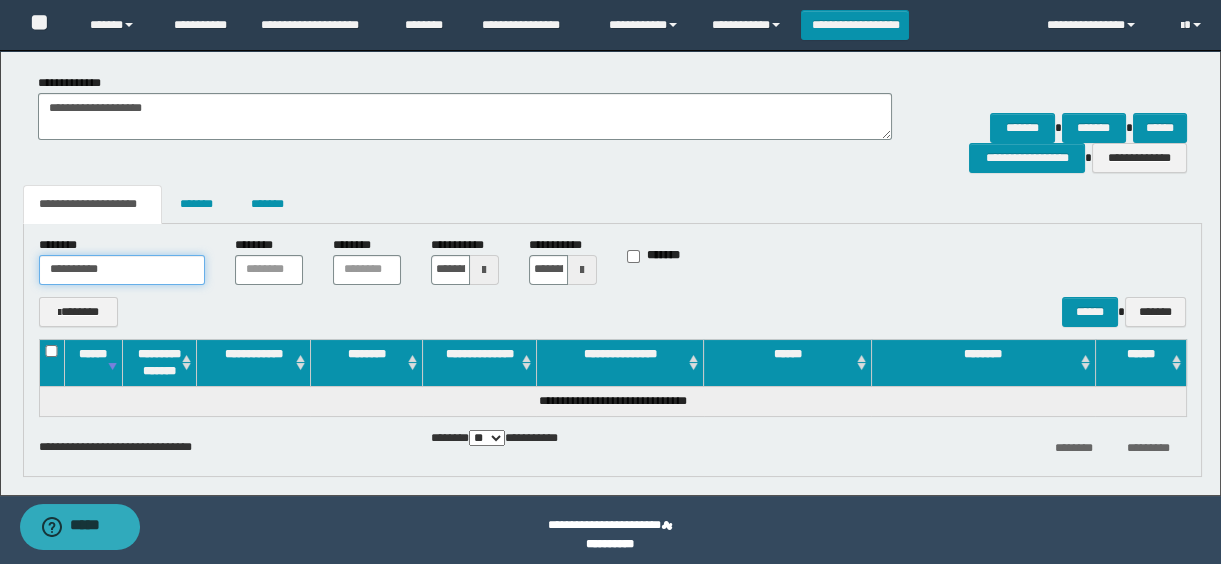 paste 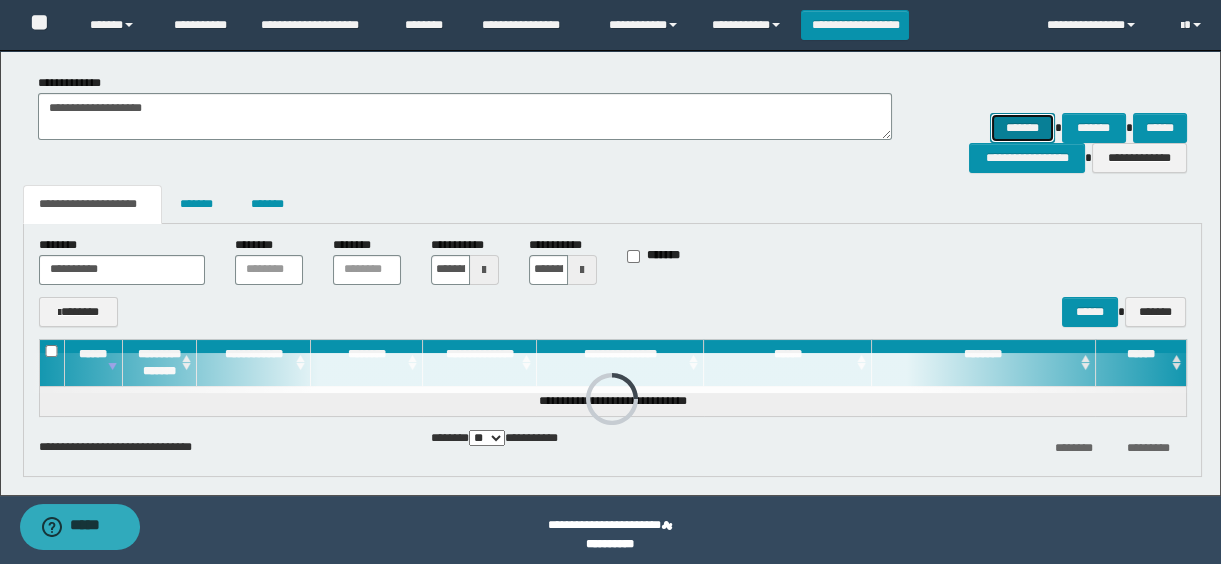 click on "*******" at bounding box center (1022, 128) 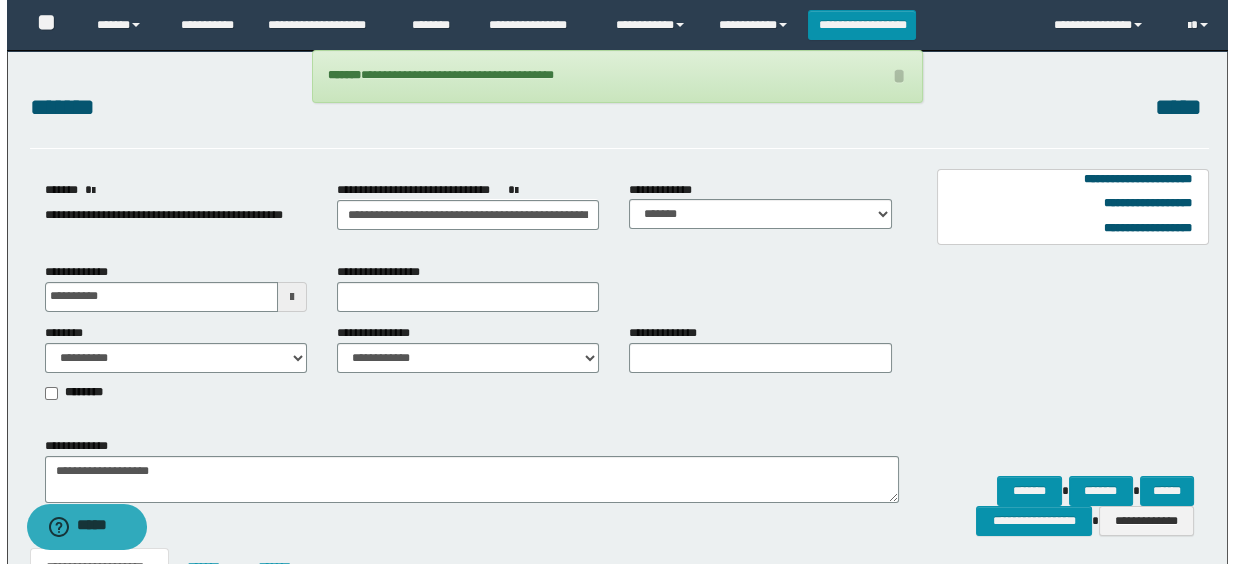 scroll, scrollTop: 363, scrollLeft: 0, axis: vertical 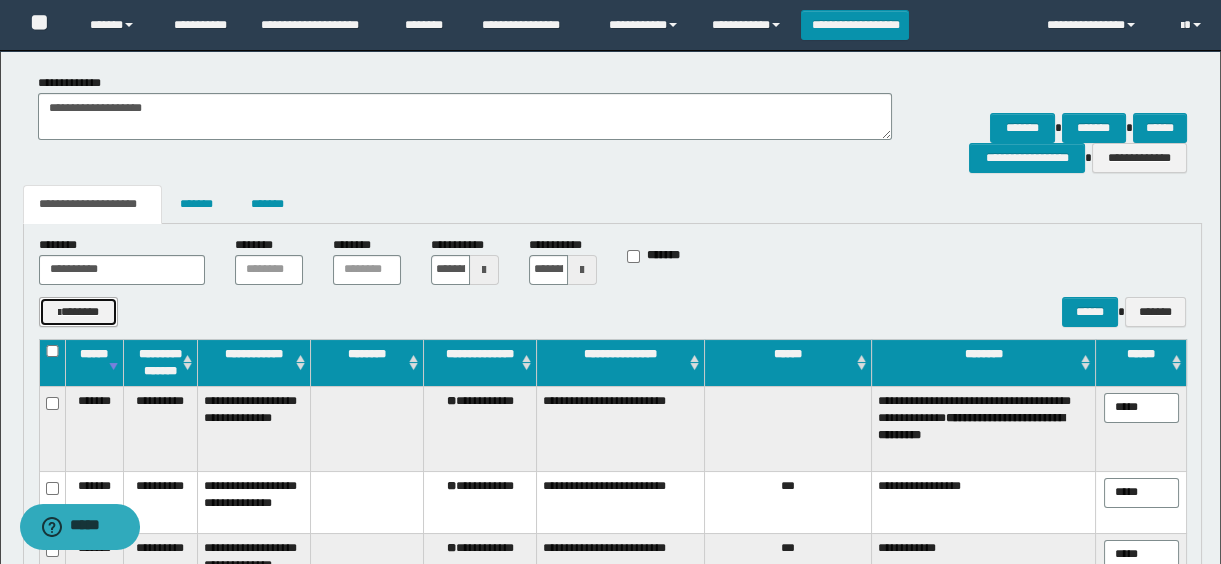 click on "*******" at bounding box center (79, 312) 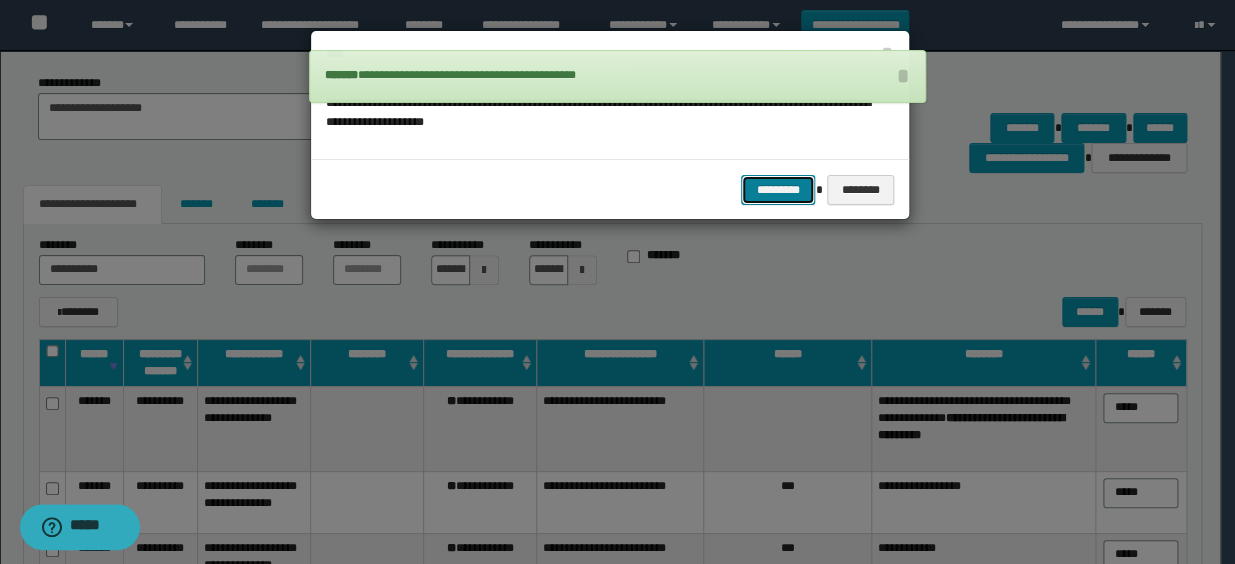 drag, startPoint x: 761, startPoint y: 190, endPoint x: 737, endPoint y: 194, distance: 24.33105 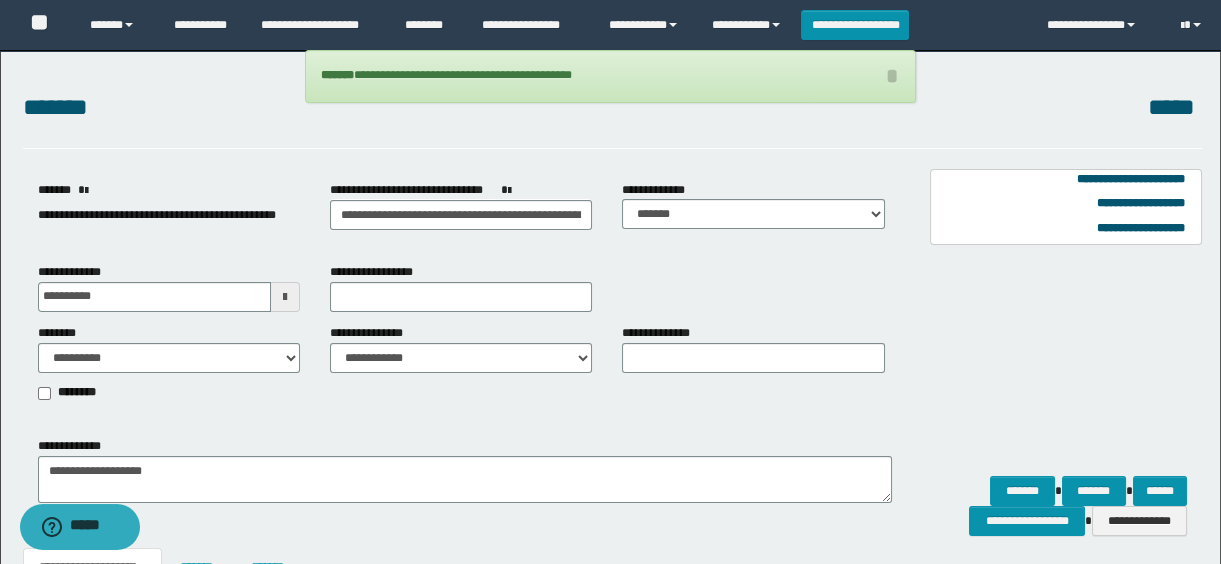 scroll, scrollTop: 454, scrollLeft: 0, axis: vertical 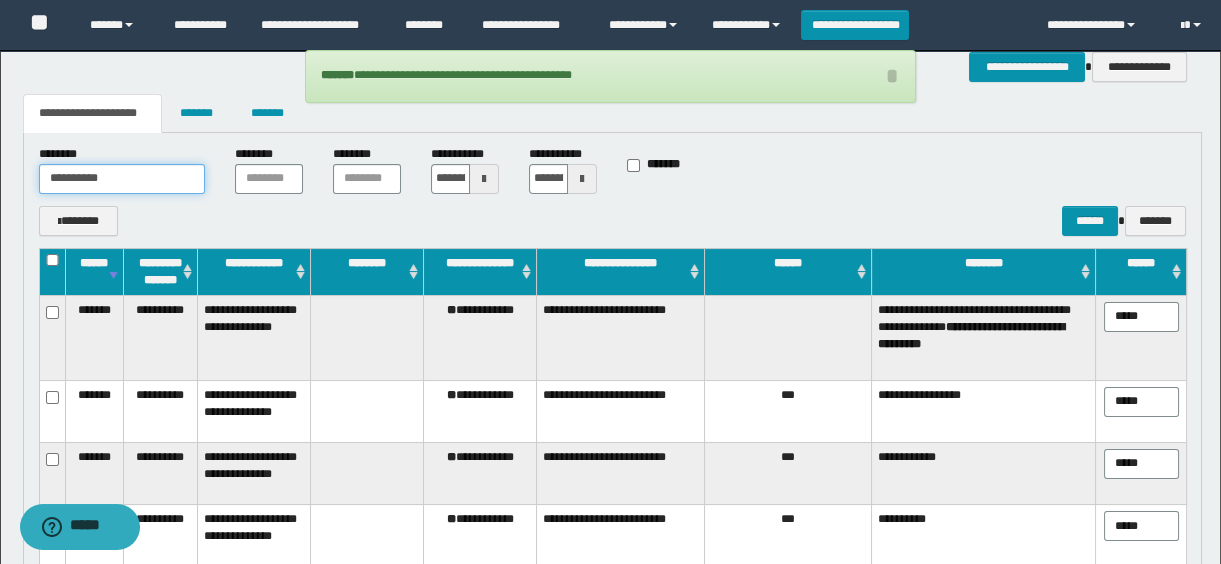 click on "**********" at bounding box center [122, 179] 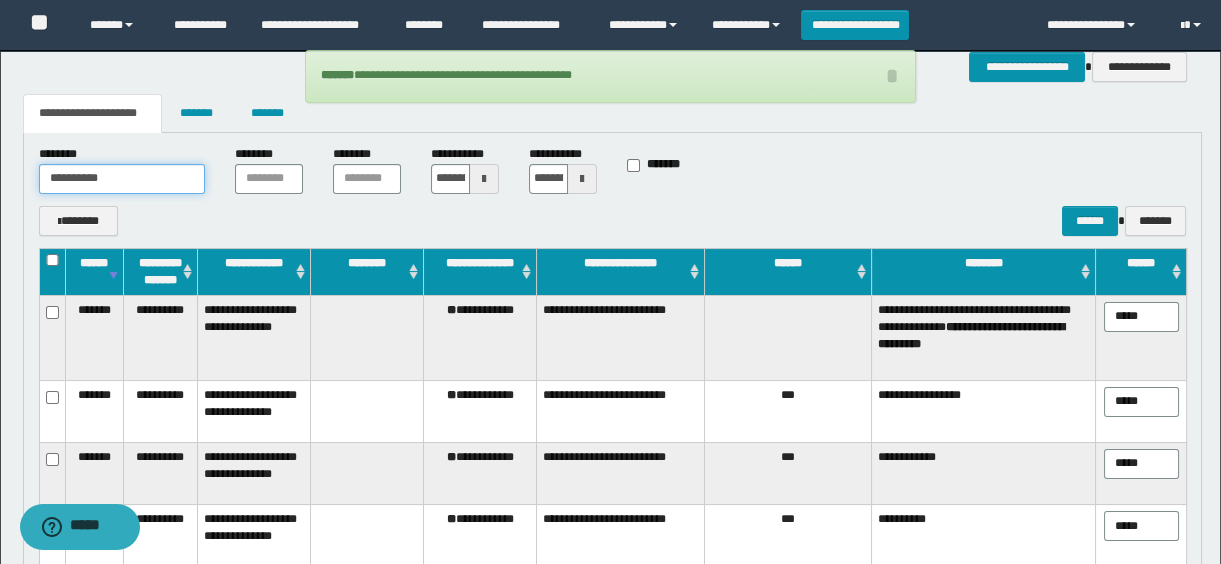 click on "**********" at bounding box center (122, 179) 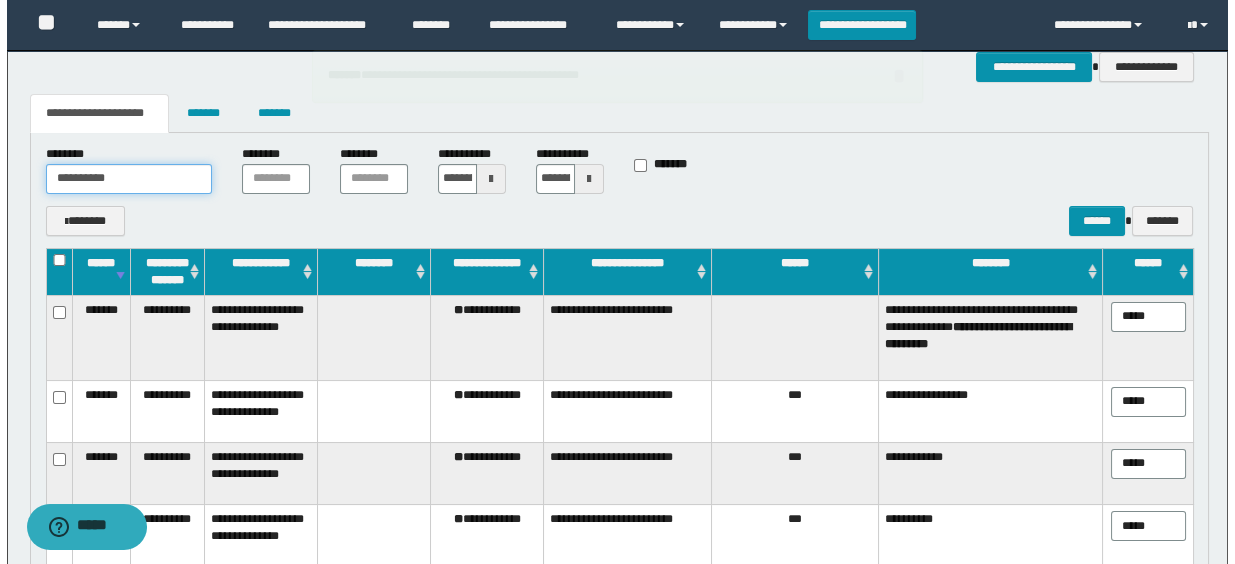 scroll, scrollTop: 372, scrollLeft: 0, axis: vertical 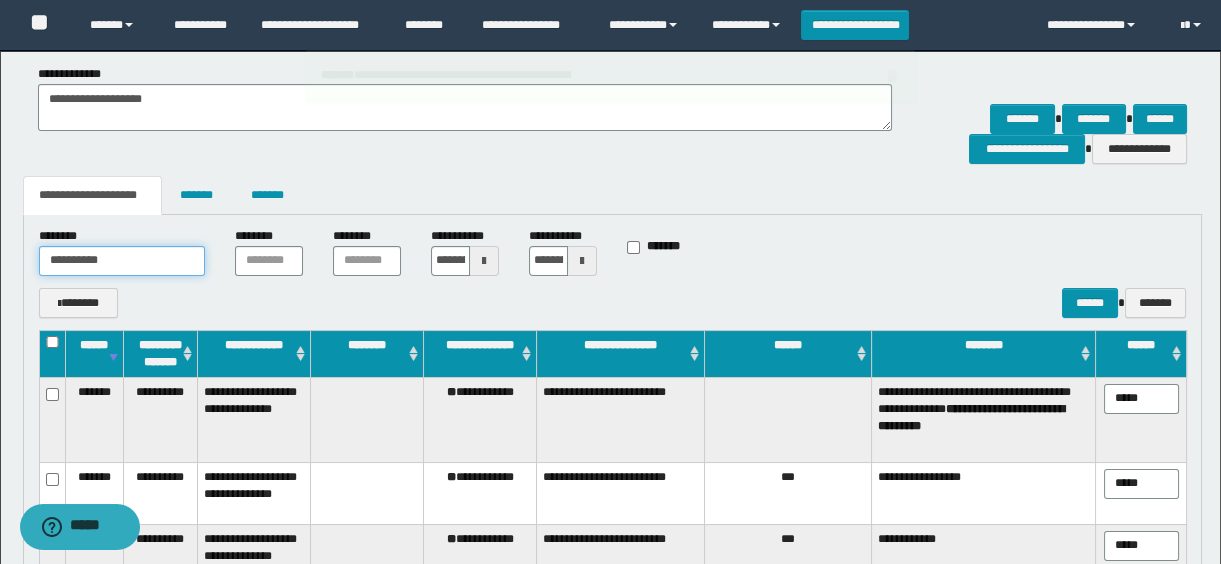 paste 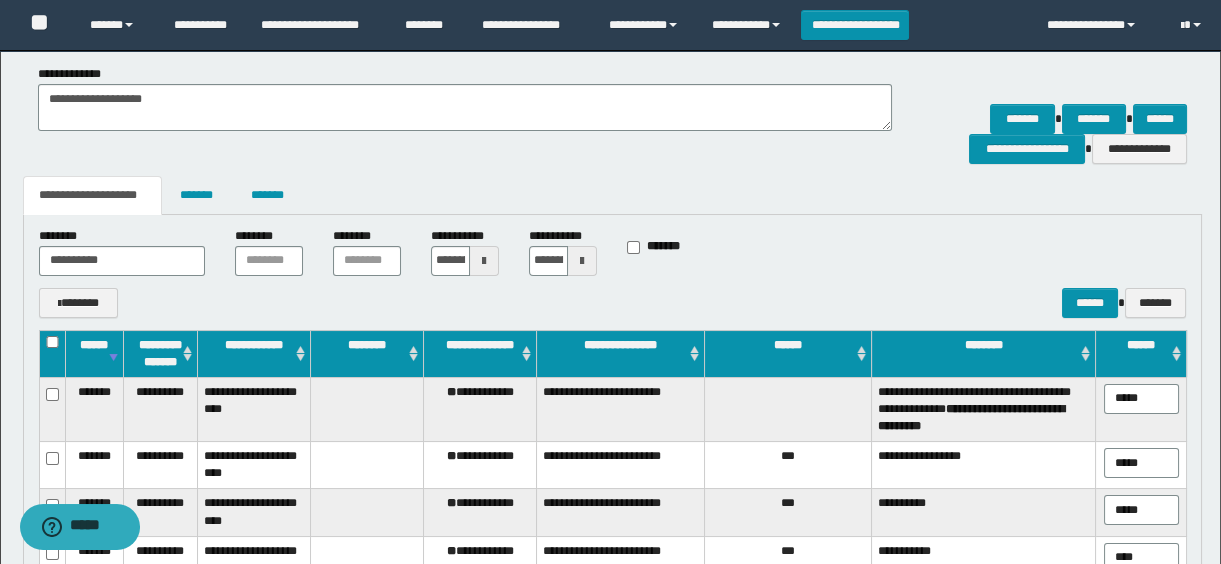 click at bounding box center (52, 353) 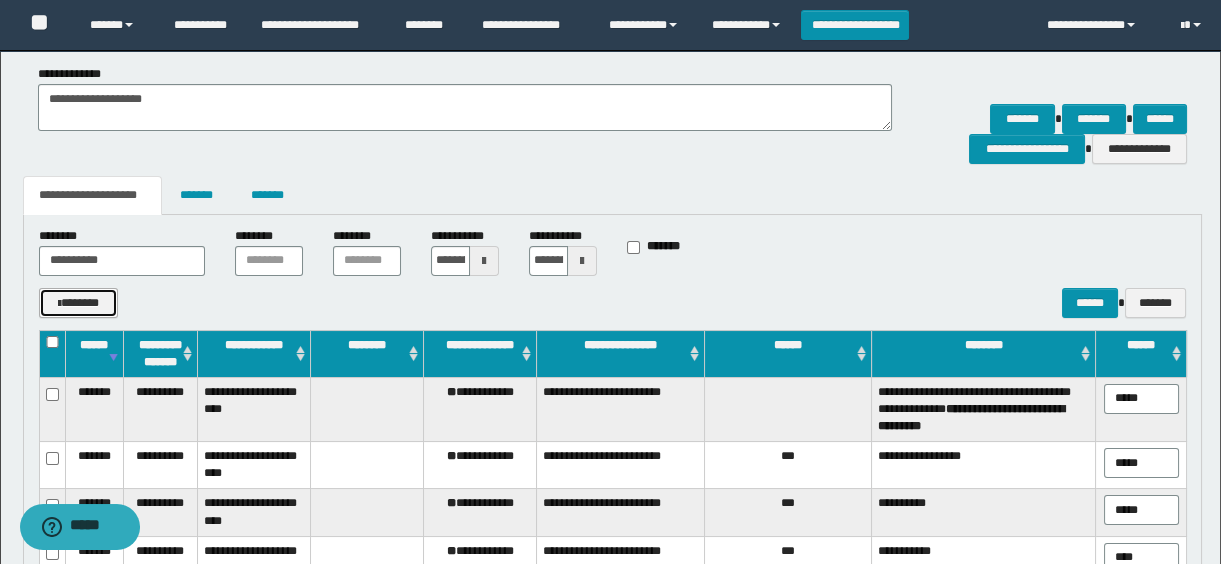 click on "*******" at bounding box center [79, 303] 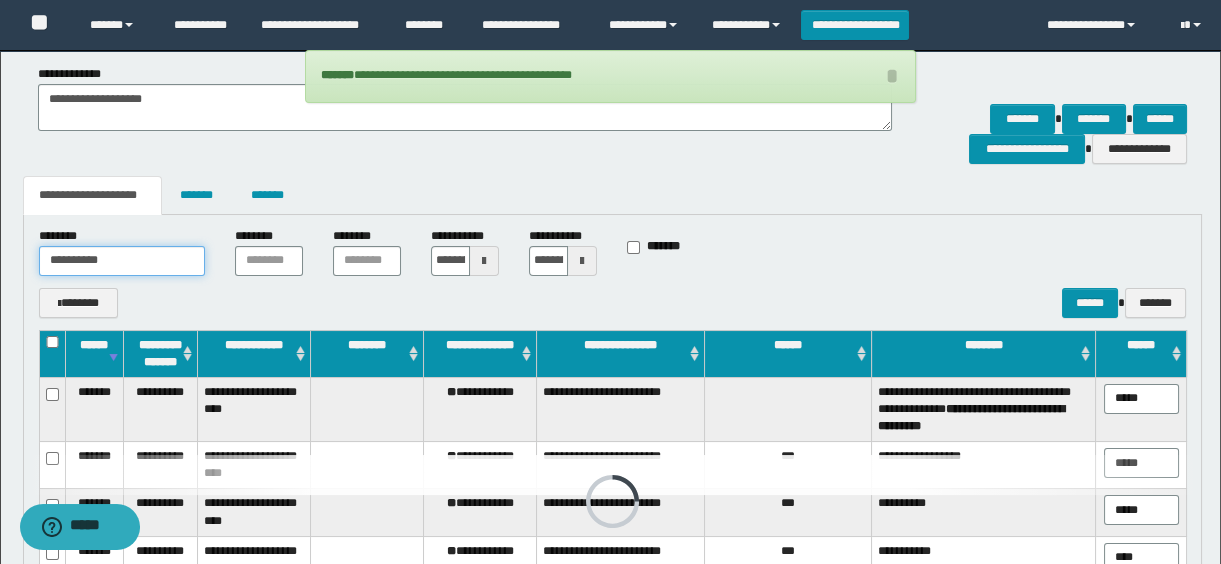 click on "**********" at bounding box center (122, 261) 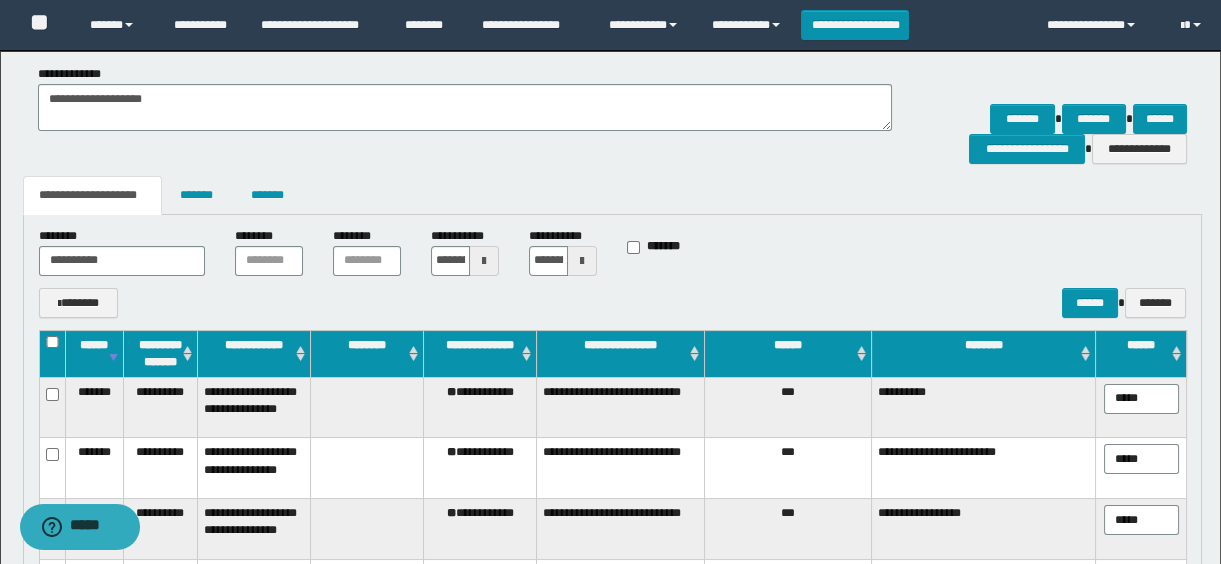 click at bounding box center [52, 353] 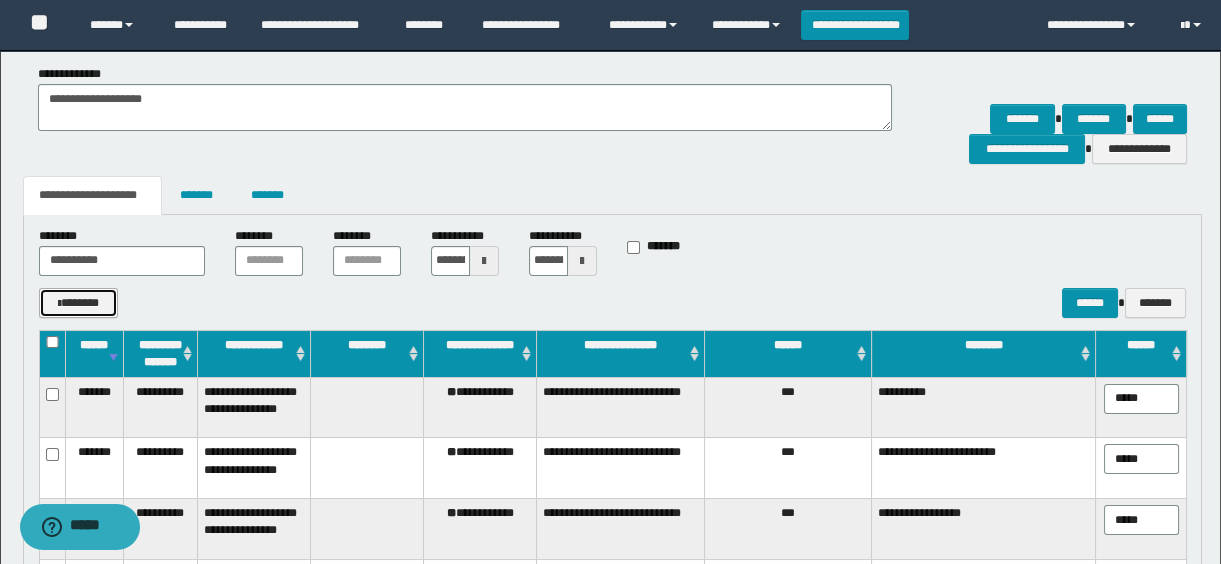 click on "*******" at bounding box center (79, 303) 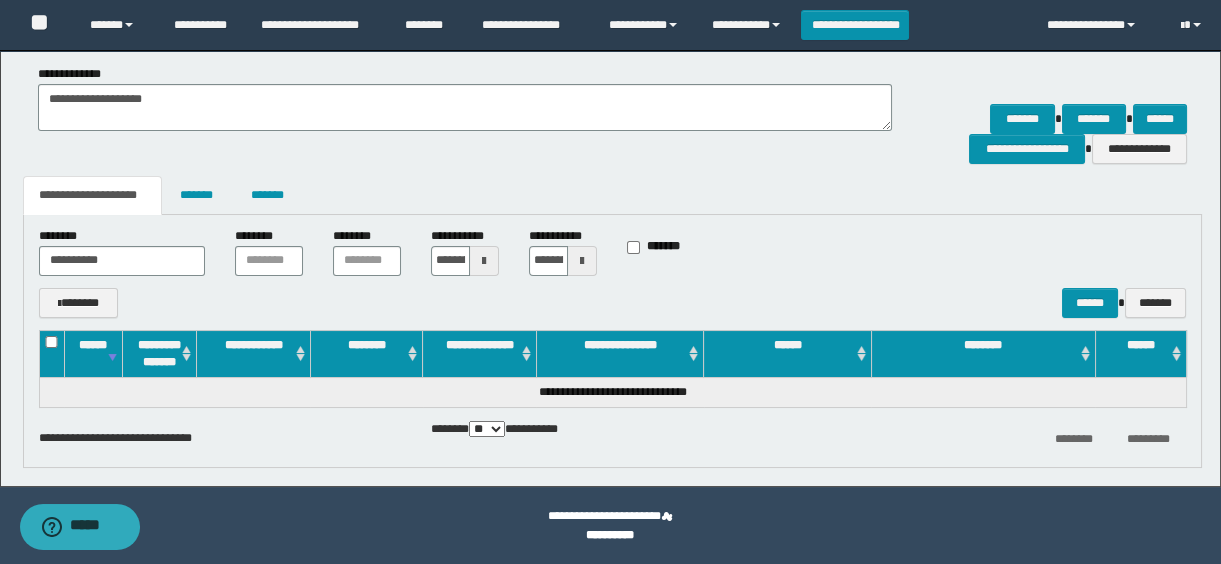 click on "**********" at bounding box center (122, 251) 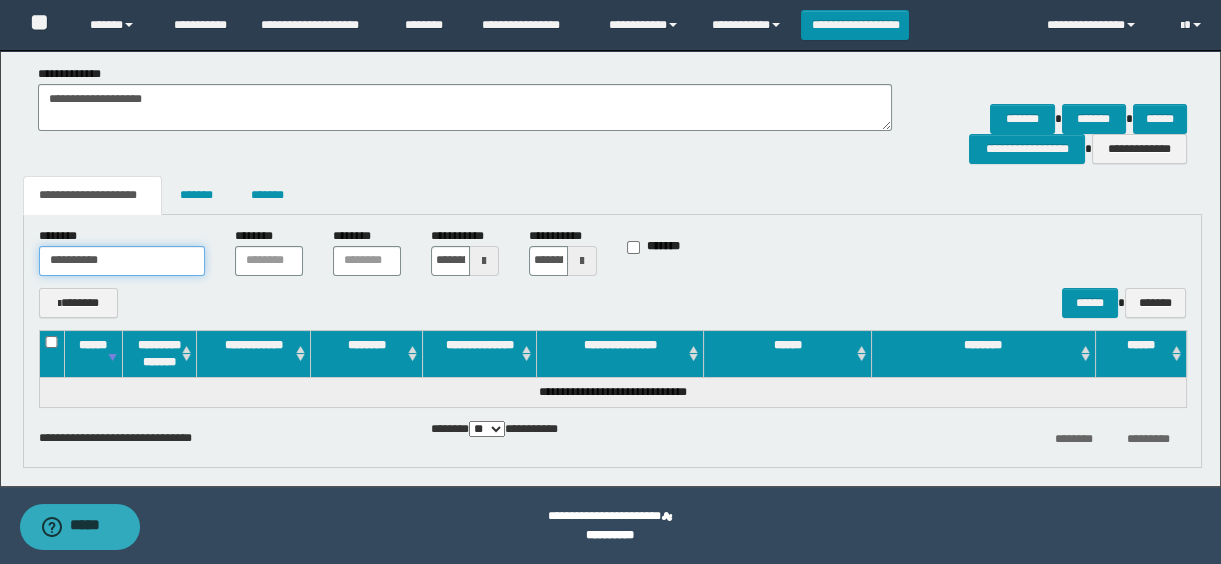 click on "**********" at bounding box center (122, 261) 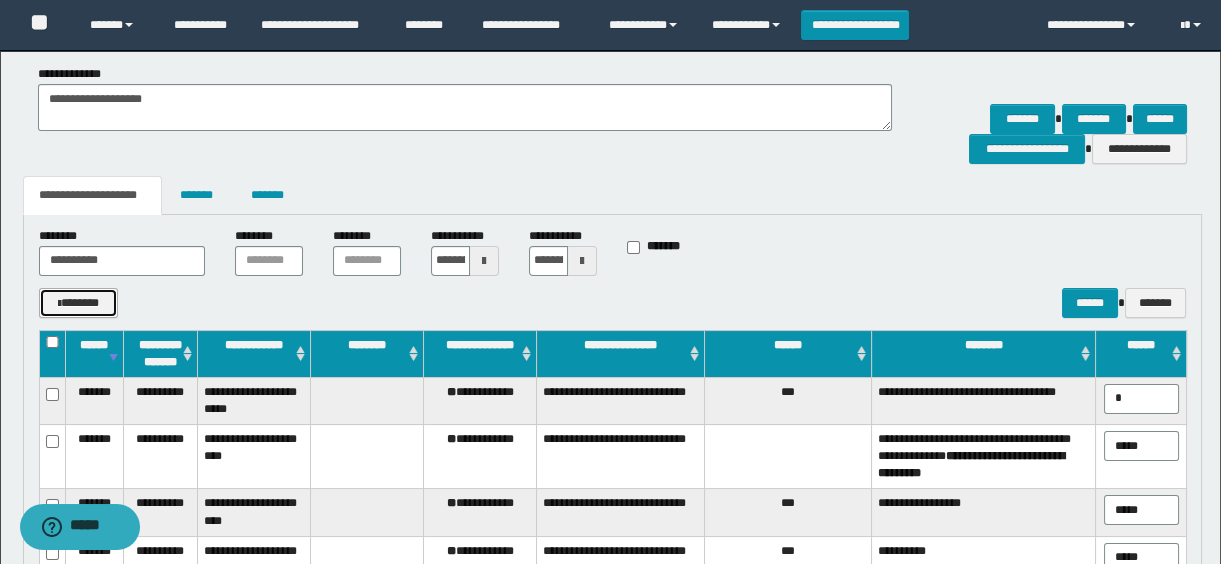 click on "*******" at bounding box center [79, 303] 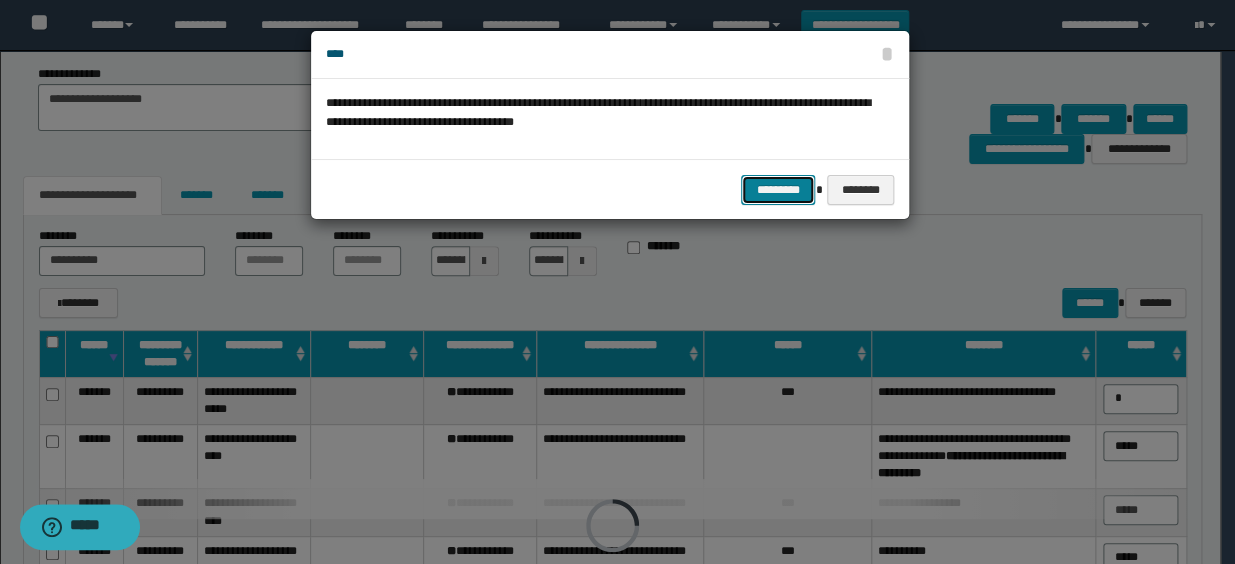 click on "*********" at bounding box center [778, 190] 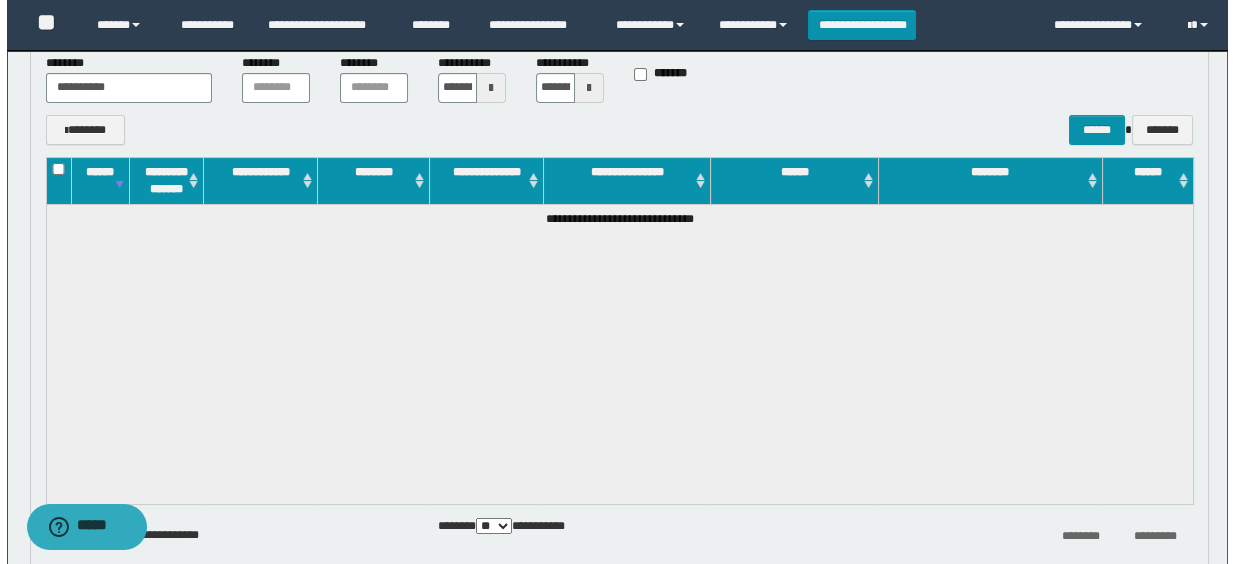 scroll, scrollTop: 372, scrollLeft: 0, axis: vertical 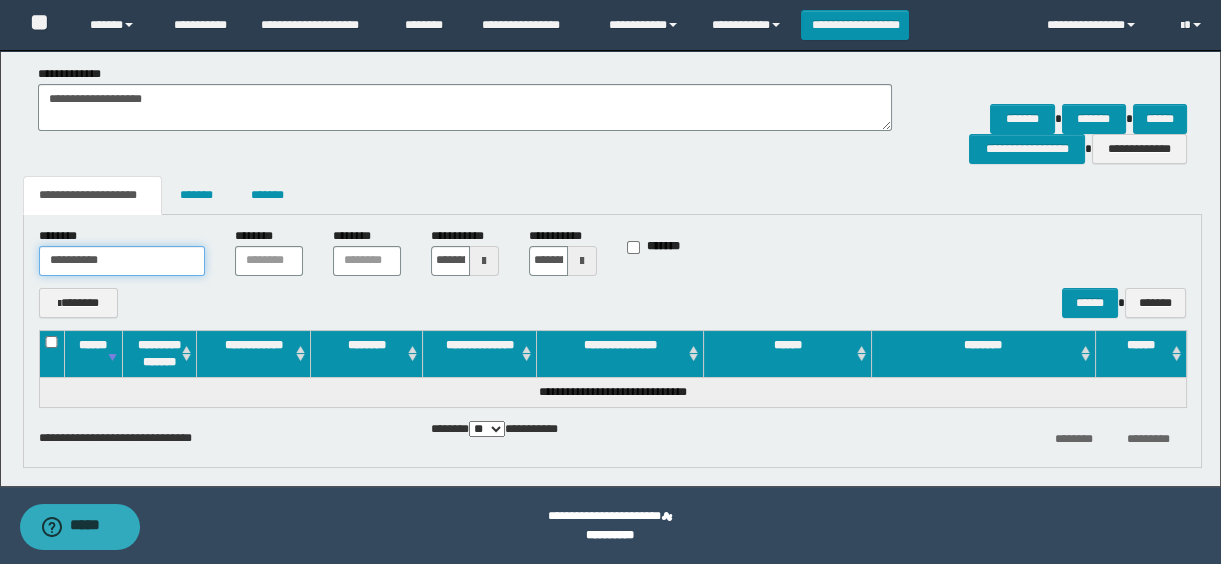 click on "**********" at bounding box center (122, 261) 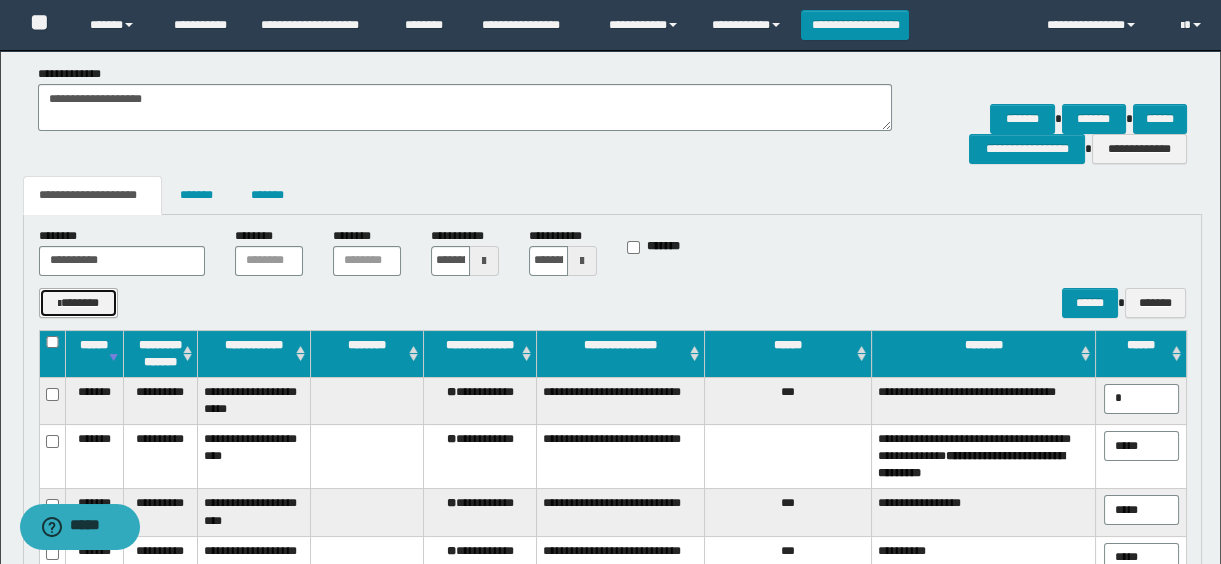 click on "*******" at bounding box center (79, 303) 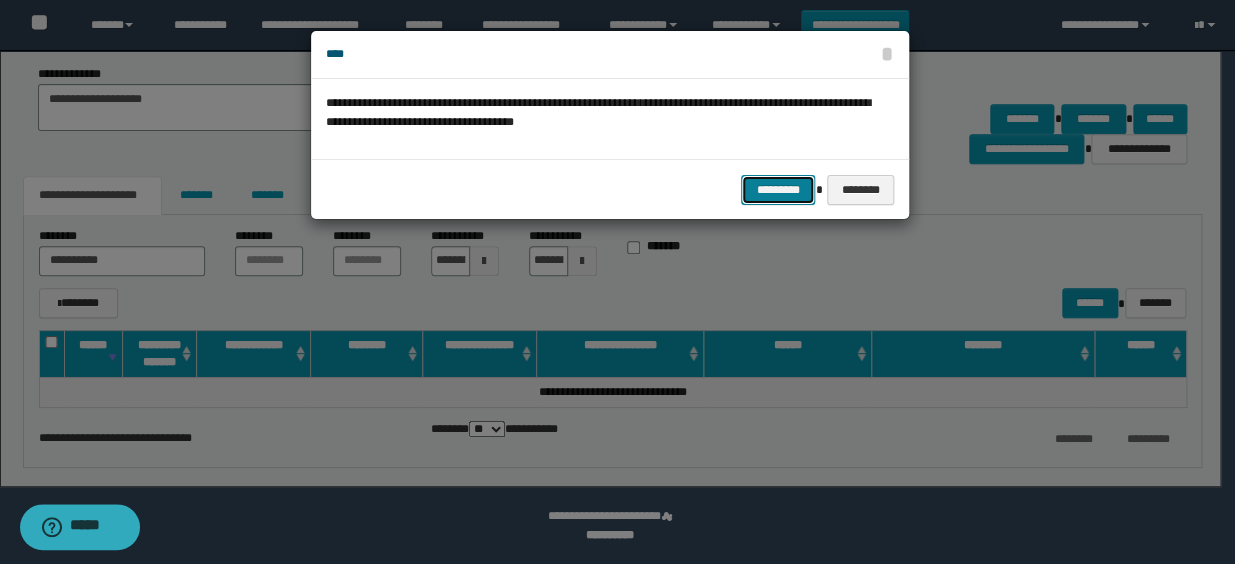 click on "*********" at bounding box center [778, 190] 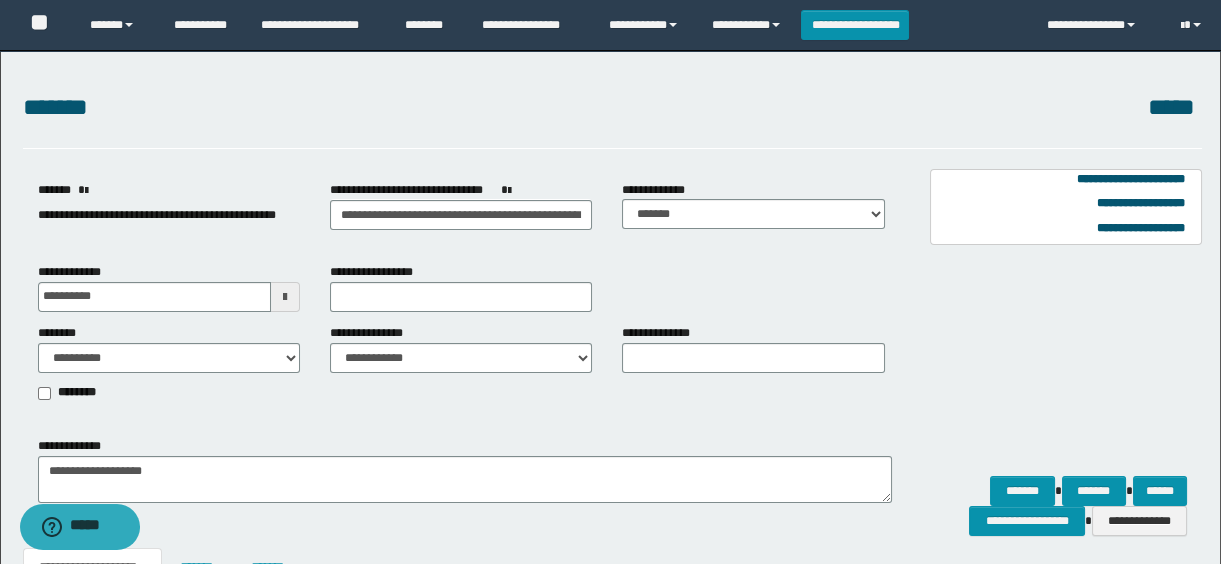 scroll, scrollTop: 372, scrollLeft: 0, axis: vertical 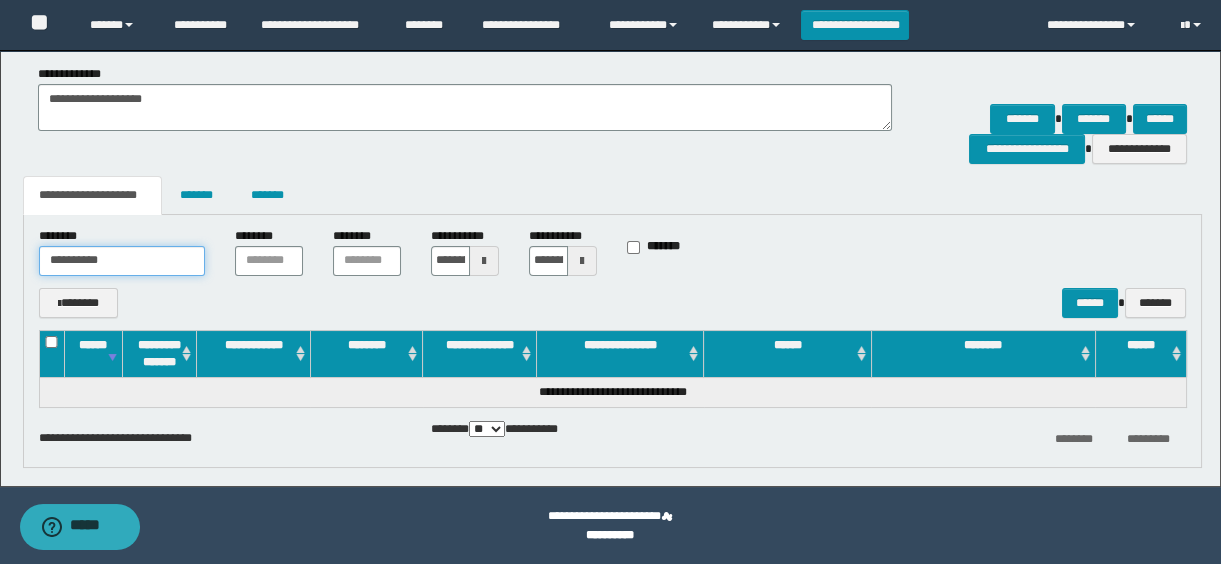 drag, startPoint x: 154, startPoint y: 264, endPoint x: -4, endPoint y: 241, distance: 159.66527 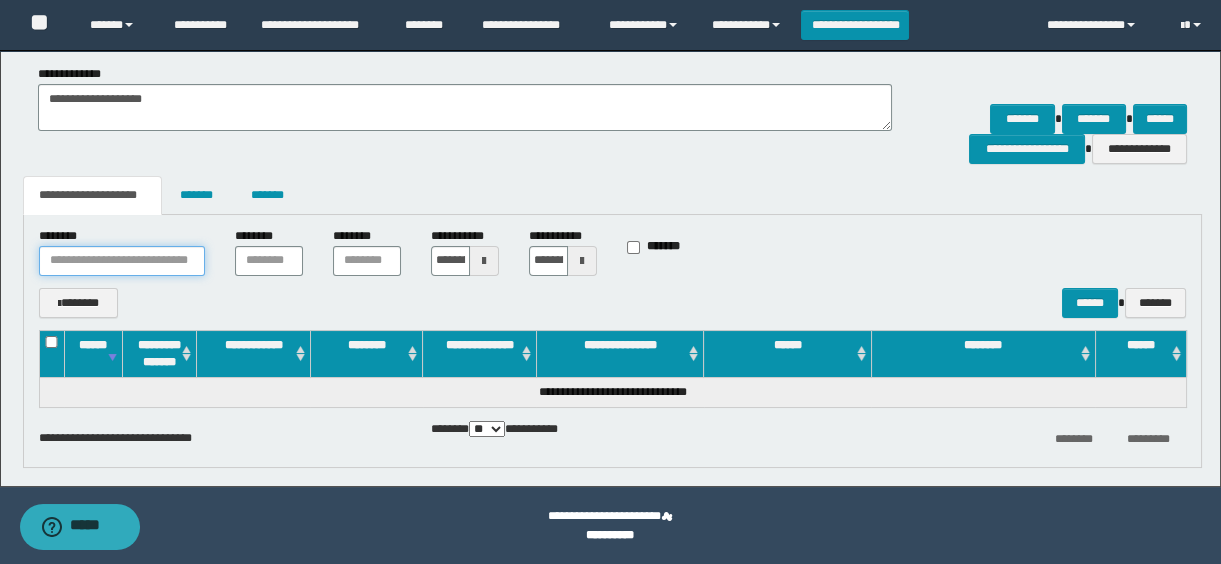 type 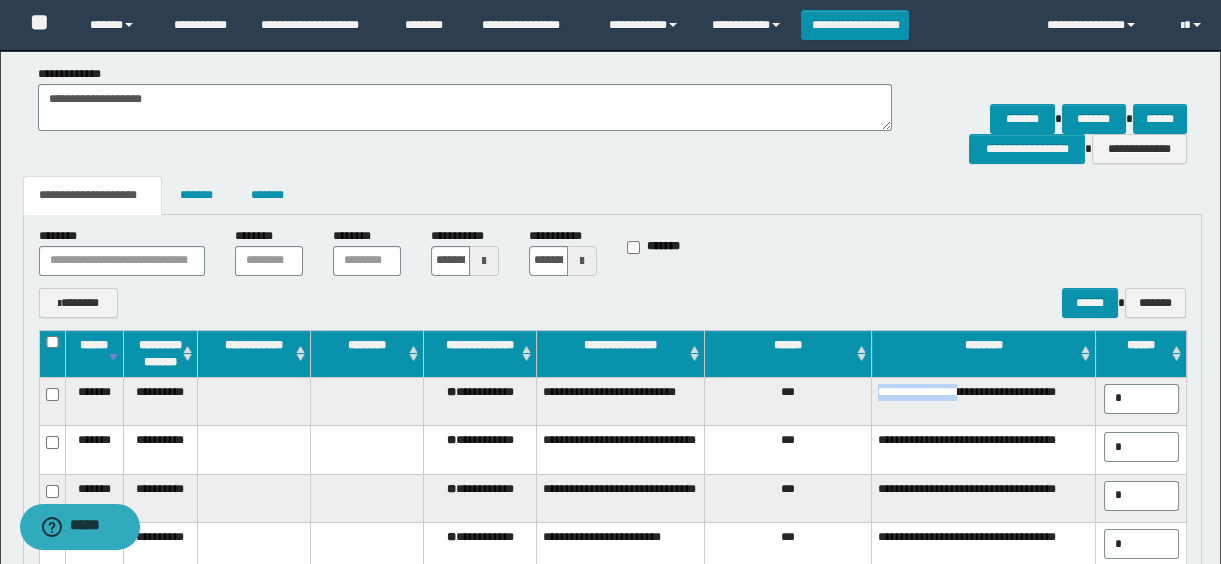 drag, startPoint x: 875, startPoint y: 391, endPoint x: 964, endPoint y: 398, distance: 89.27486 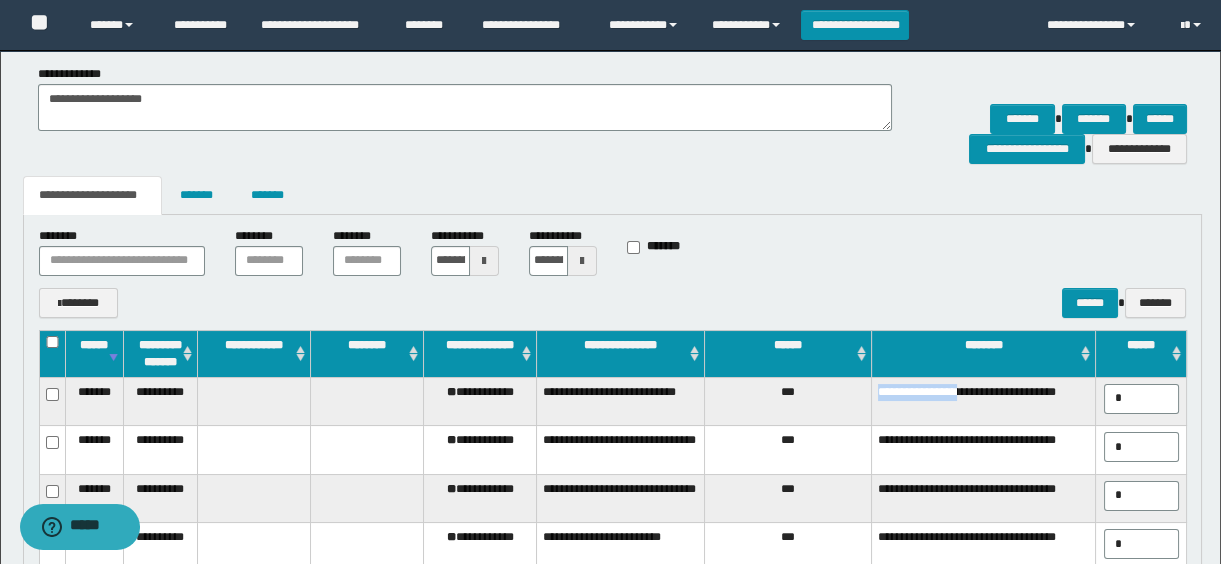 copy on "**********" 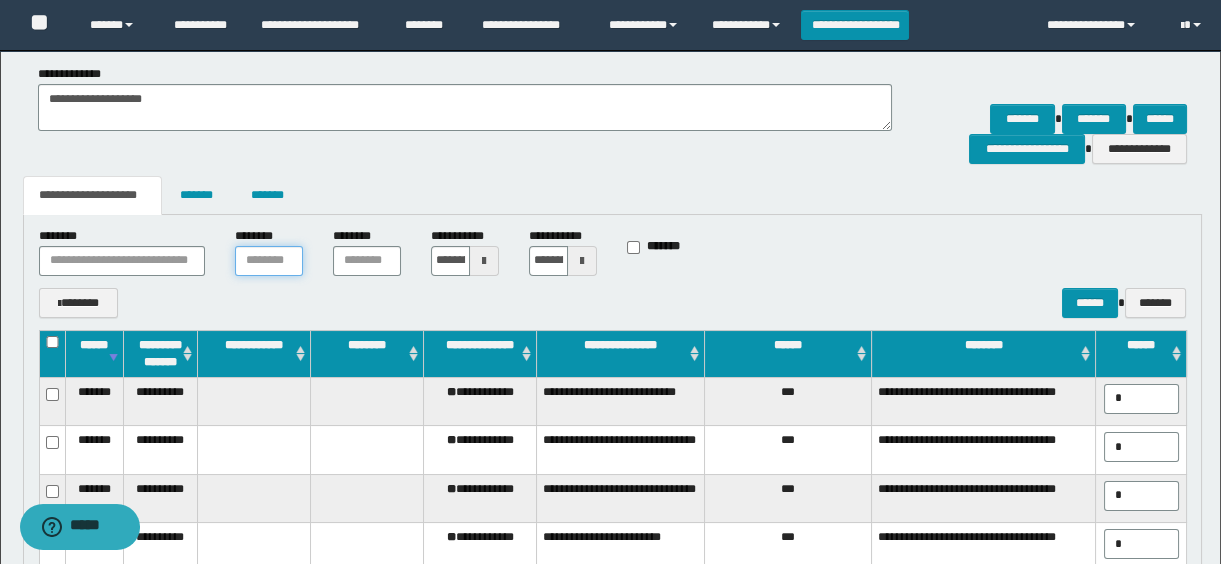 click at bounding box center [269, 261] 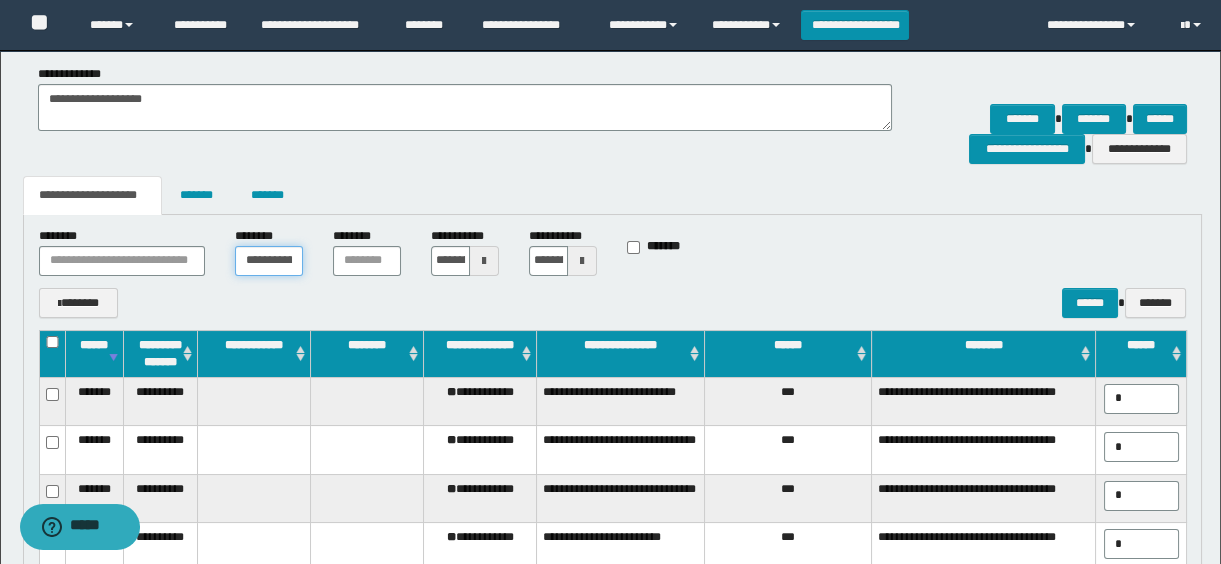 scroll, scrollTop: 0, scrollLeft: 40, axis: horizontal 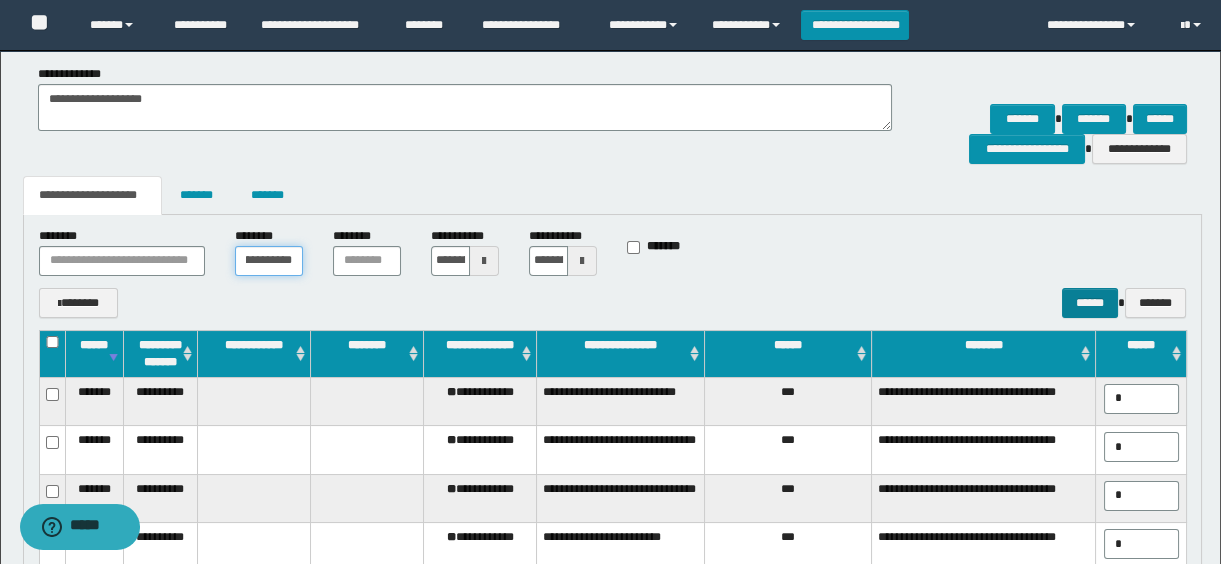 type on "**********" 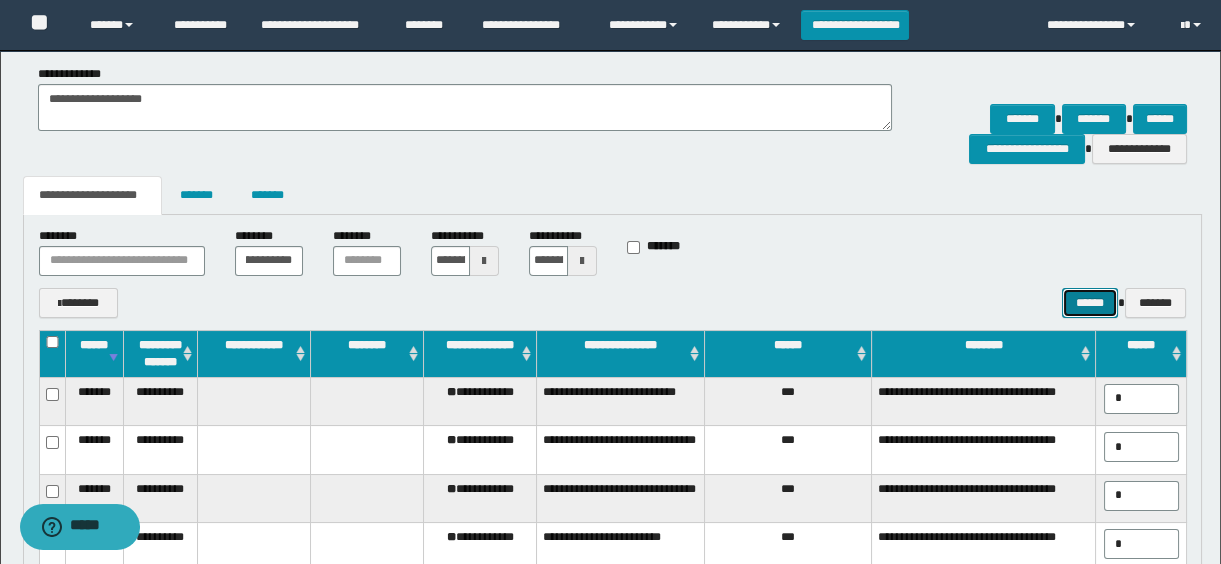 click on "******" at bounding box center [1090, 303] 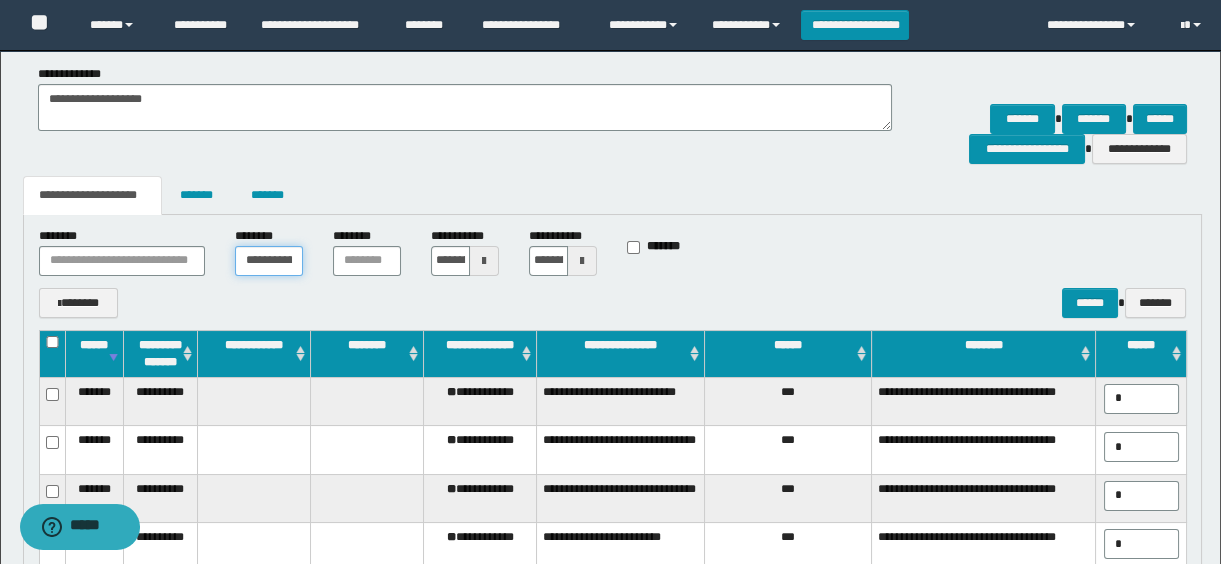 click on "**********" at bounding box center (269, 261) 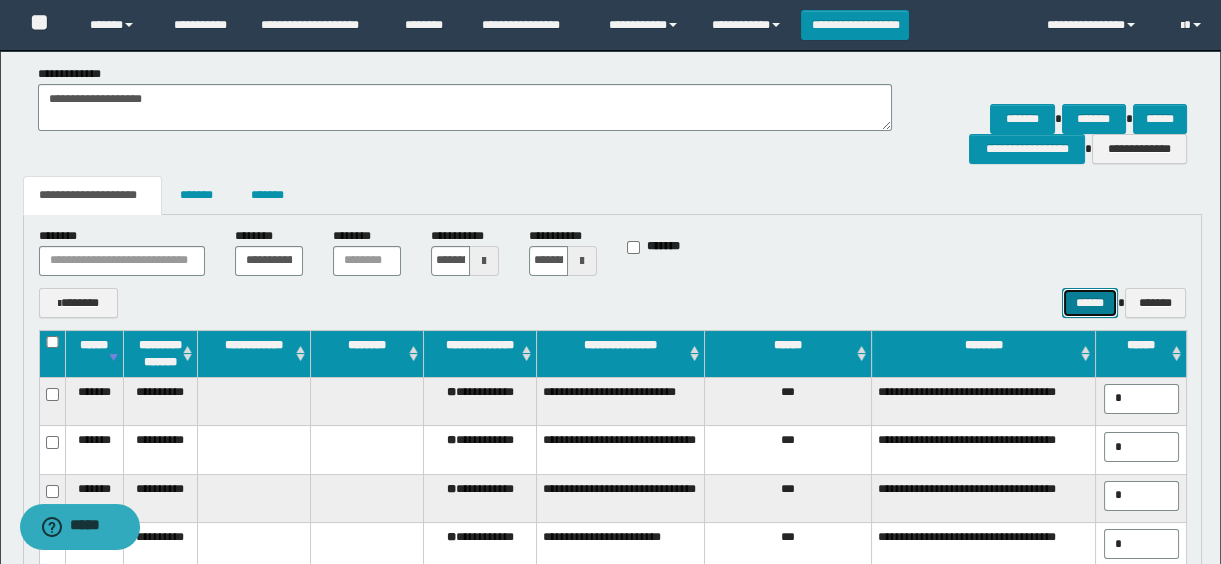 click on "******" at bounding box center [1090, 303] 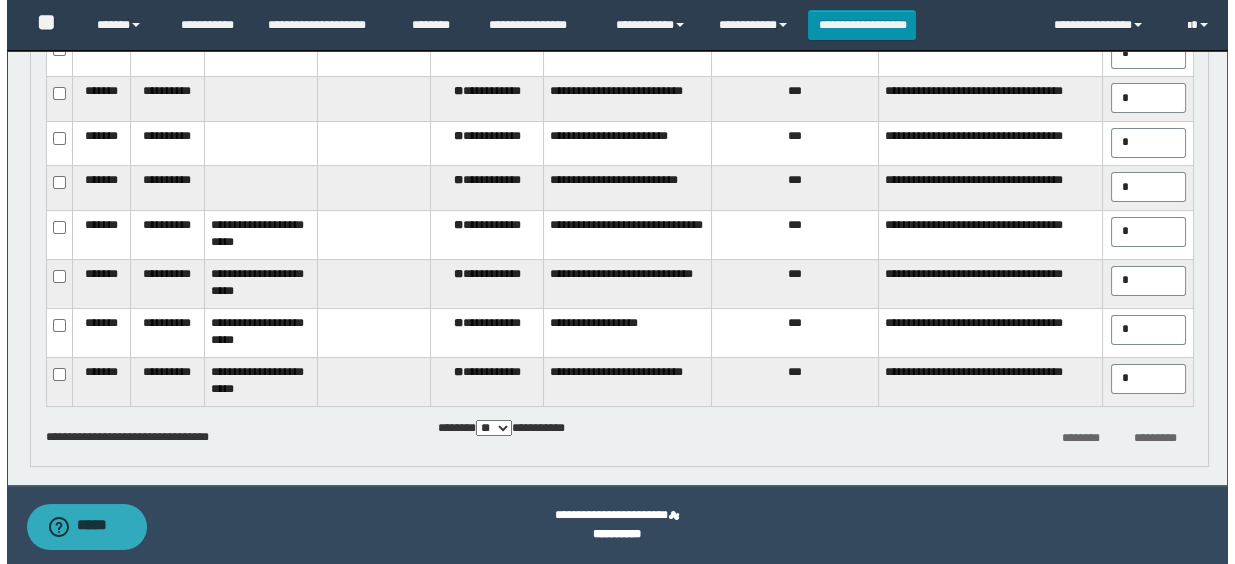 scroll, scrollTop: 574, scrollLeft: 0, axis: vertical 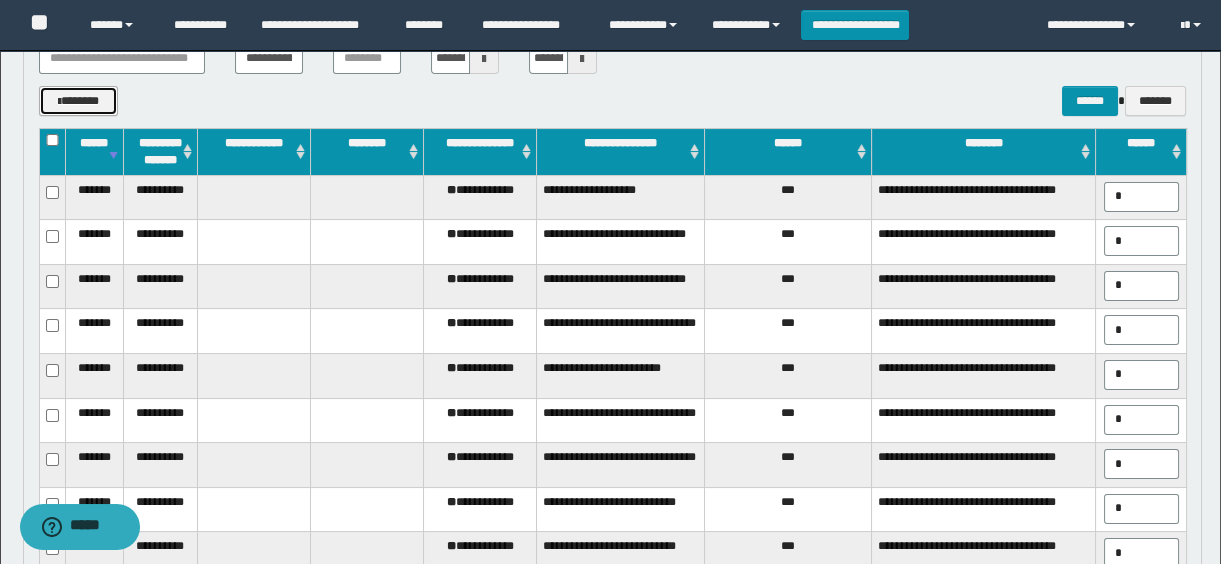 click on "*******" at bounding box center (79, 101) 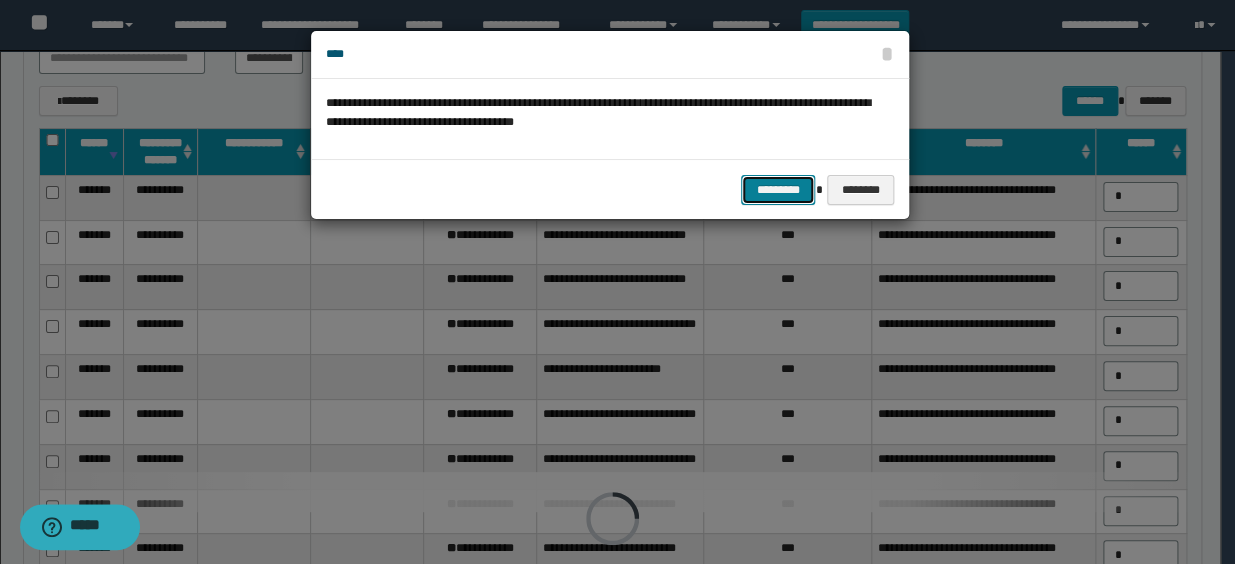 click on "*********" at bounding box center [778, 190] 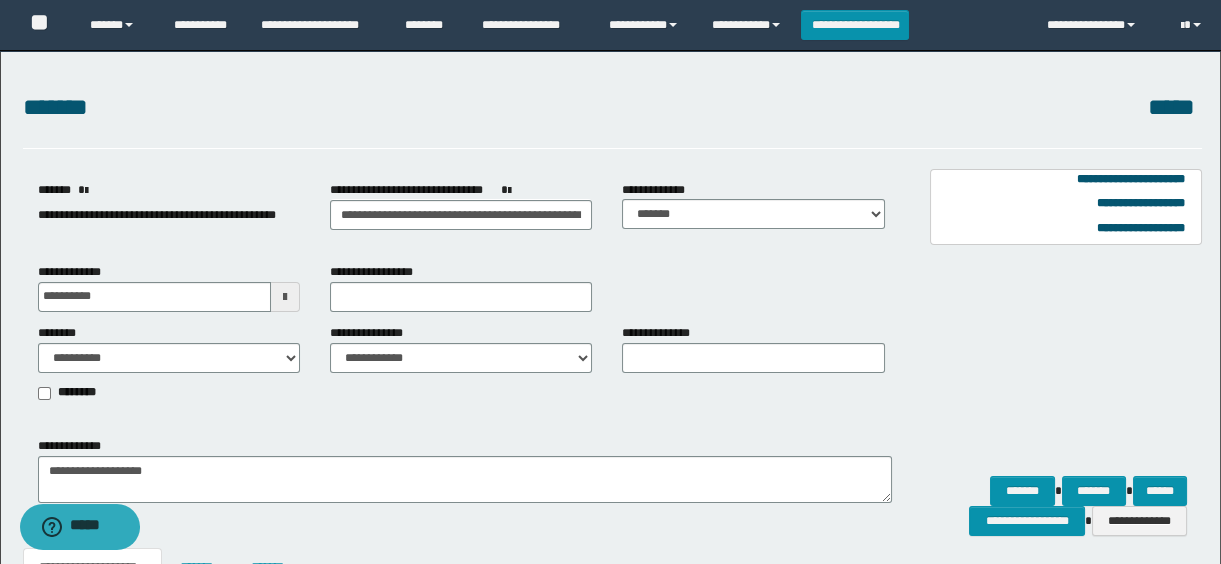 scroll, scrollTop: 363, scrollLeft: 0, axis: vertical 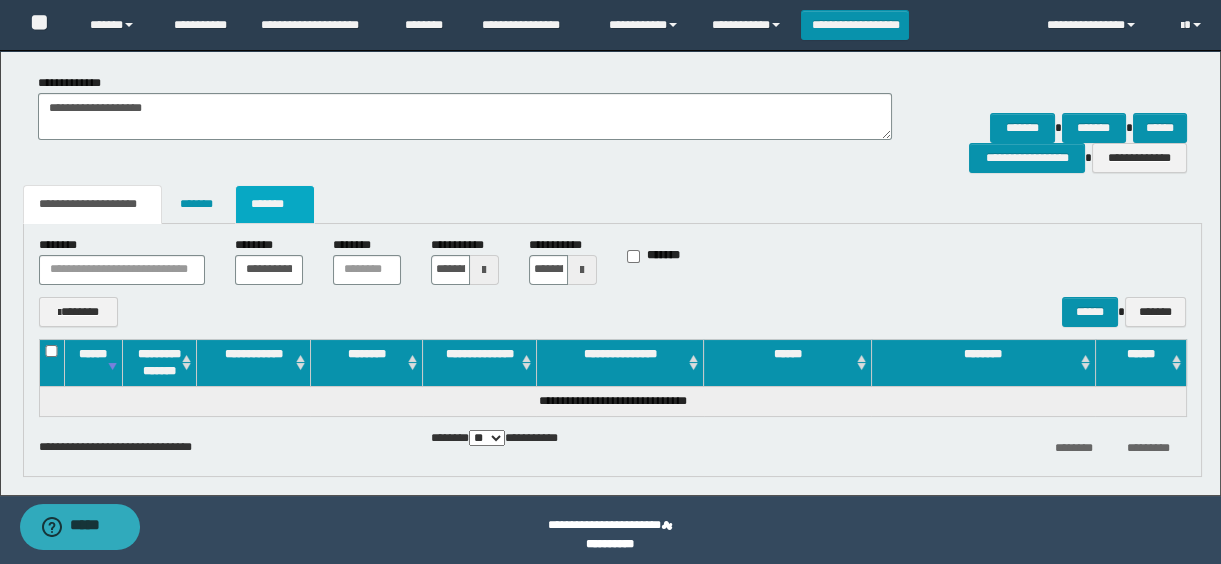 click on "*******" at bounding box center [275, 204] 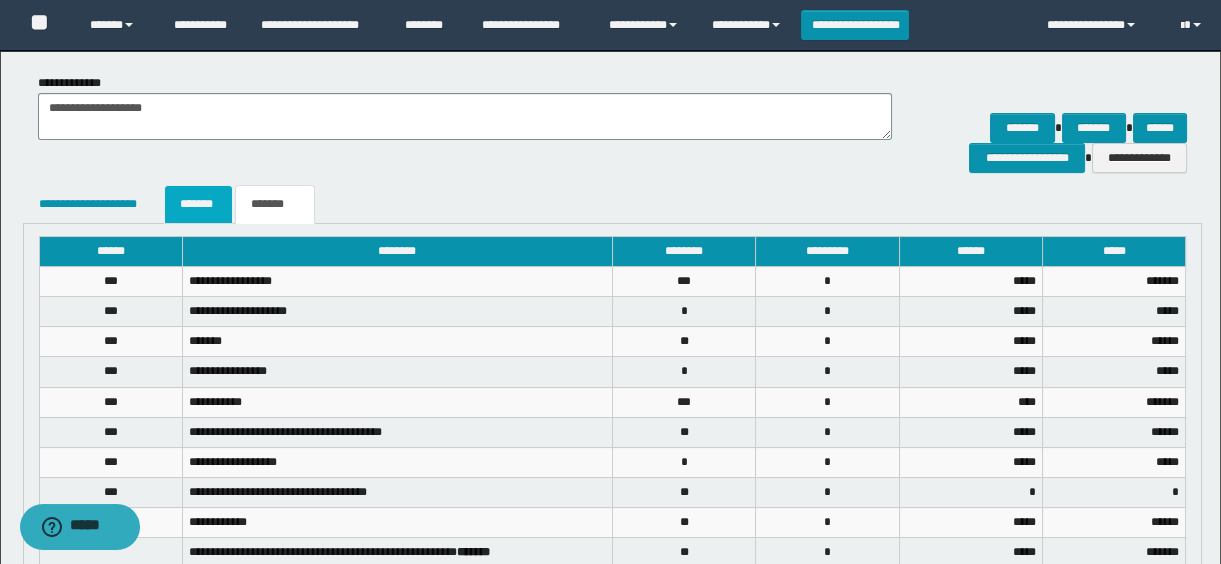click on "*******" at bounding box center [198, 204] 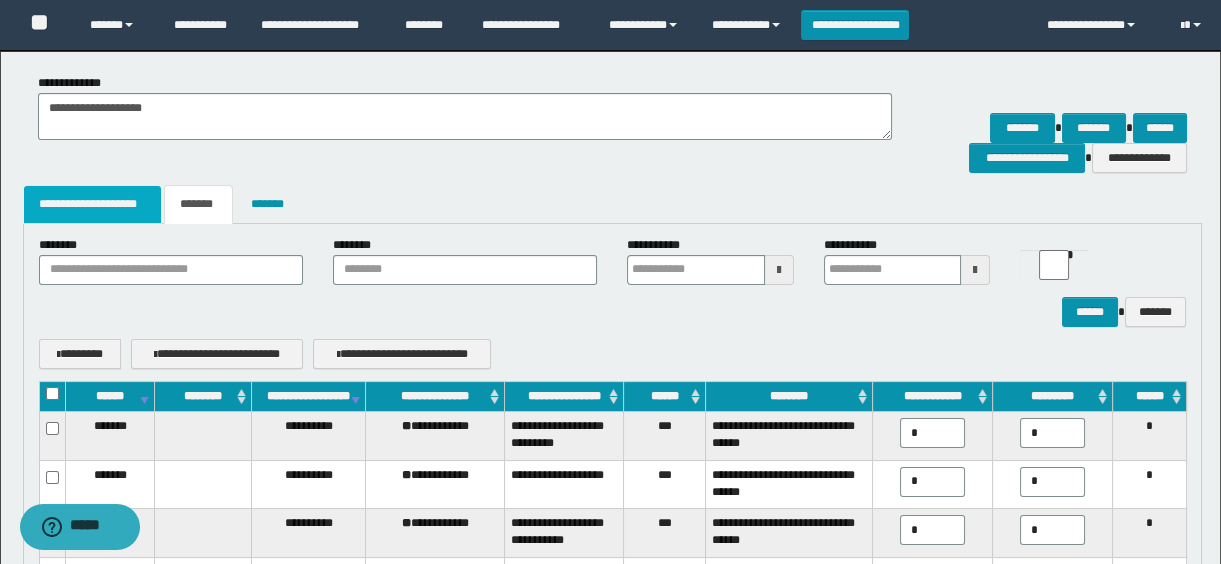 click on "**********" at bounding box center (93, 204) 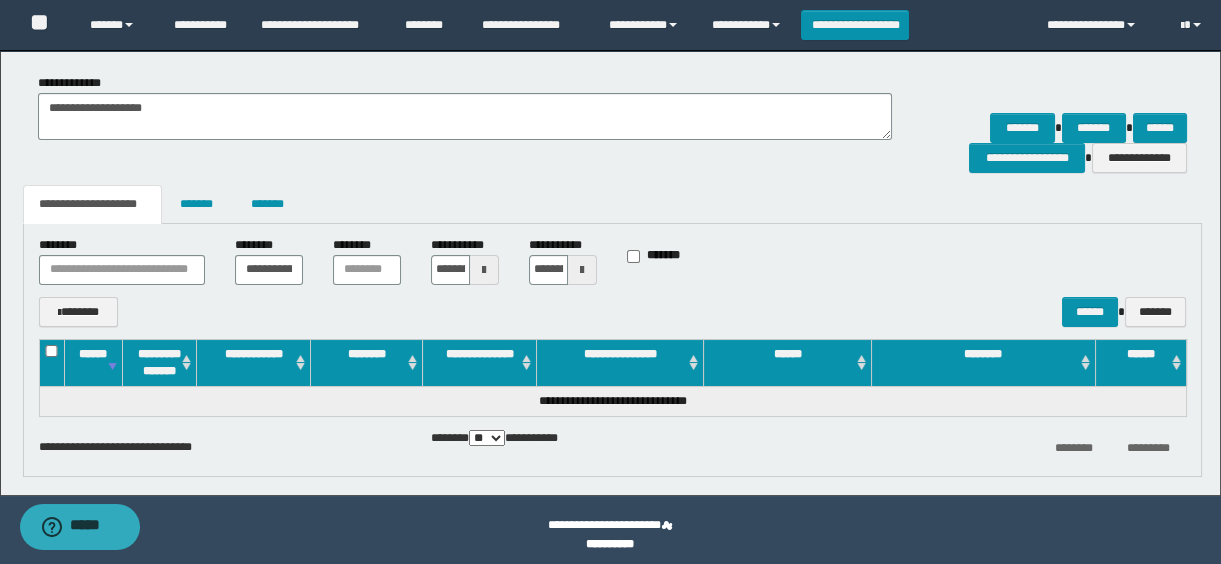 drag, startPoint x: 233, startPoint y: 269, endPoint x: 288, endPoint y: 265, distance: 55.145264 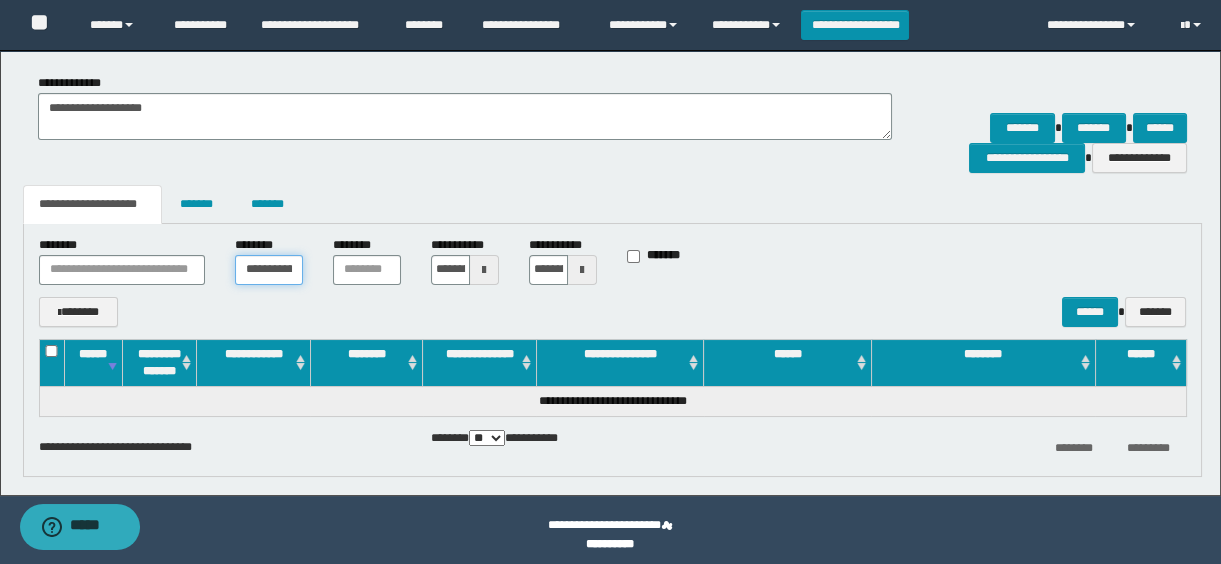 scroll, scrollTop: 0, scrollLeft: 40, axis: horizontal 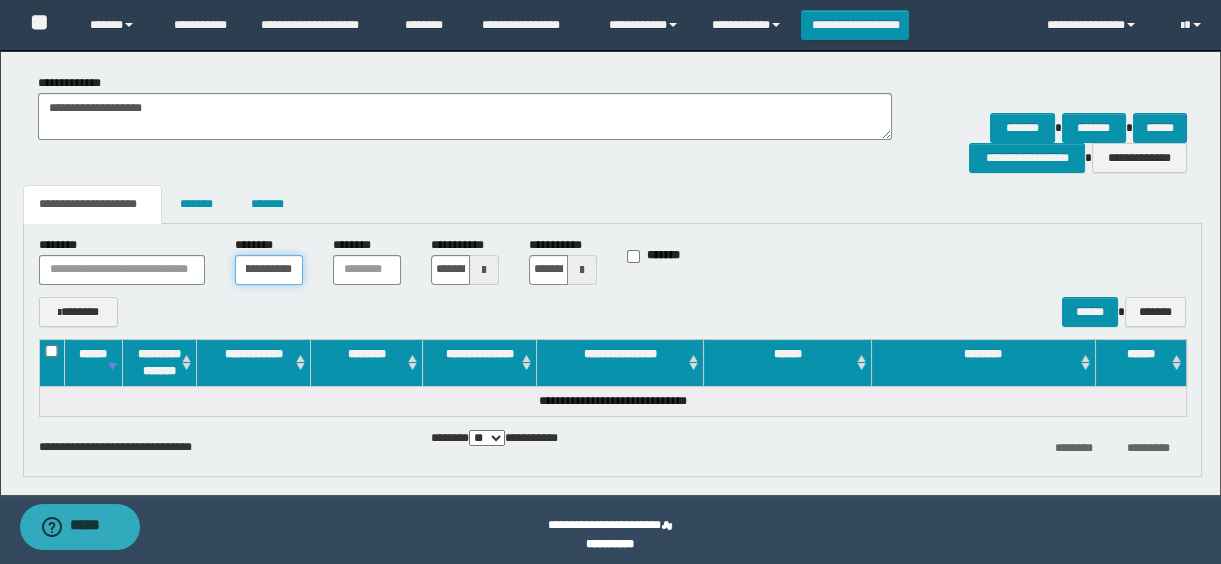 drag, startPoint x: 247, startPoint y: 264, endPoint x: 404, endPoint y: 284, distance: 158.26875 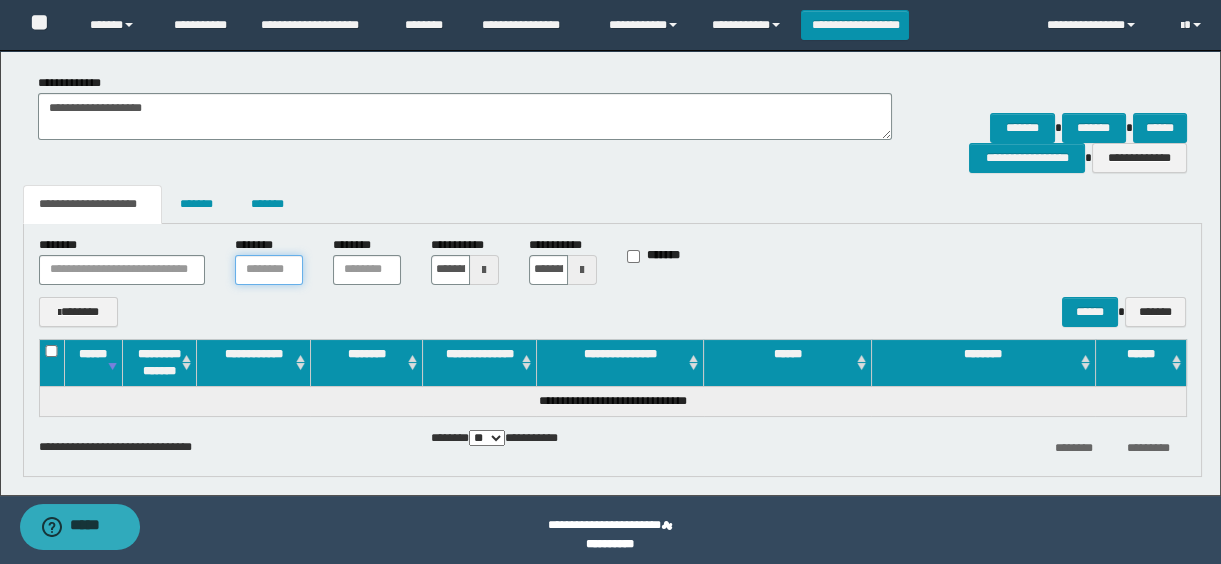 scroll, scrollTop: 0, scrollLeft: 0, axis: both 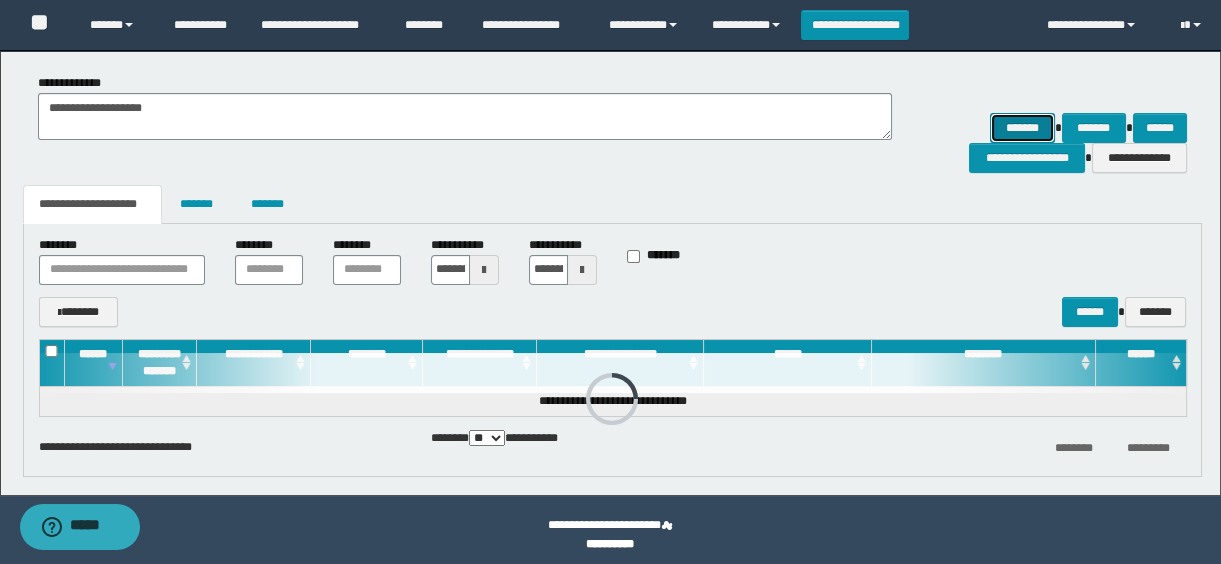 click on "*******" at bounding box center [1022, 128] 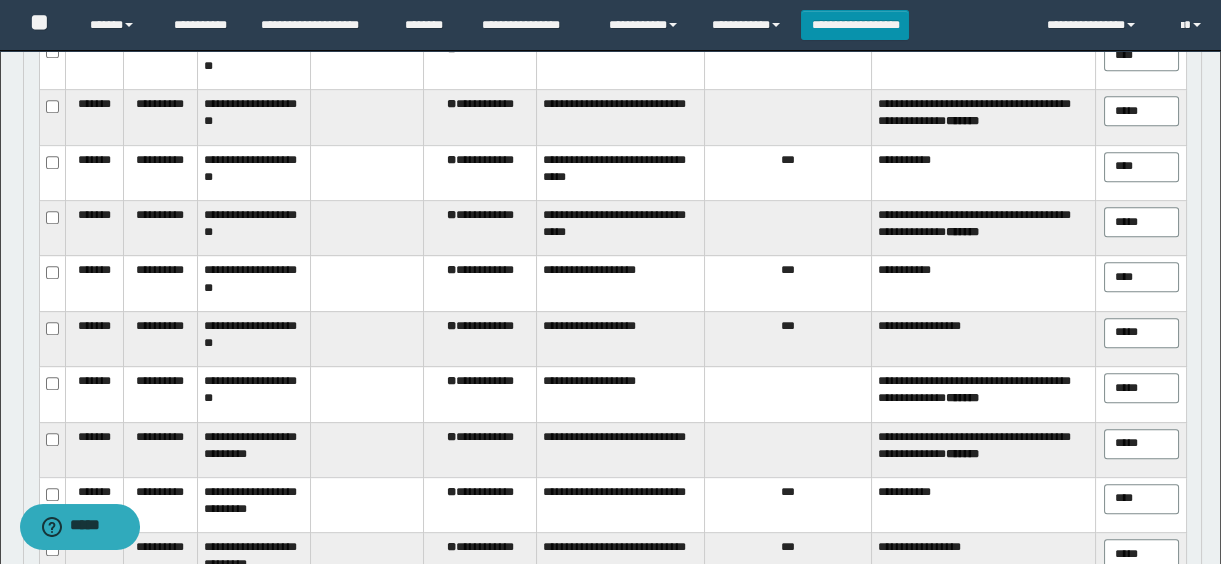 scroll, scrollTop: 1964, scrollLeft: 0, axis: vertical 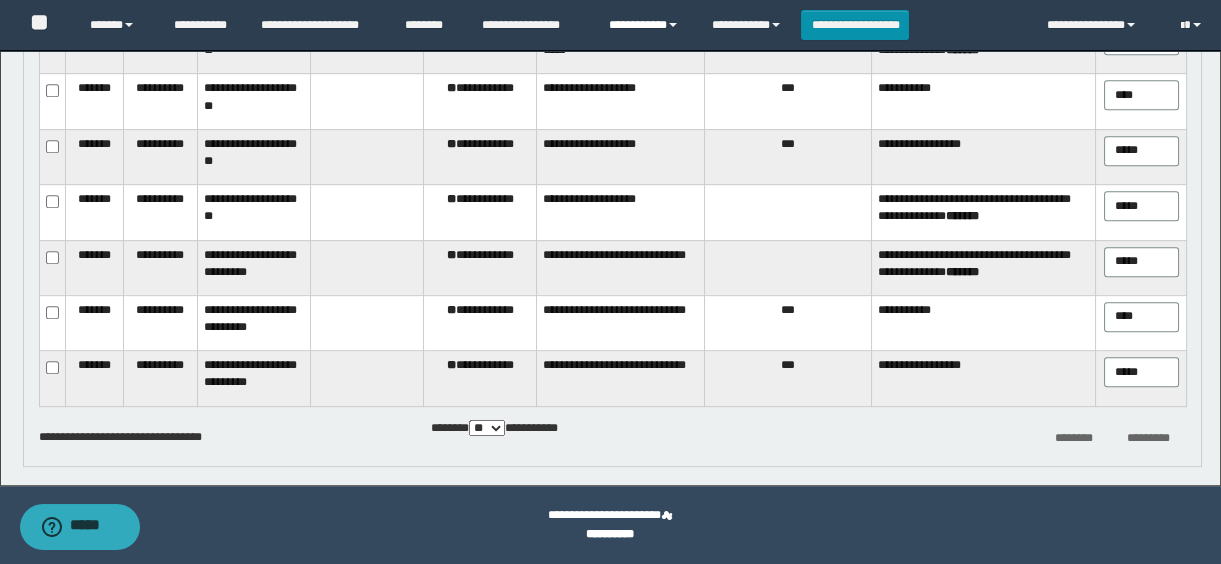 click on "**********" at bounding box center [645, 25] 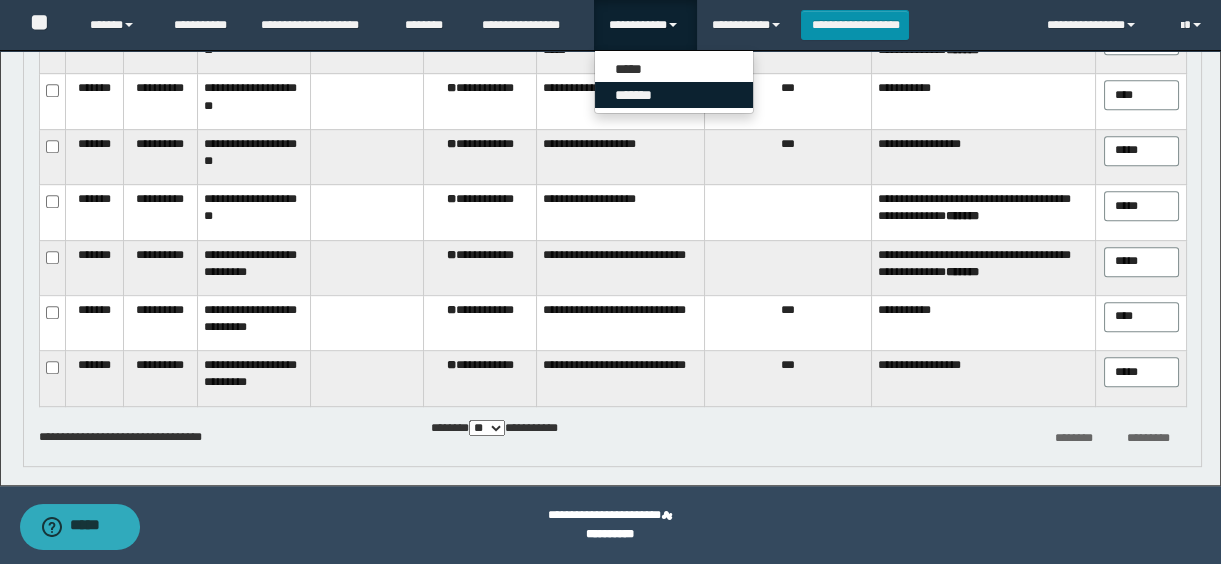 click on "*******" at bounding box center [674, 95] 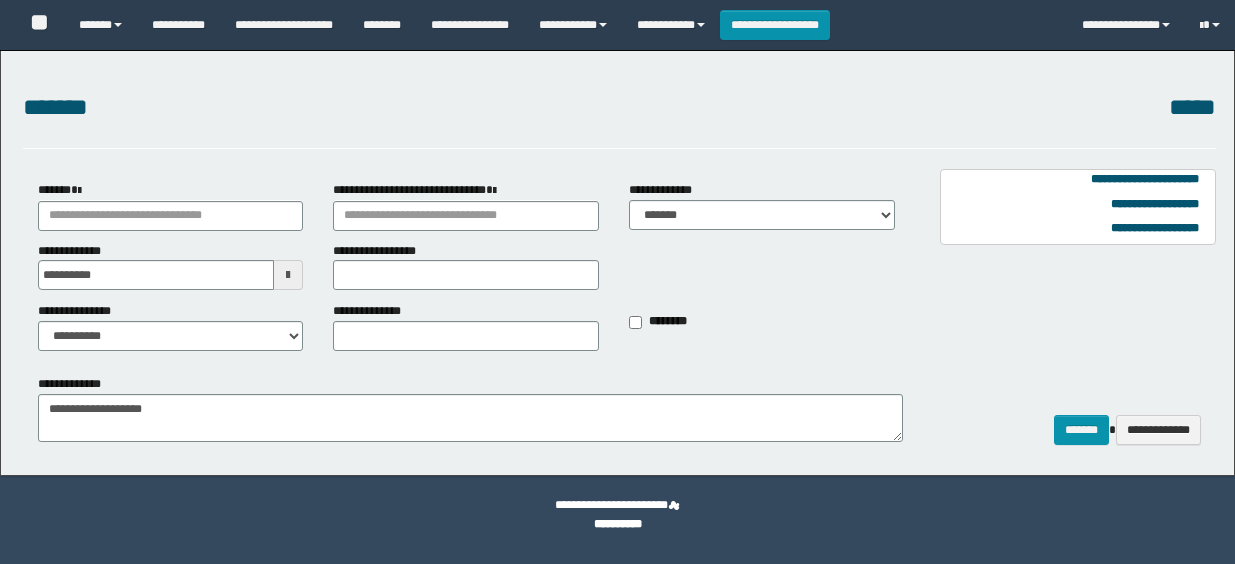 select on "*" 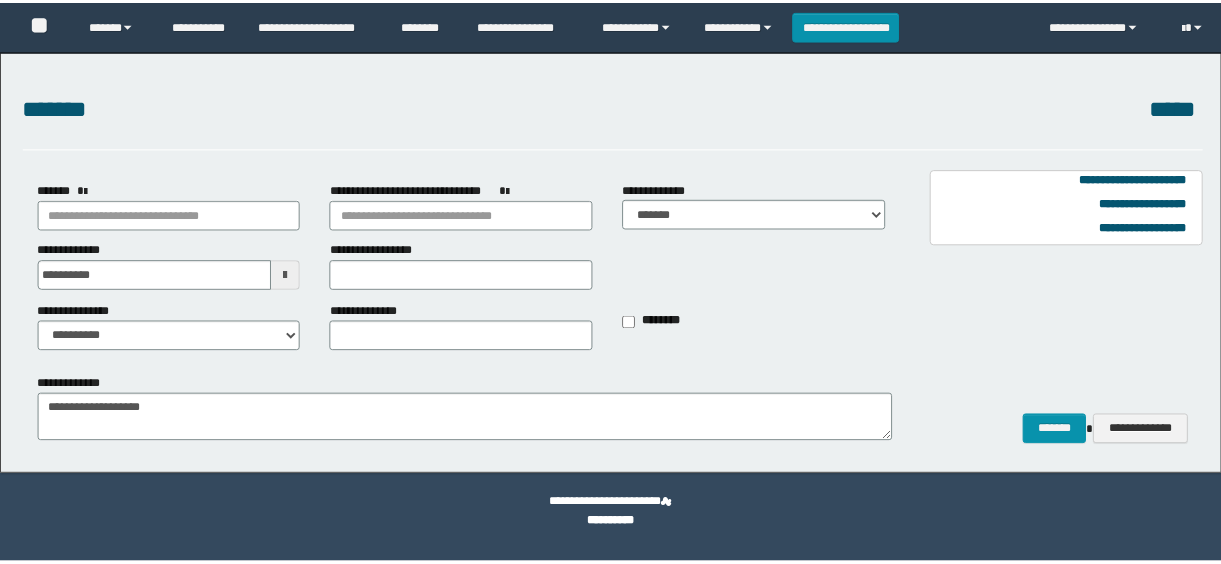 scroll, scrollTop: 0, scrollLeft: 0, axis: both 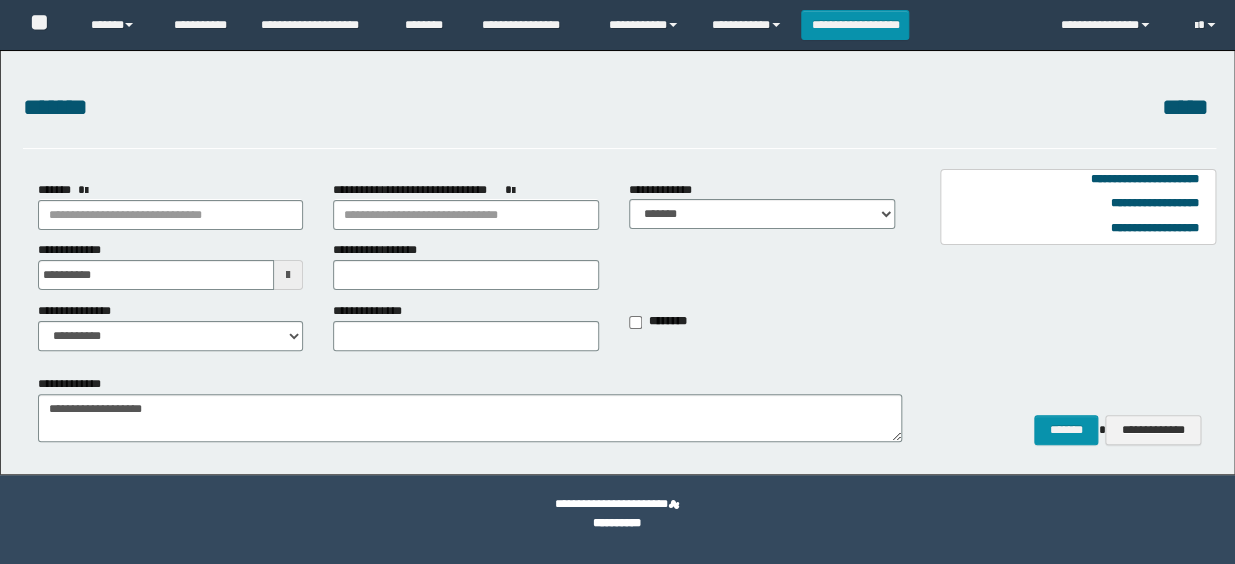 type on "**********" 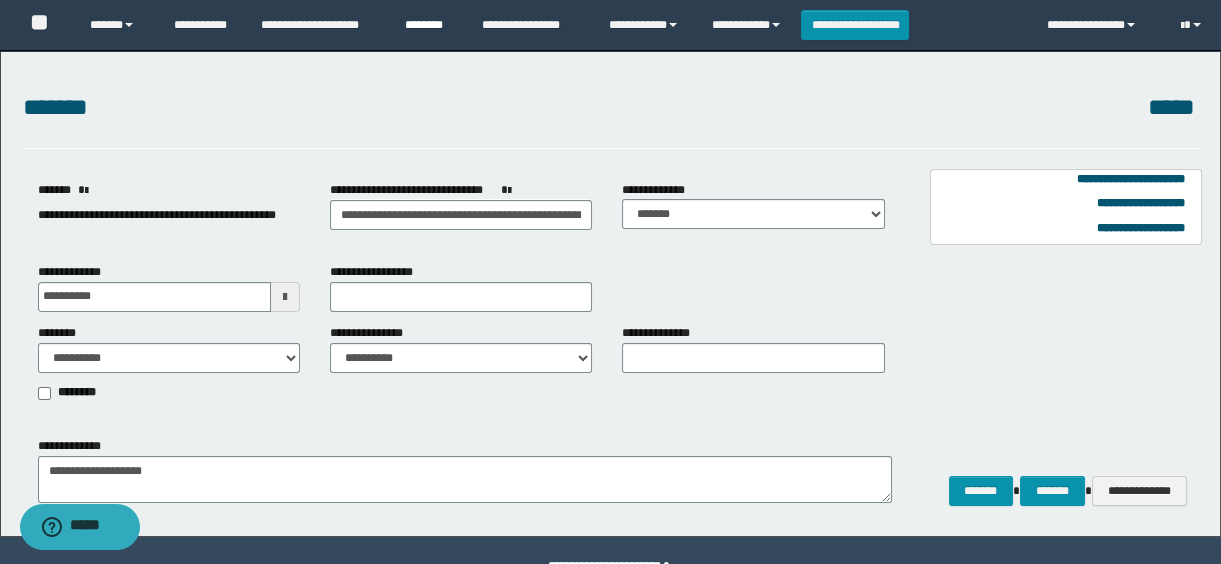 click on "********" at bounding box center [428, 25] 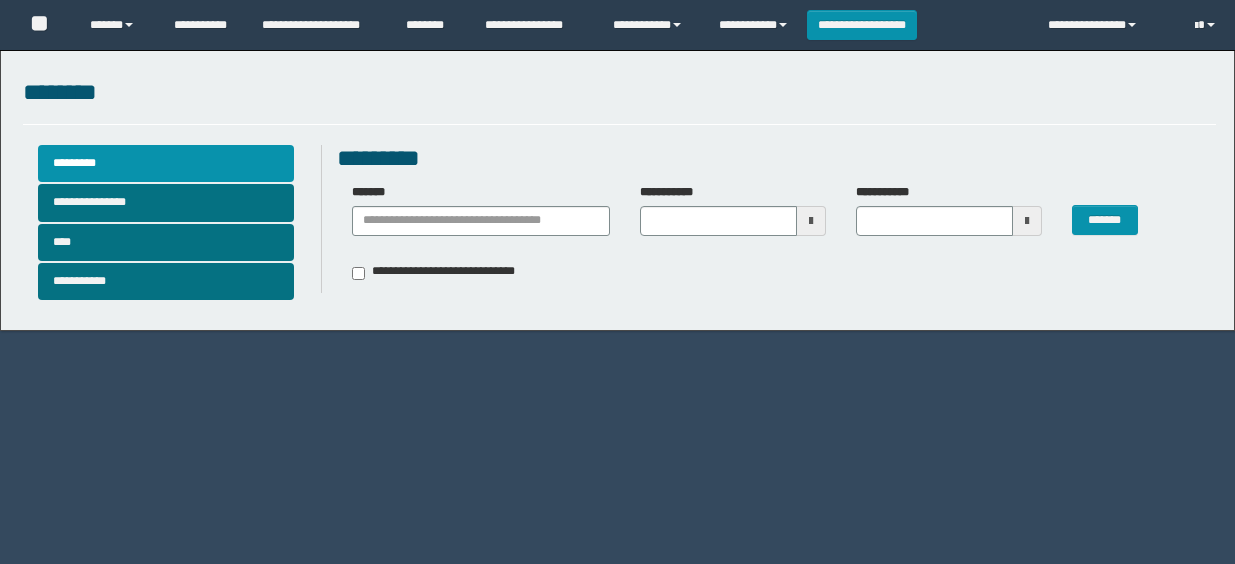 scroll, scrollTop: 0, scrollLeft: 0, axis: both 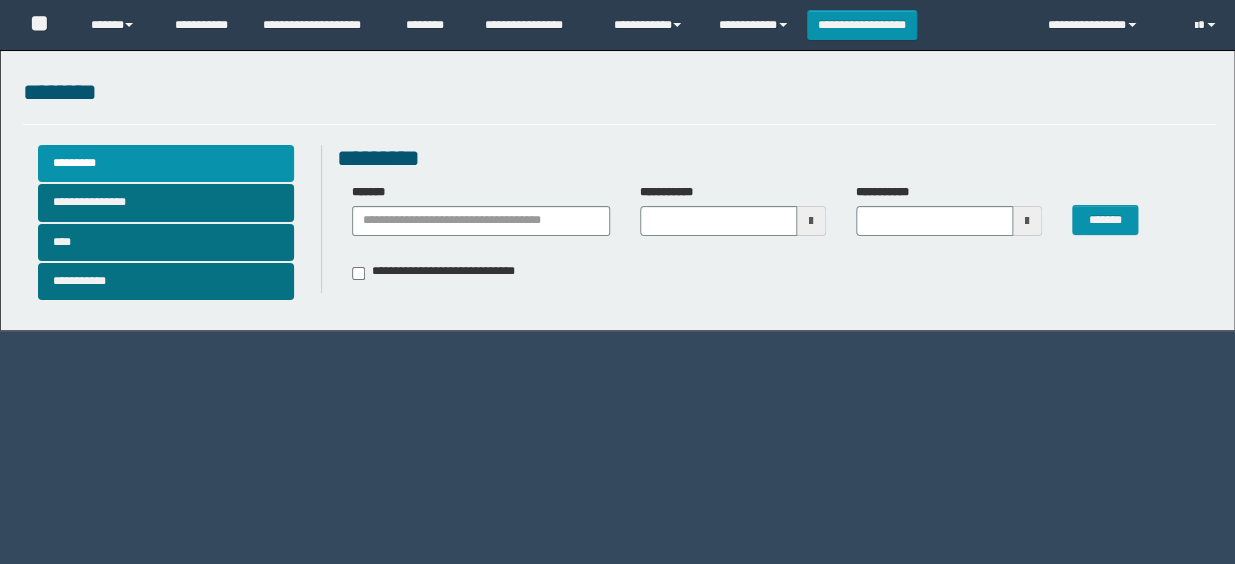 type 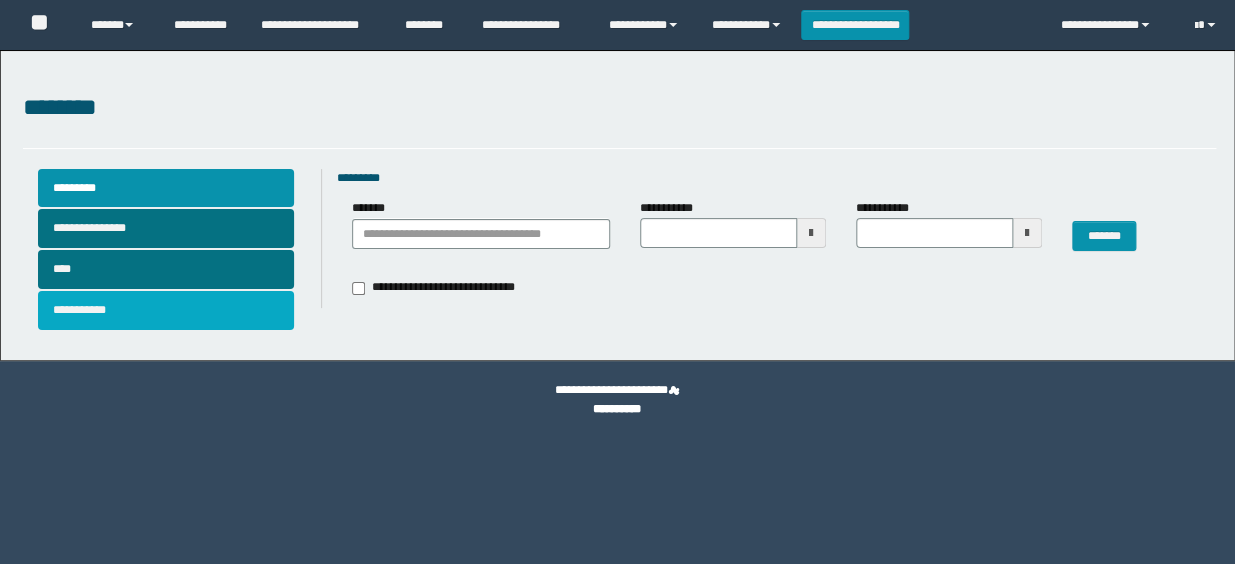 scroll, scrollTop: 0, scrollLeft: 0, axis: both 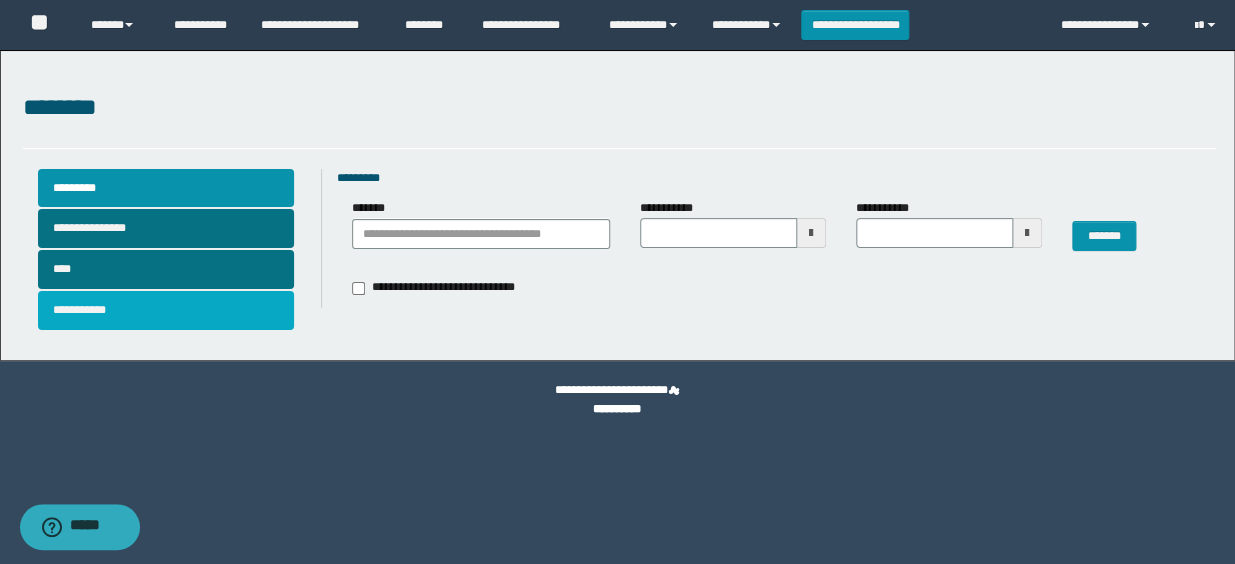 click on "**********" at bounding box center [166, 310] 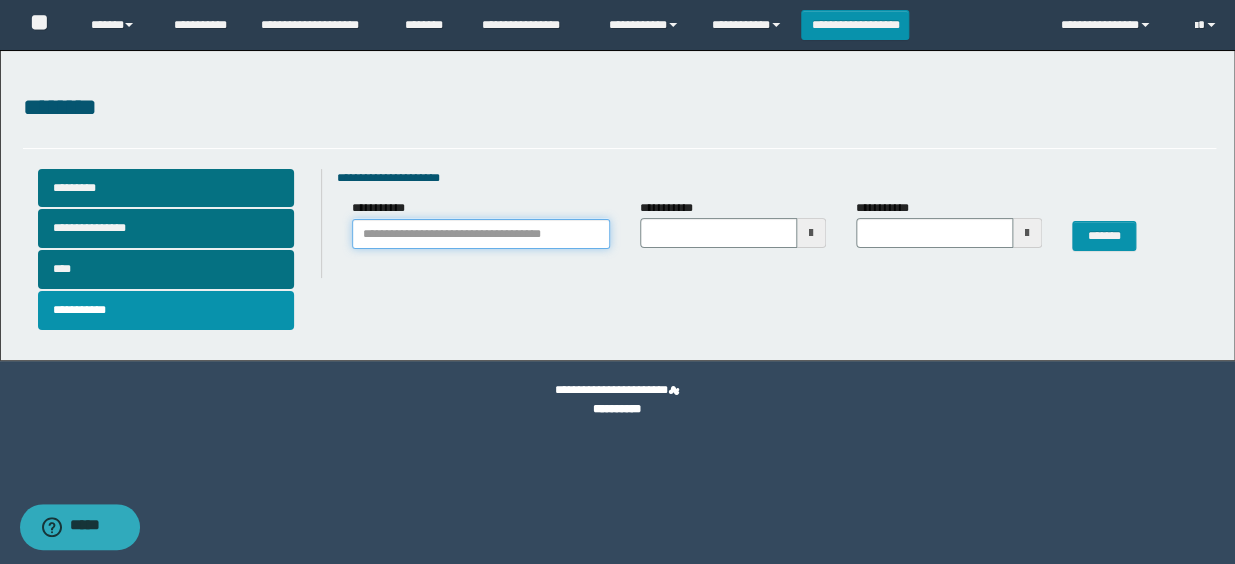 click on "**********" at bounding box center (481, 234) 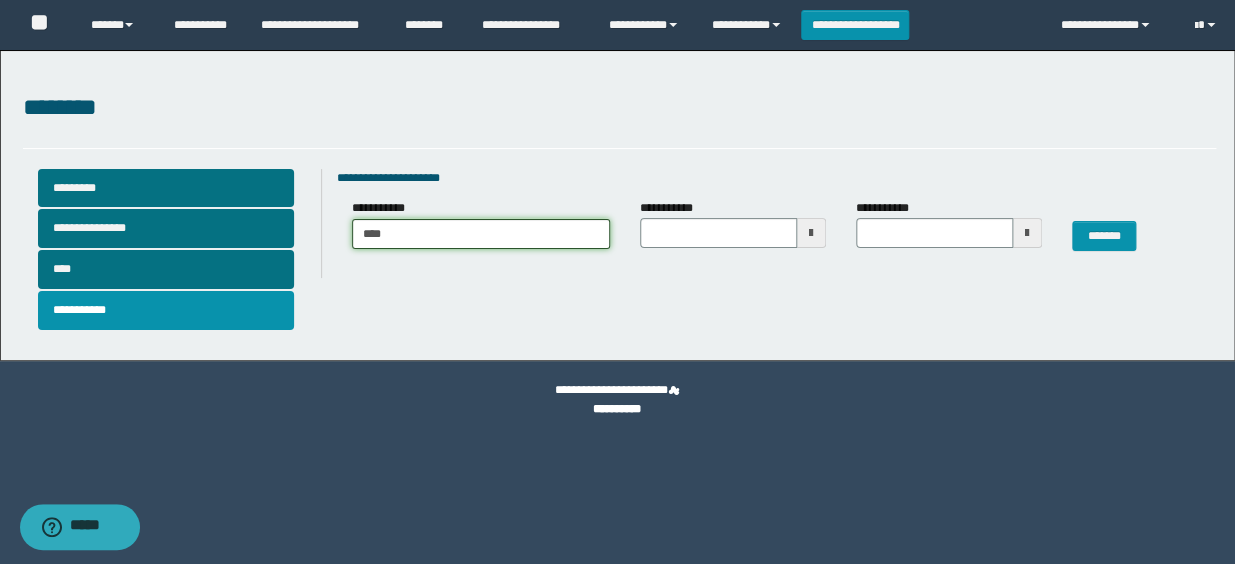 type on "*****" 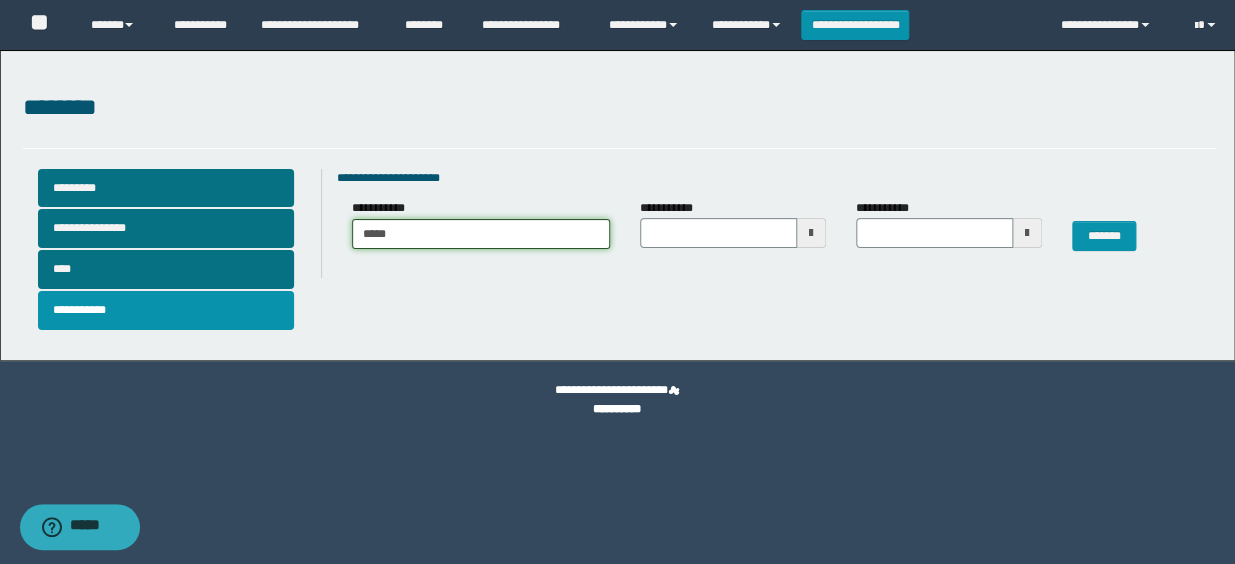 type on "*****" 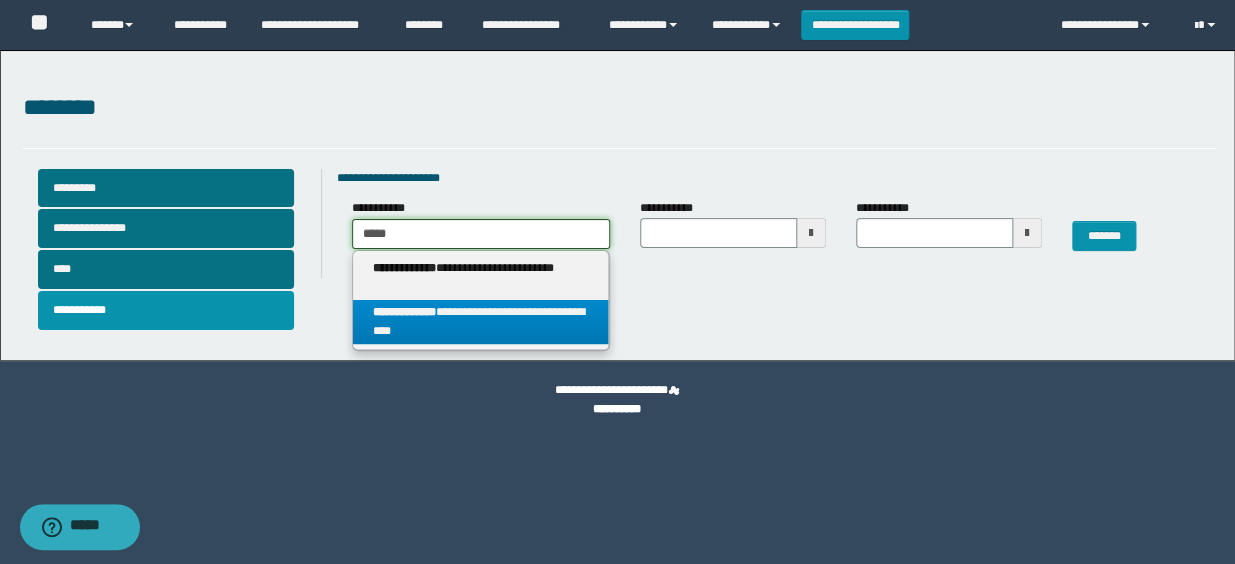type on "*****" 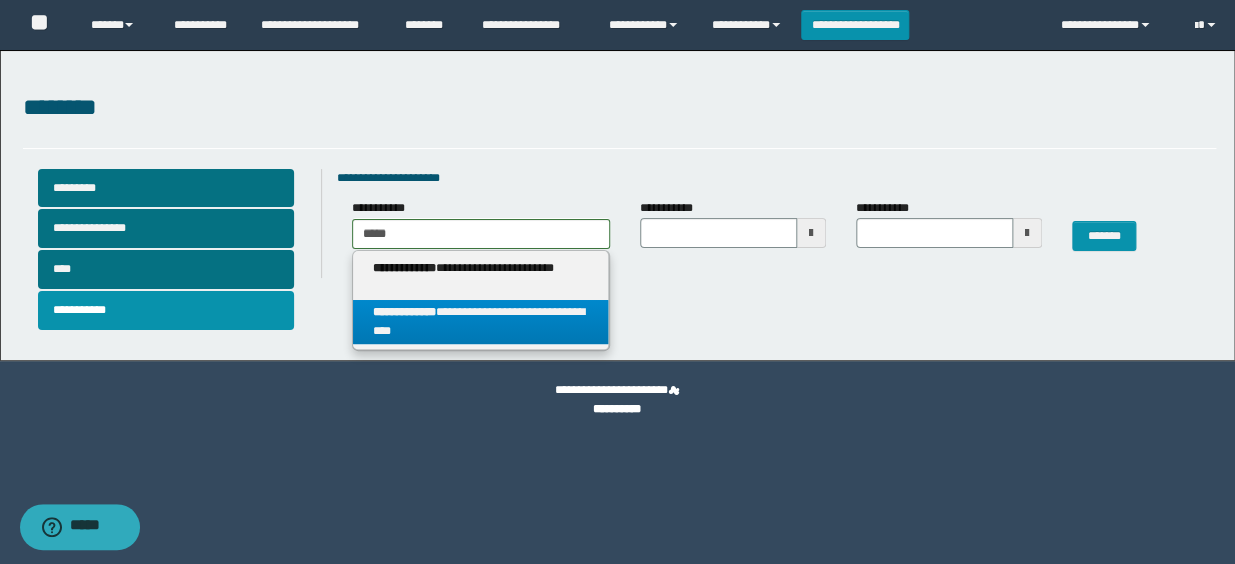 click on "**********" at bounding box center [480, 322] 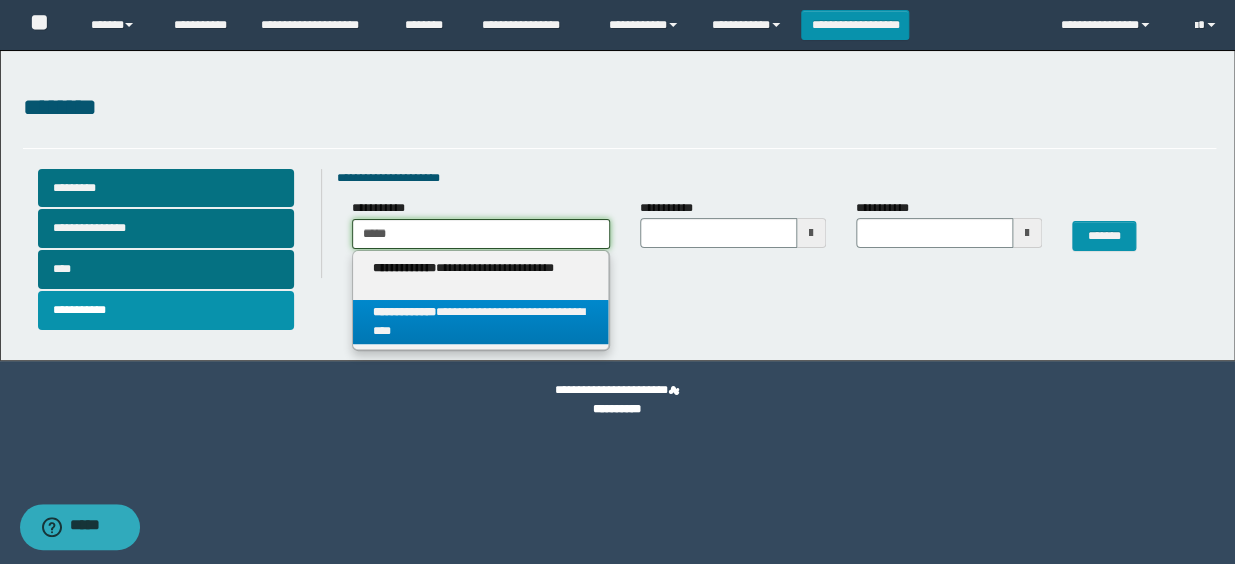 type 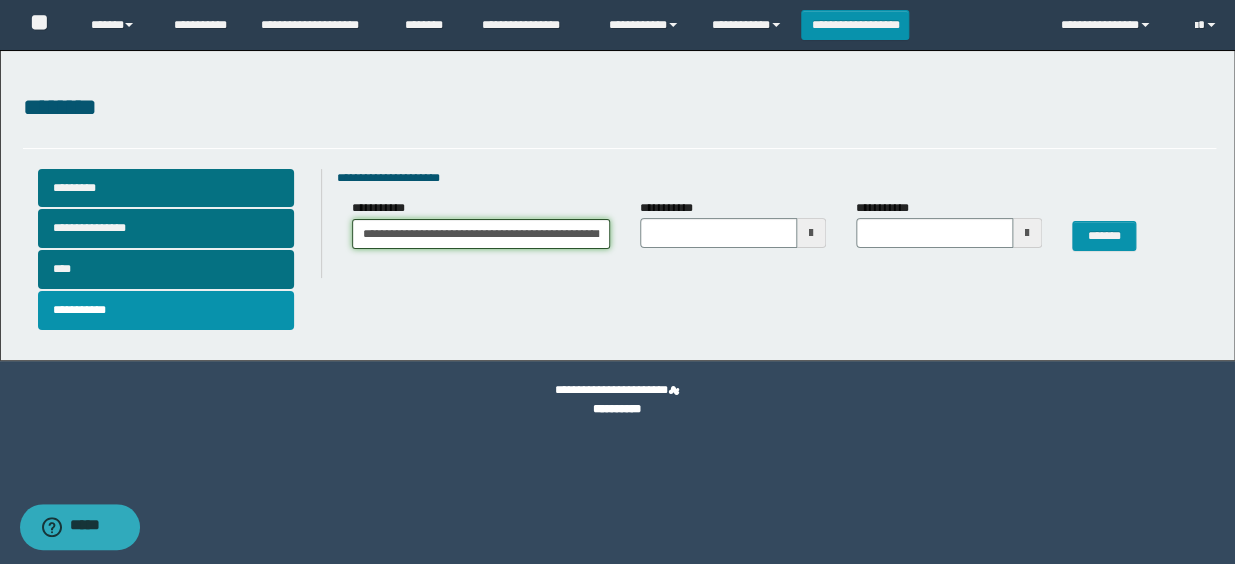 scroll, scrollTop: 0, scrollLeft: 59, axis: horizontal 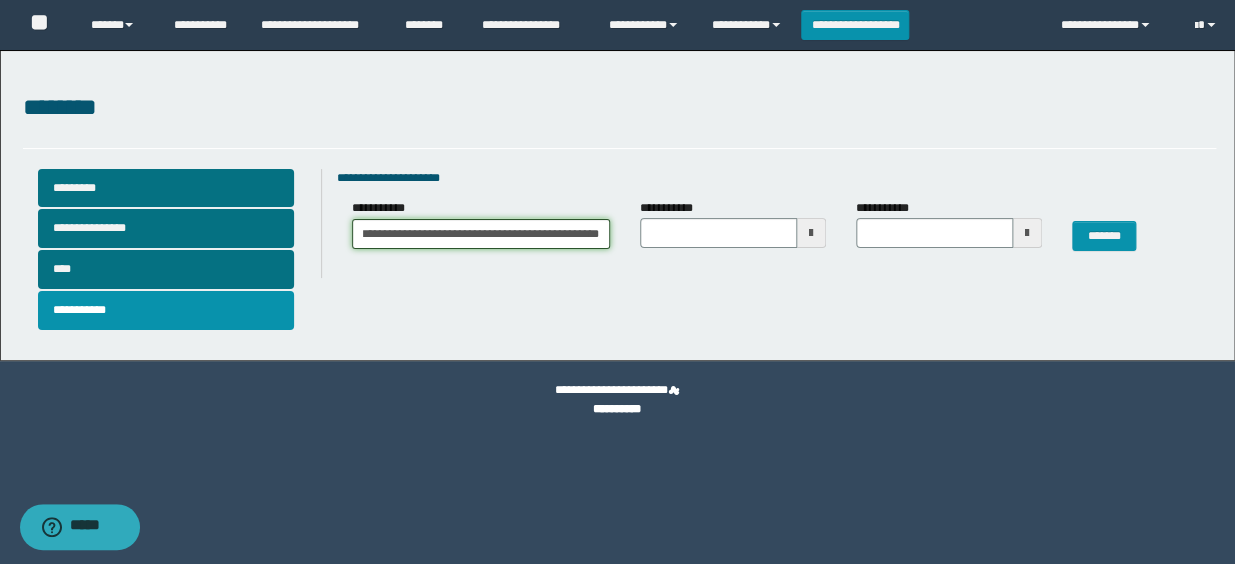 type 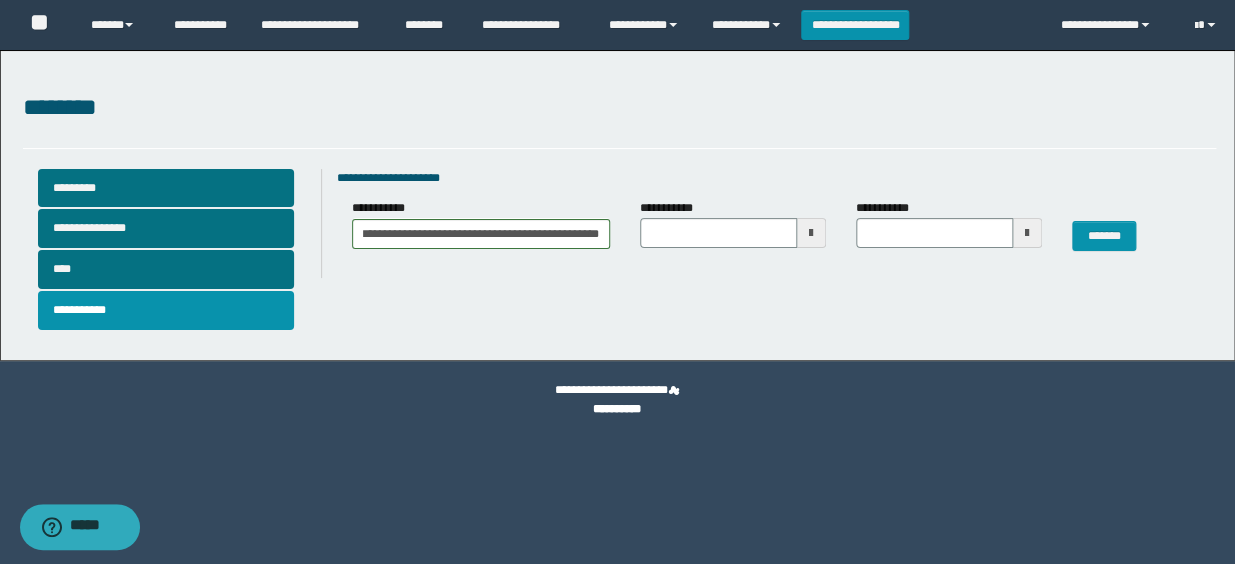 click at bounding box center (811, 233) 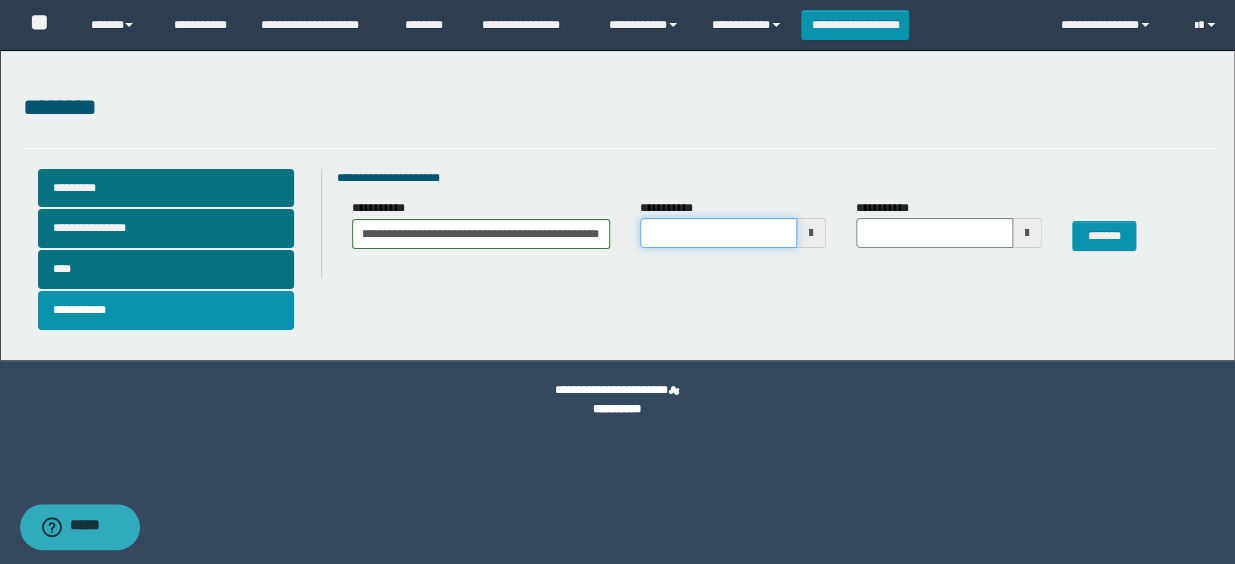 scroll, scrollTop: 0, scrollLeft: 0, axis: both 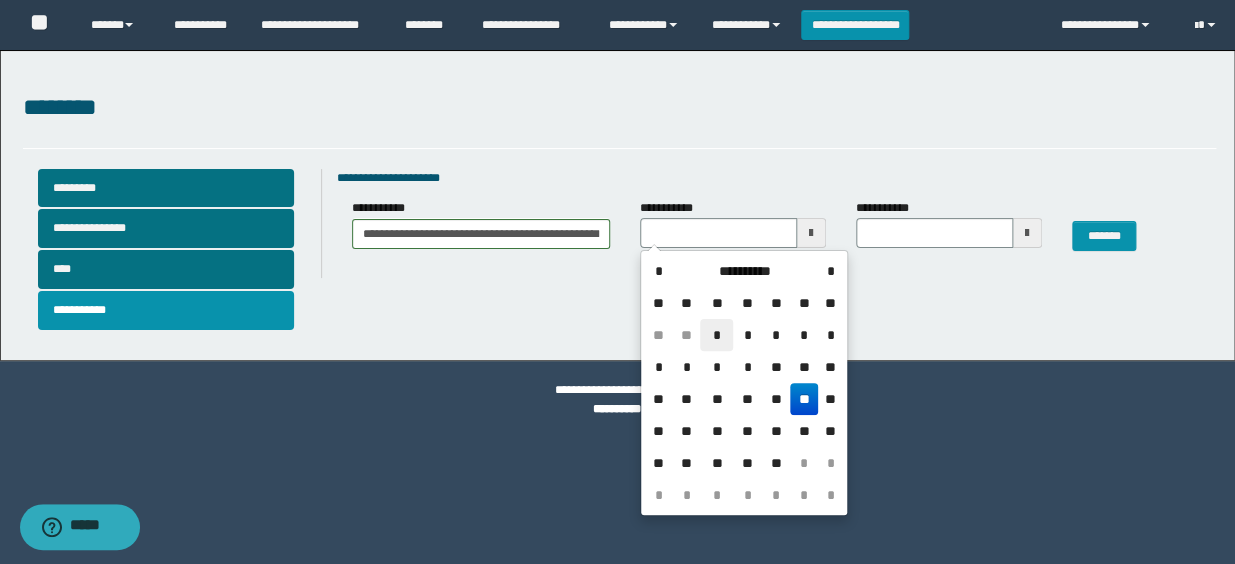 click on "*" at bounding box center [716, 335] 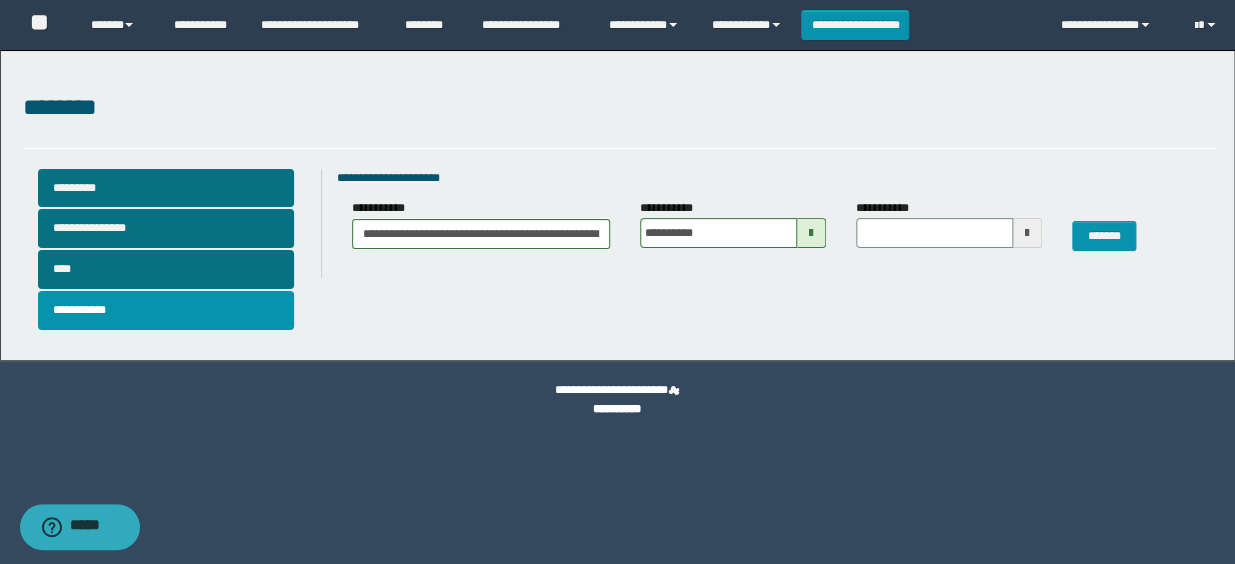 click at bounding box center [1027, 233] 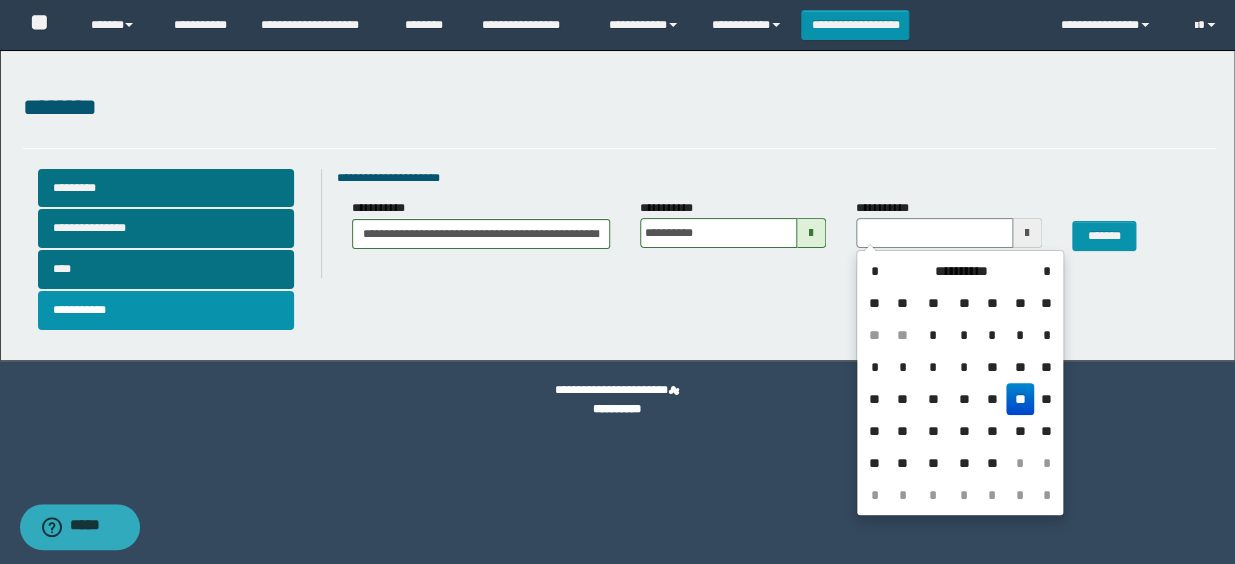 click on "**" at bounding box center [1020, 399] 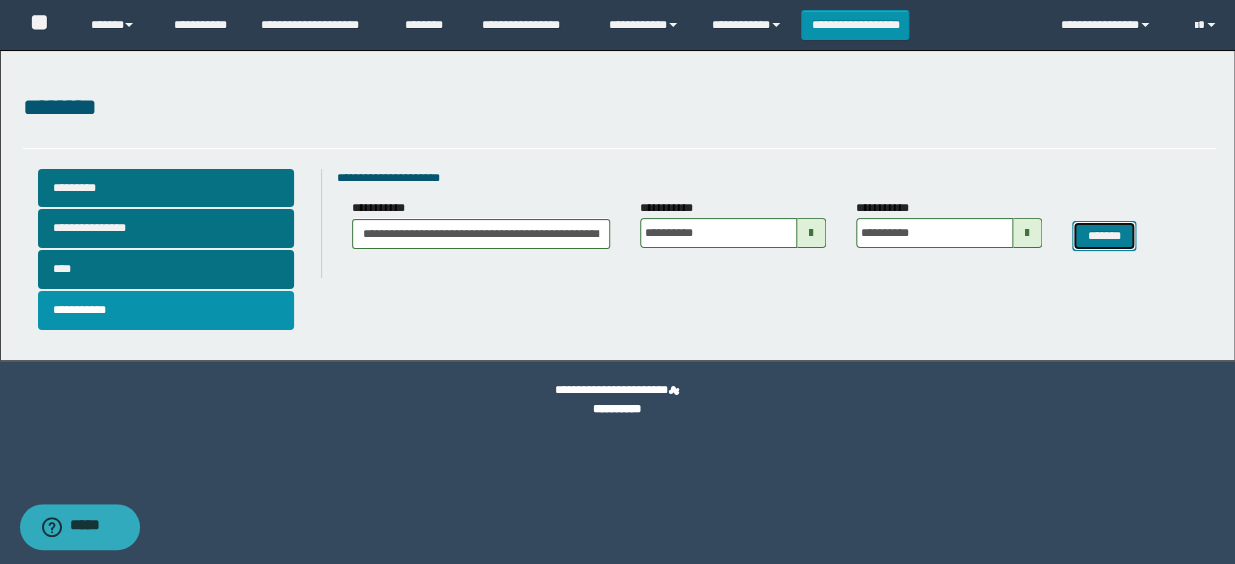 click on "*******" at bounding box center (1104, 236) 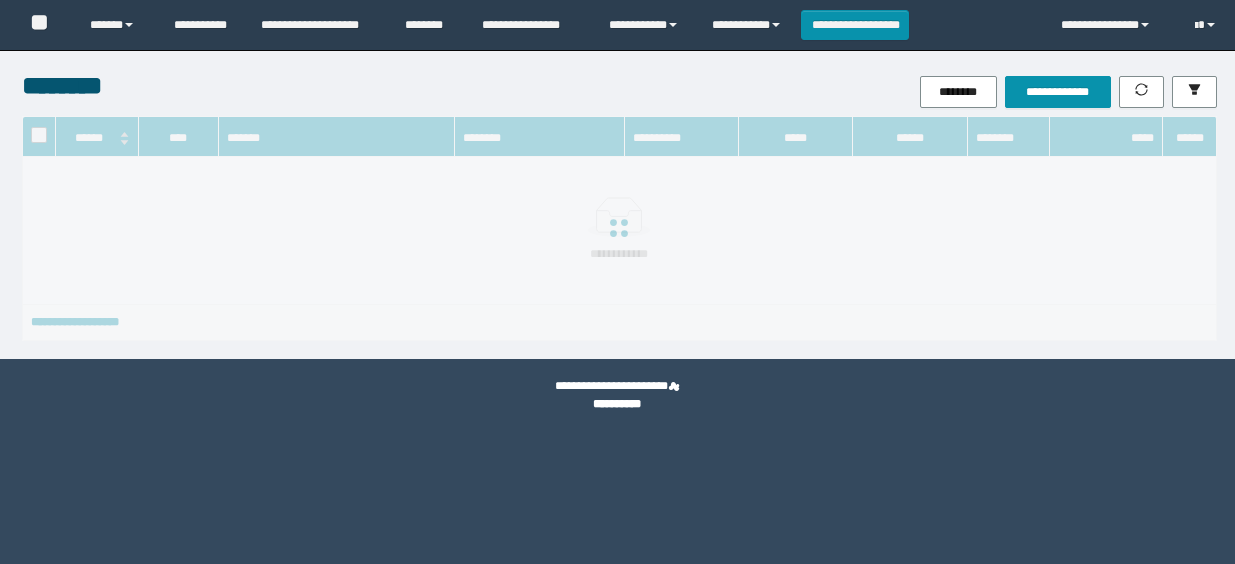 scroll, scrollTop: 0, scrollLeft: 0, axis: both 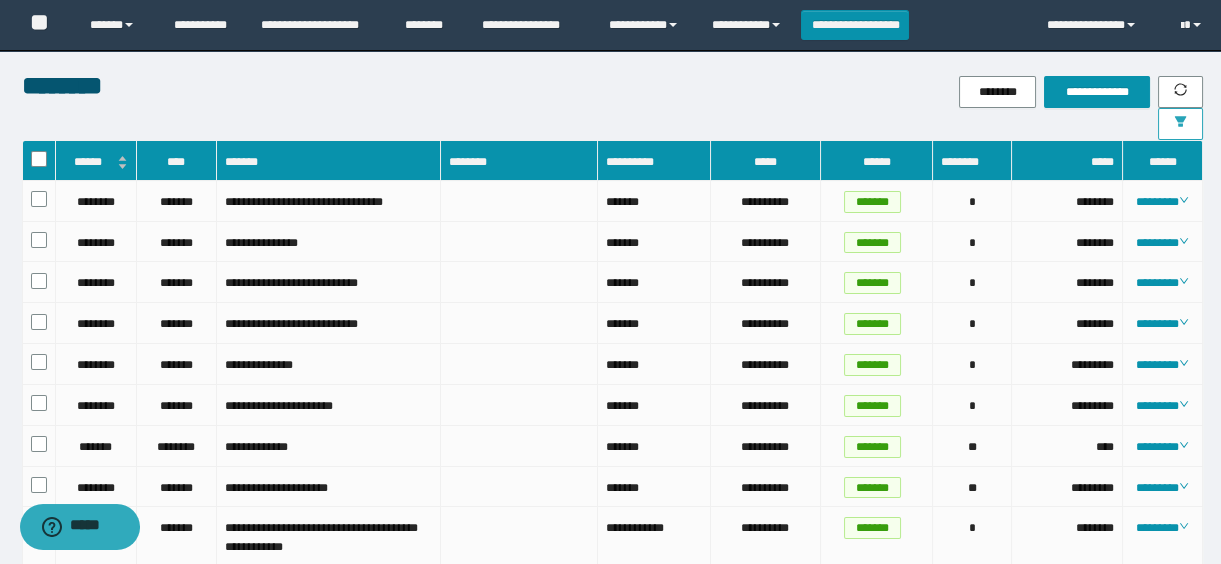 click 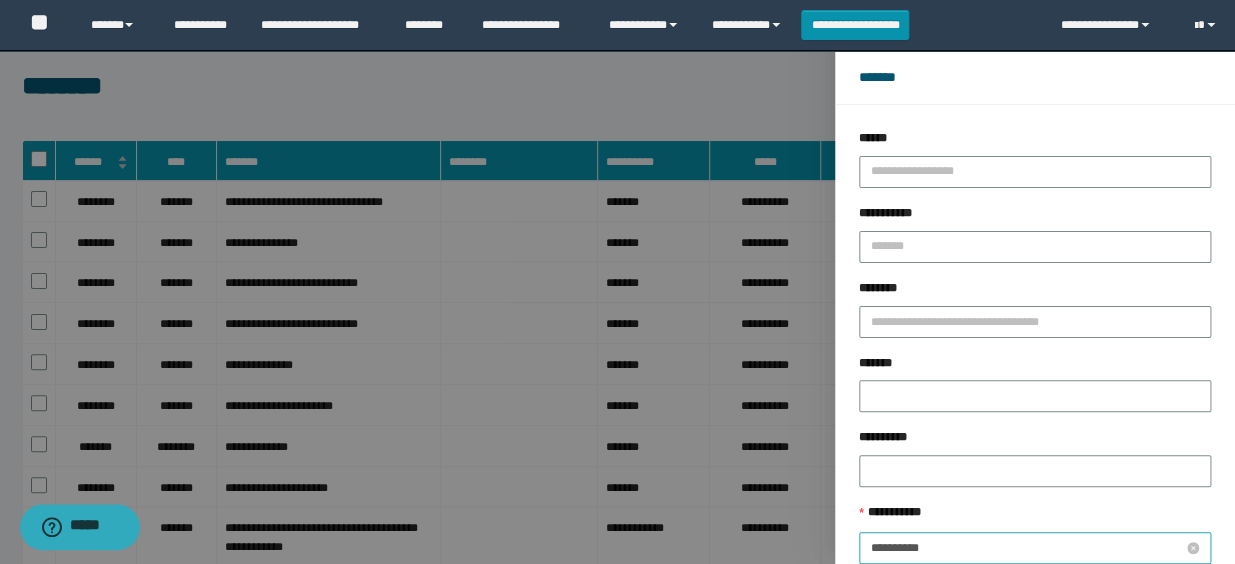 click on "**********" at bounding box center [1027, 548] 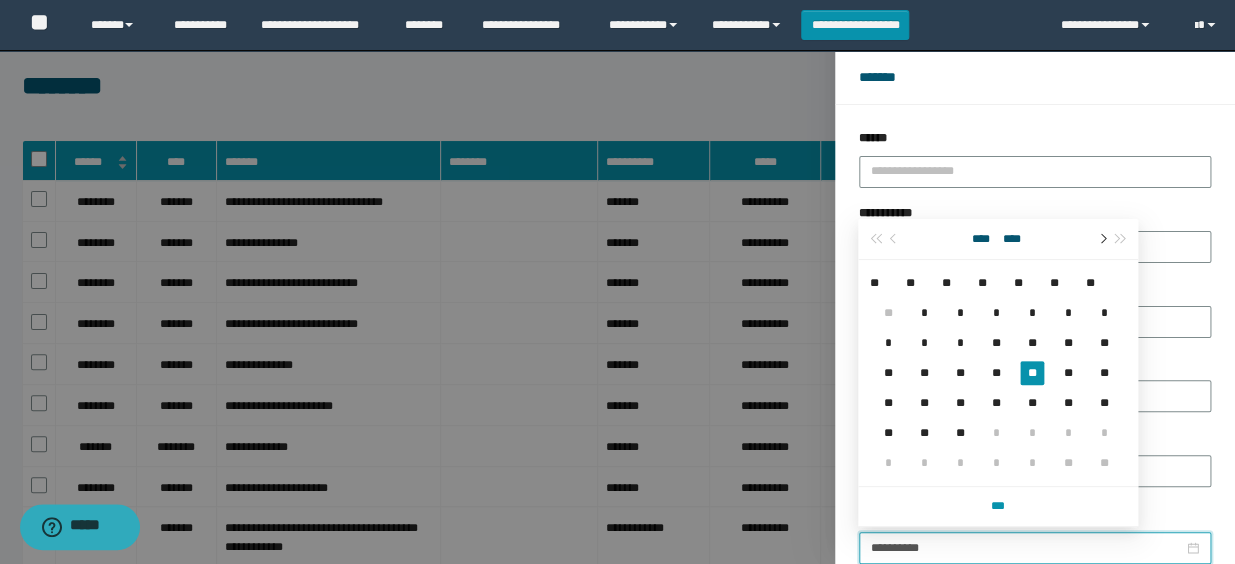 click at bounding box center (1101, 239) 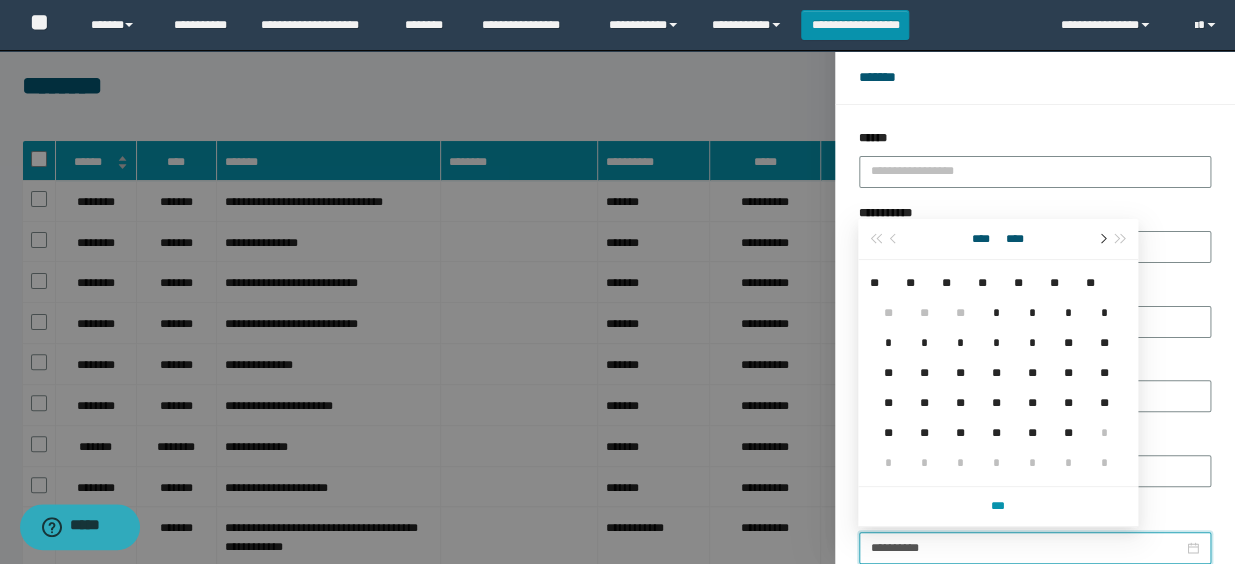 click at bounding box center [1101, 239] 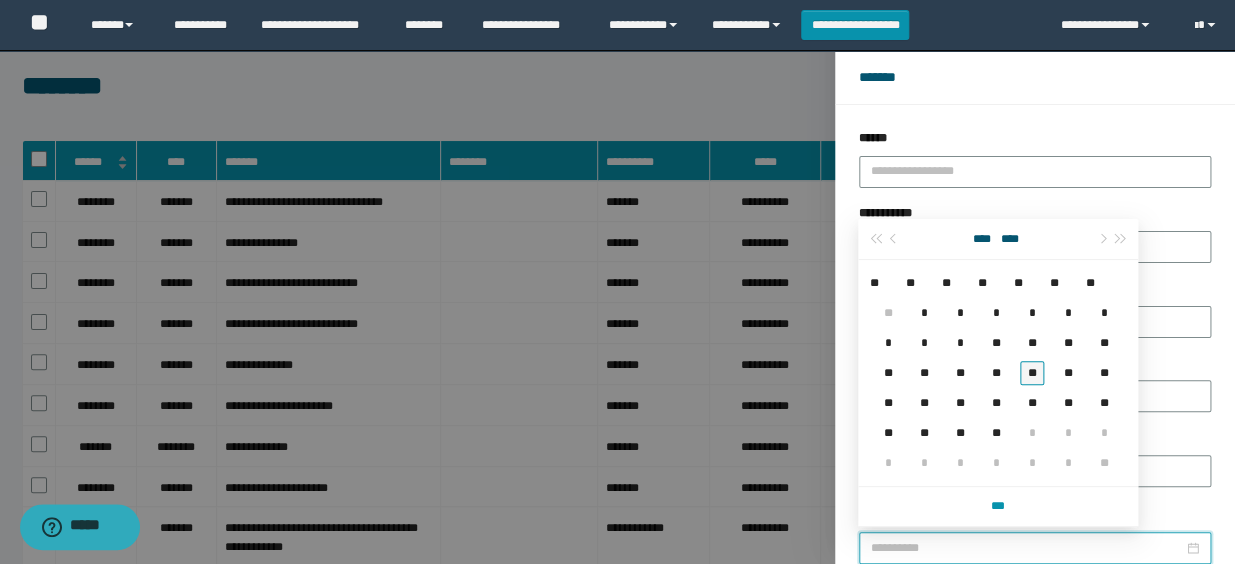 click on "**" at bounding box center (1032, 373) 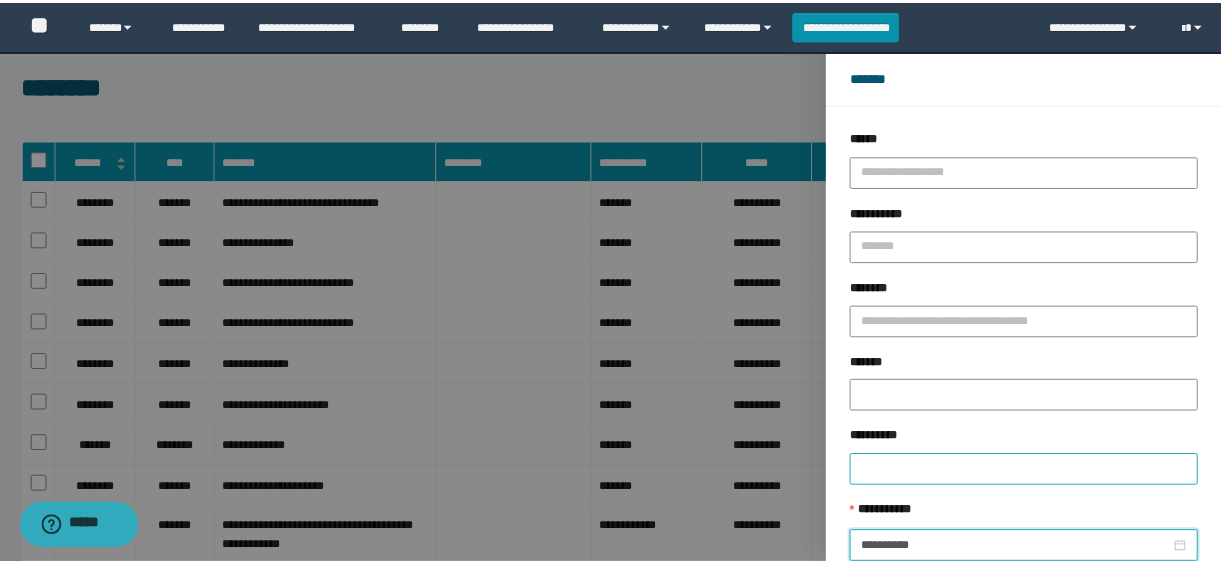 scroll, scrollTop: 112, scrollLeft: 0, axis: vertical 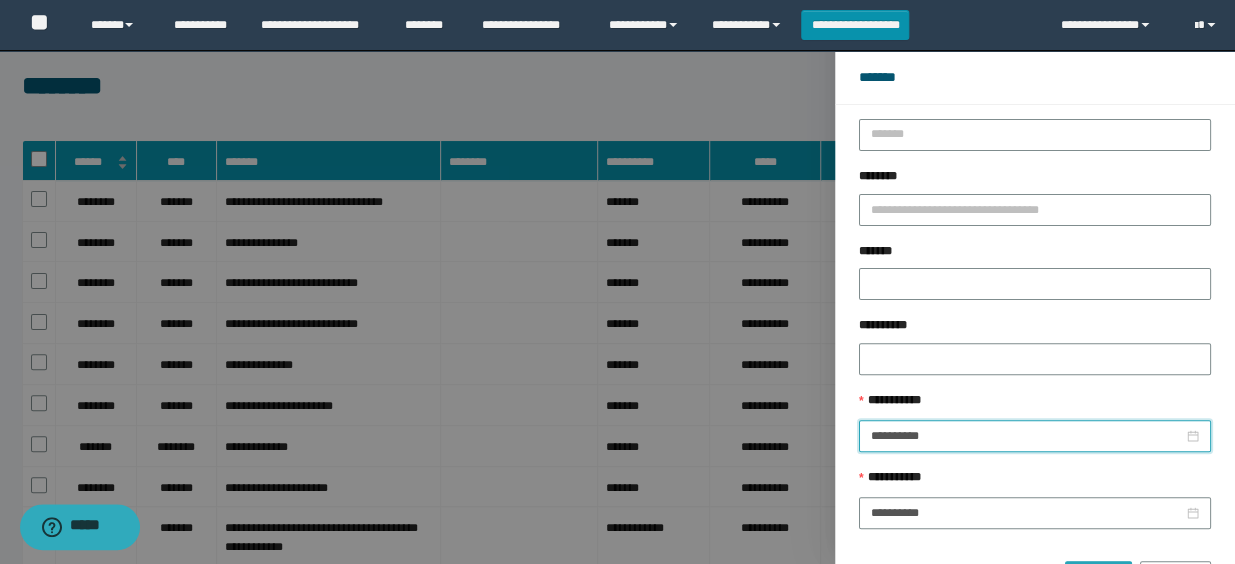 click on "******" at bounding box center [1098, 577] 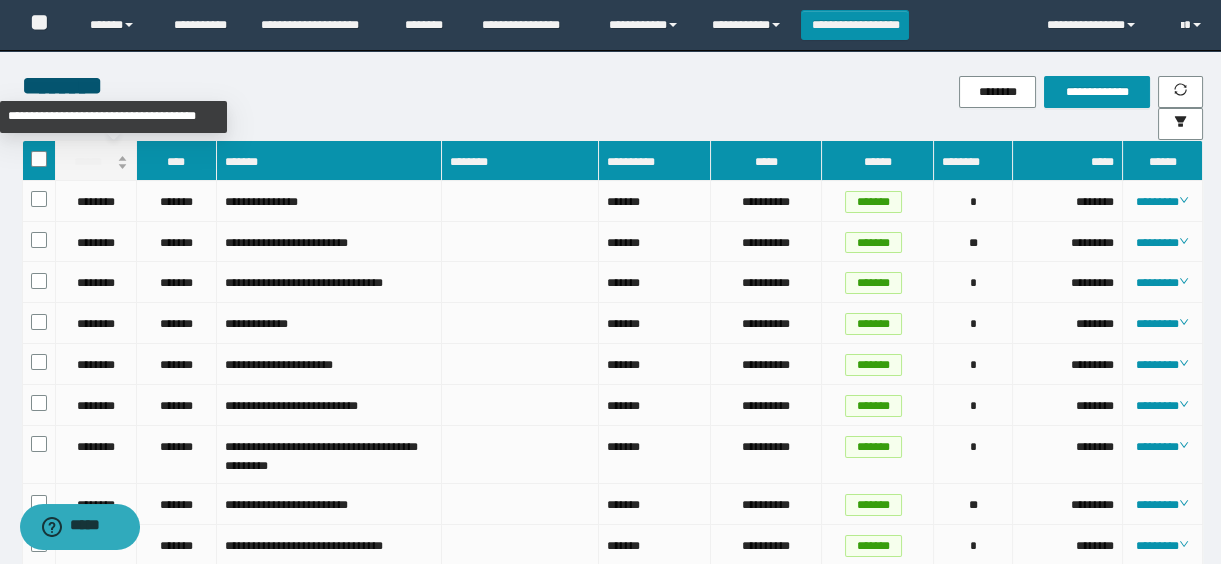 click on "******" at bounding box center (96, 162) 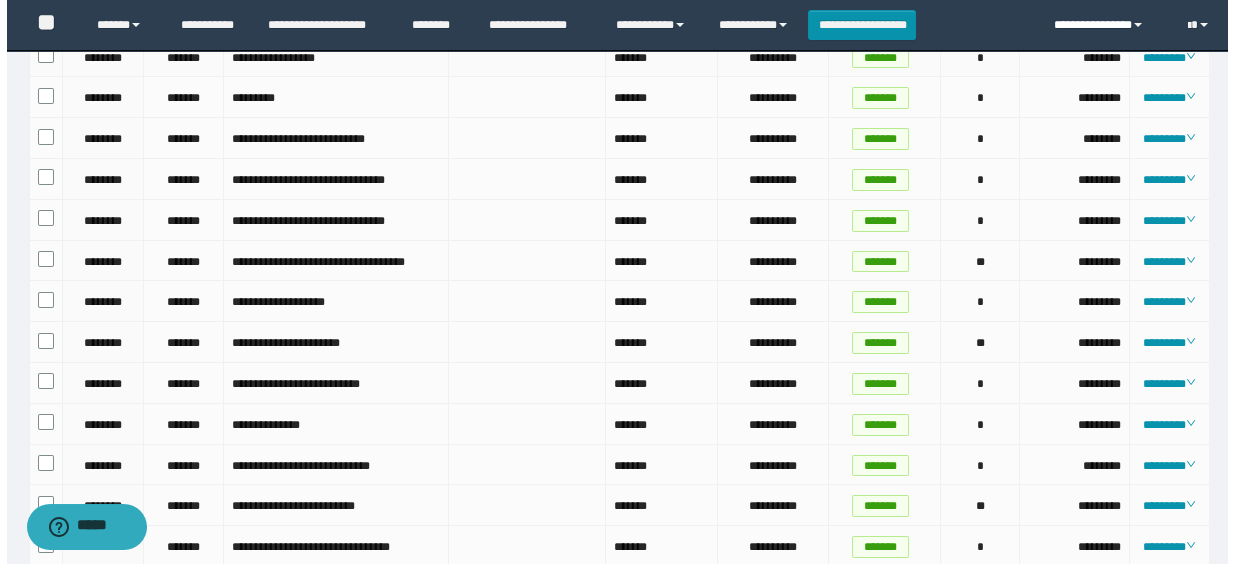 scroll, scrollTop: 0, scrollLeft: 0, axis: both 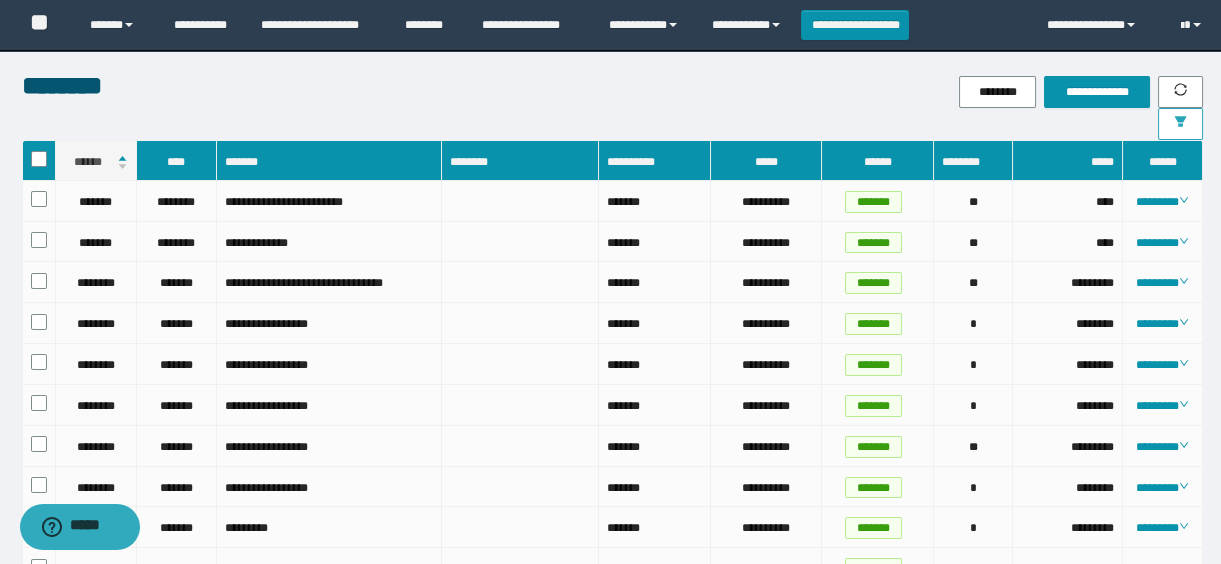 click at bounding box center [1180, 124] 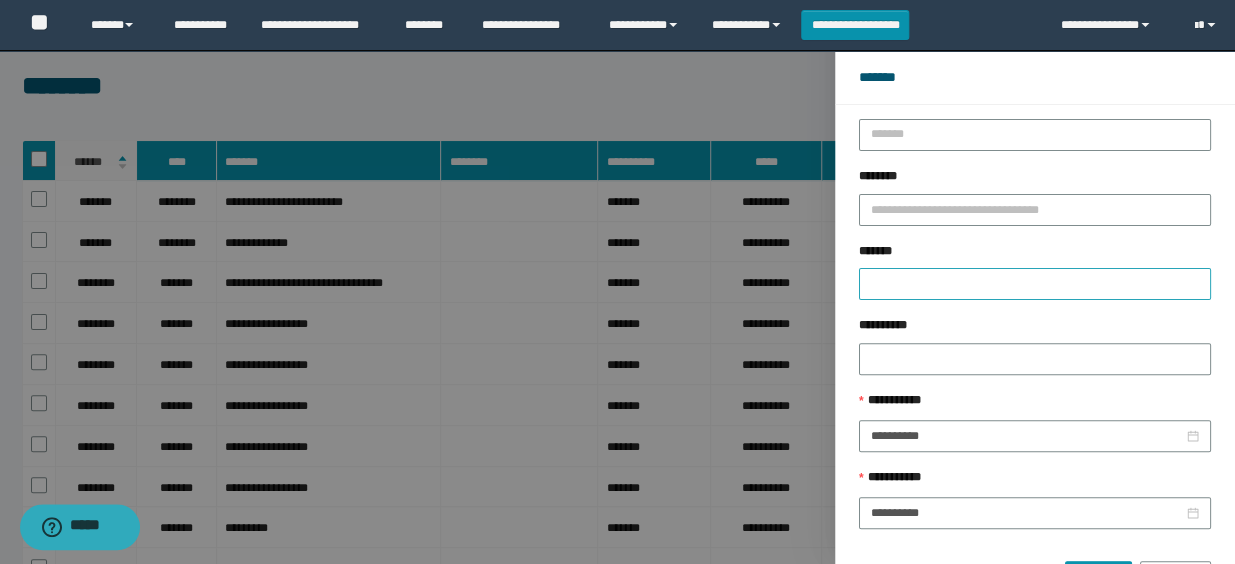 click at bounding box center (1035, 284) 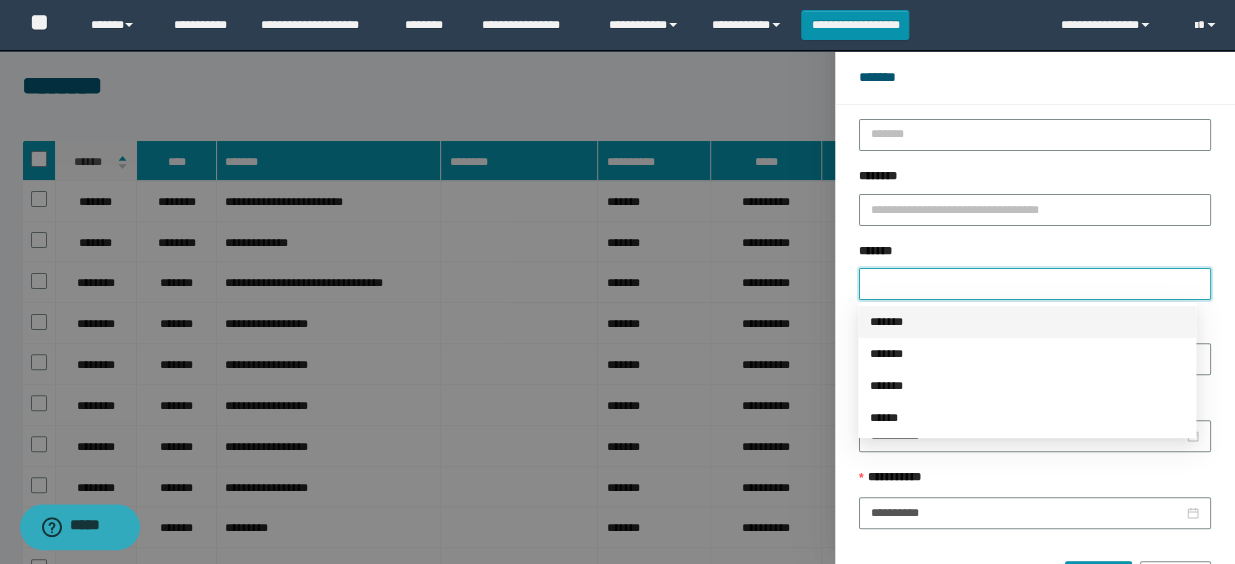 click on "*******" at bounding box center [1027, 322] 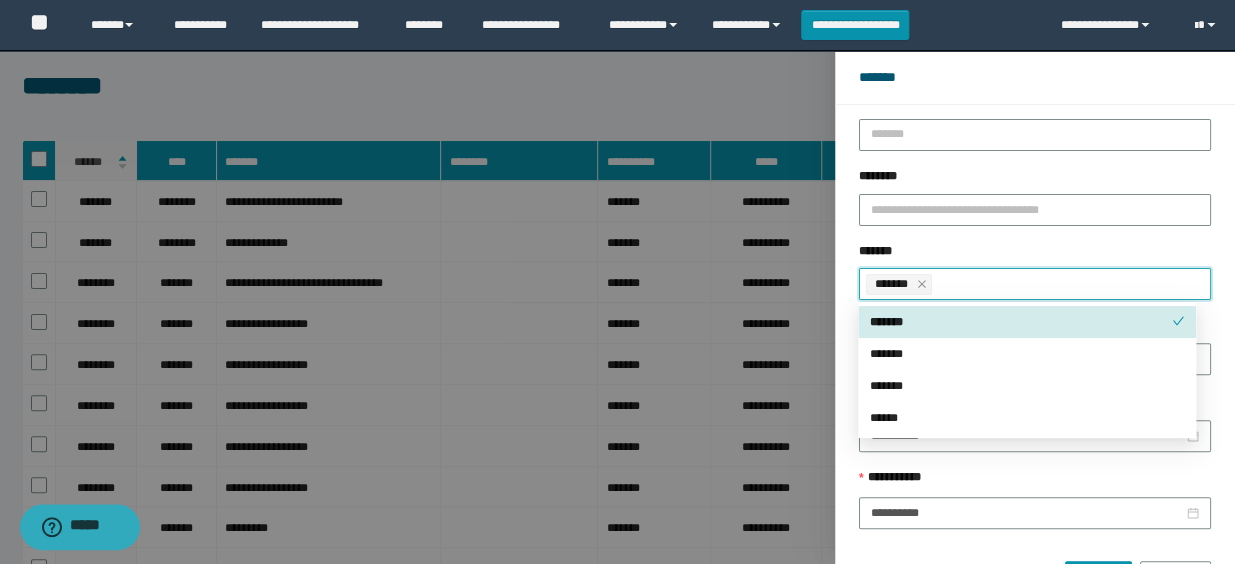 click on "**********" at bounding box center [1035, 204] 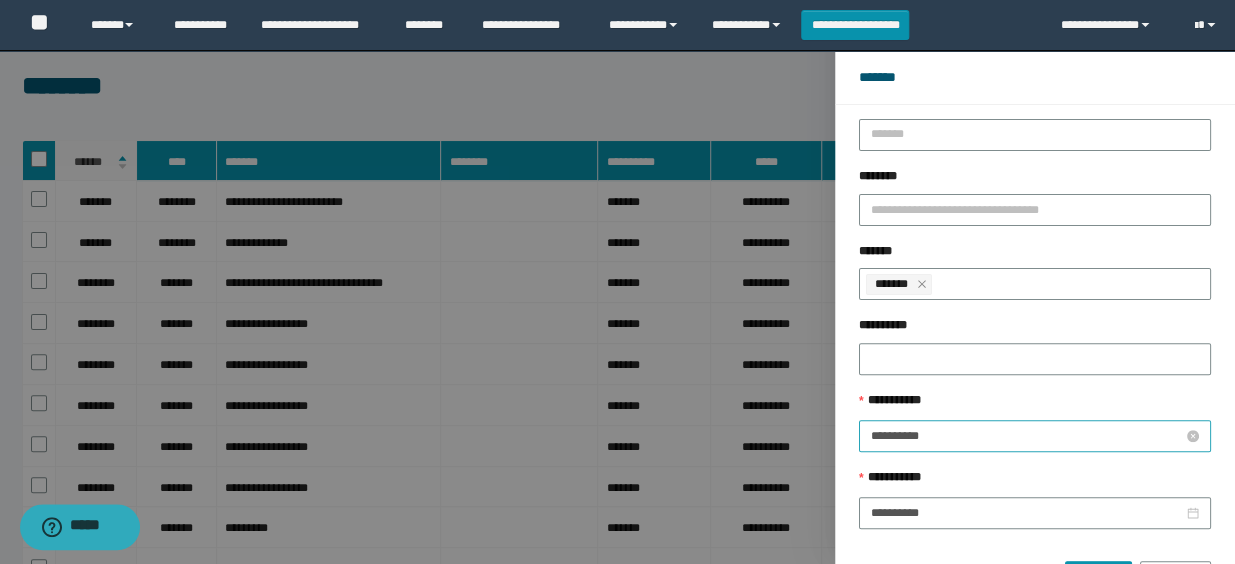 click on "**********" at bounding box center [1027, 436] 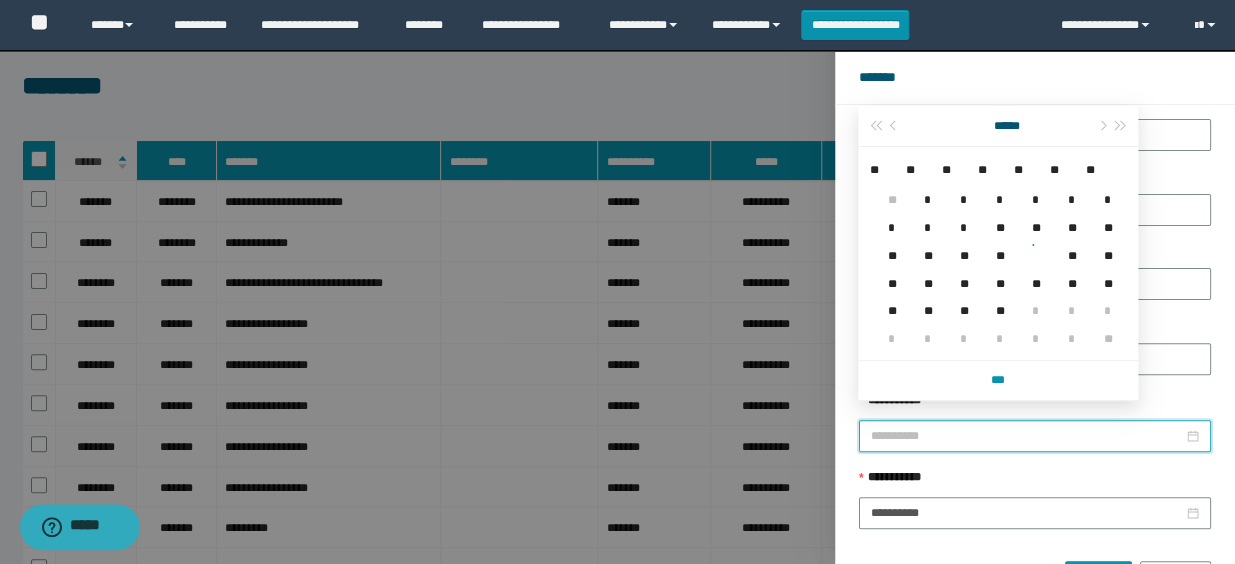 type on "**********" 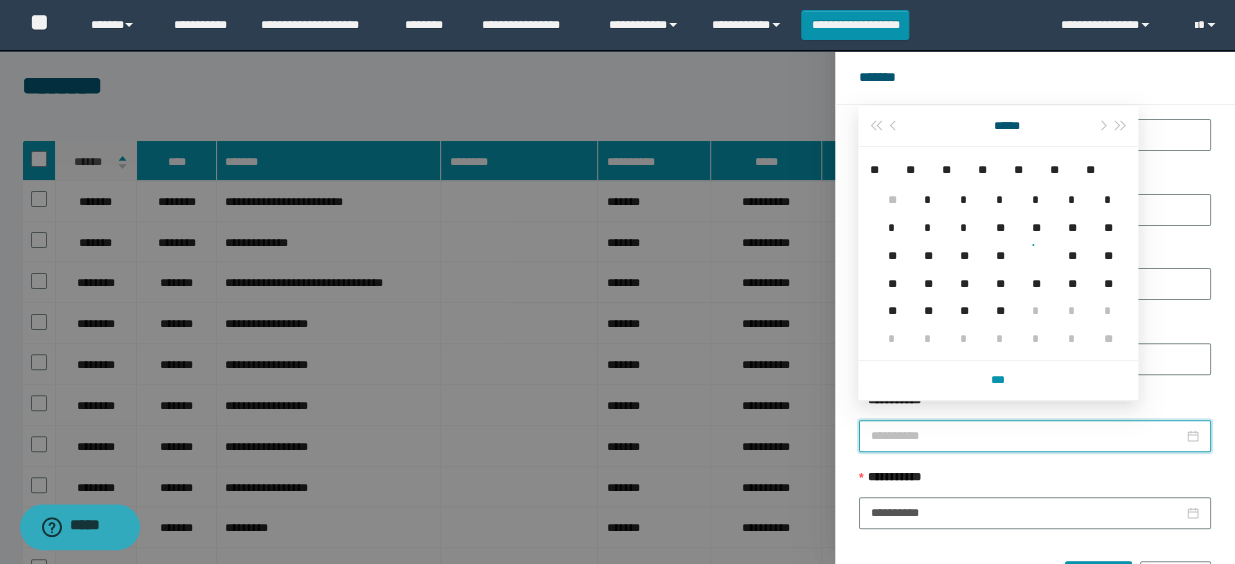 click on "*" at bounding box center (924, 188) 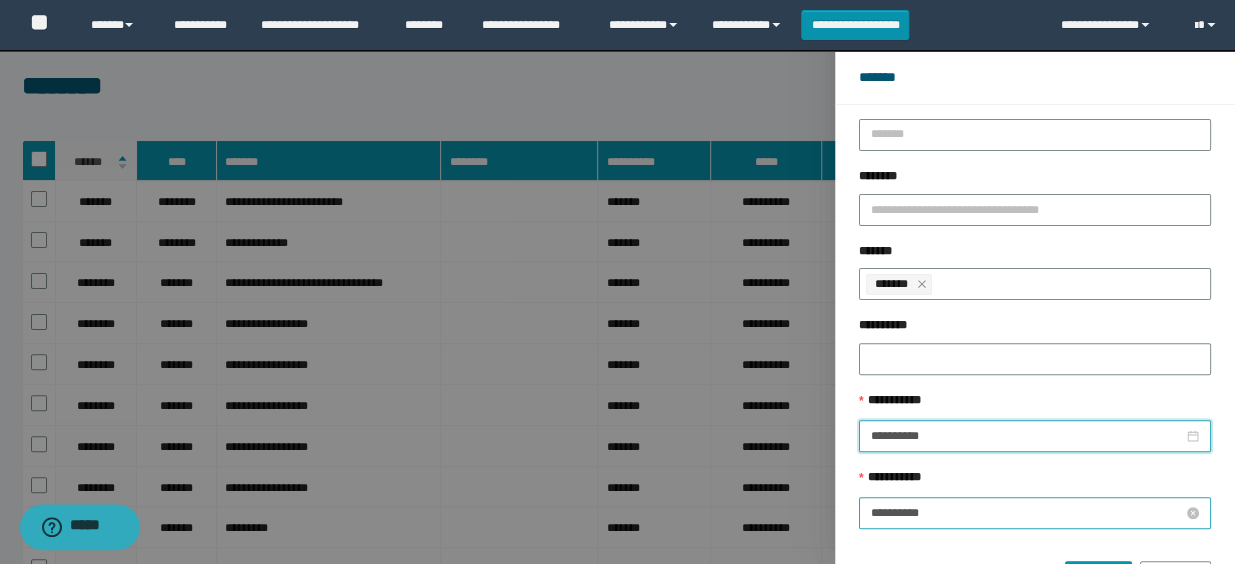click on "**********" at bounding box center (1027, 513) 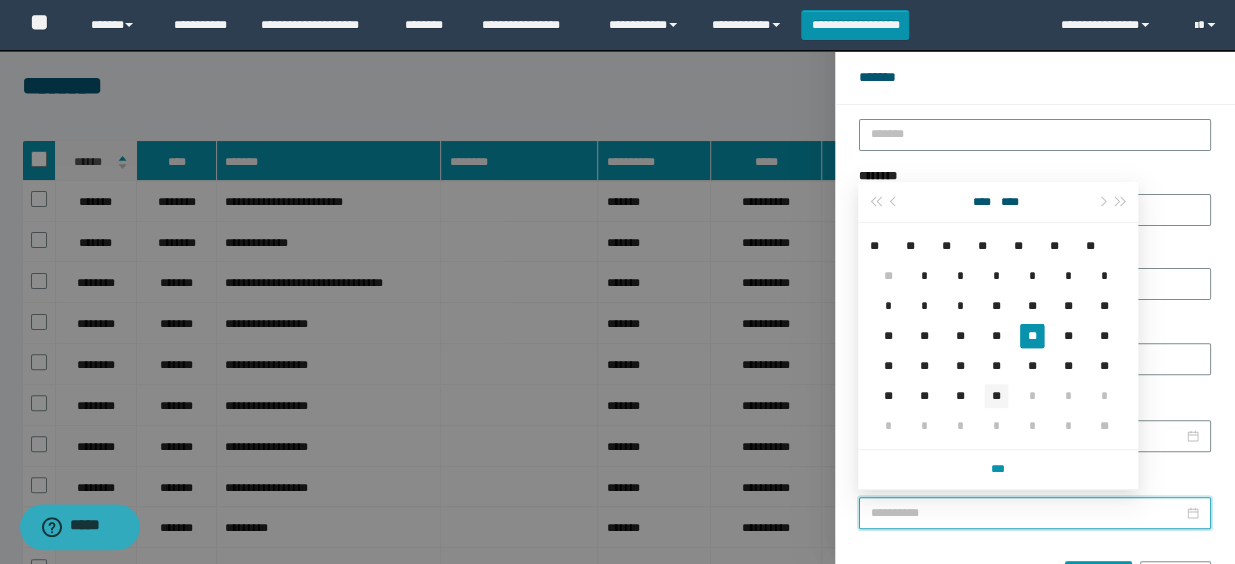 type on "**********" 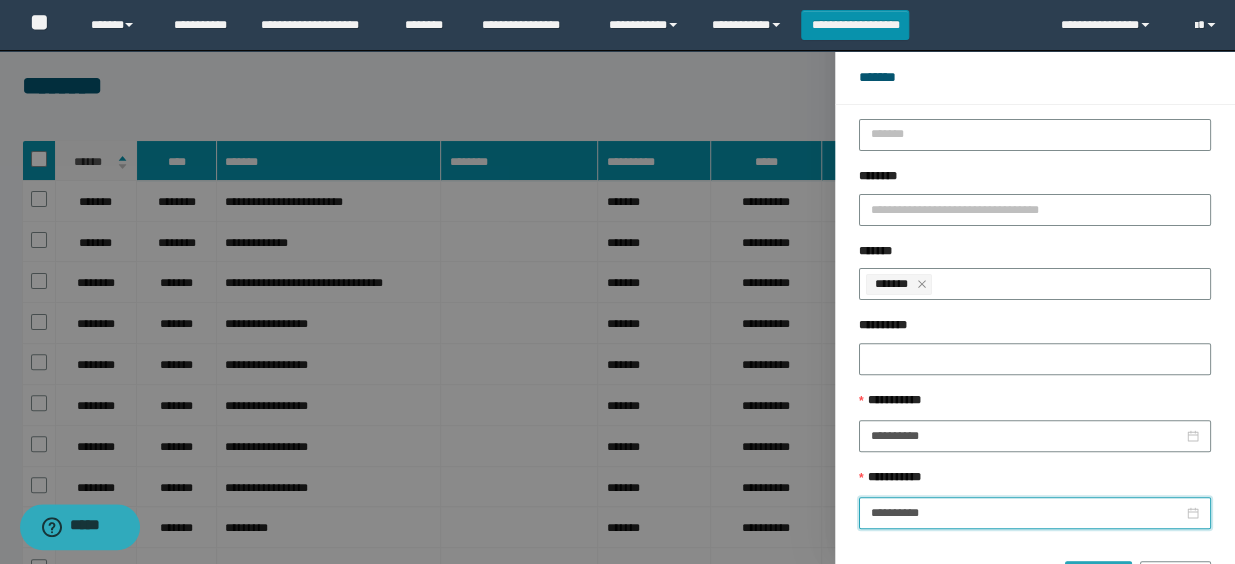 click on "******" at bounding box center (1098, 577) 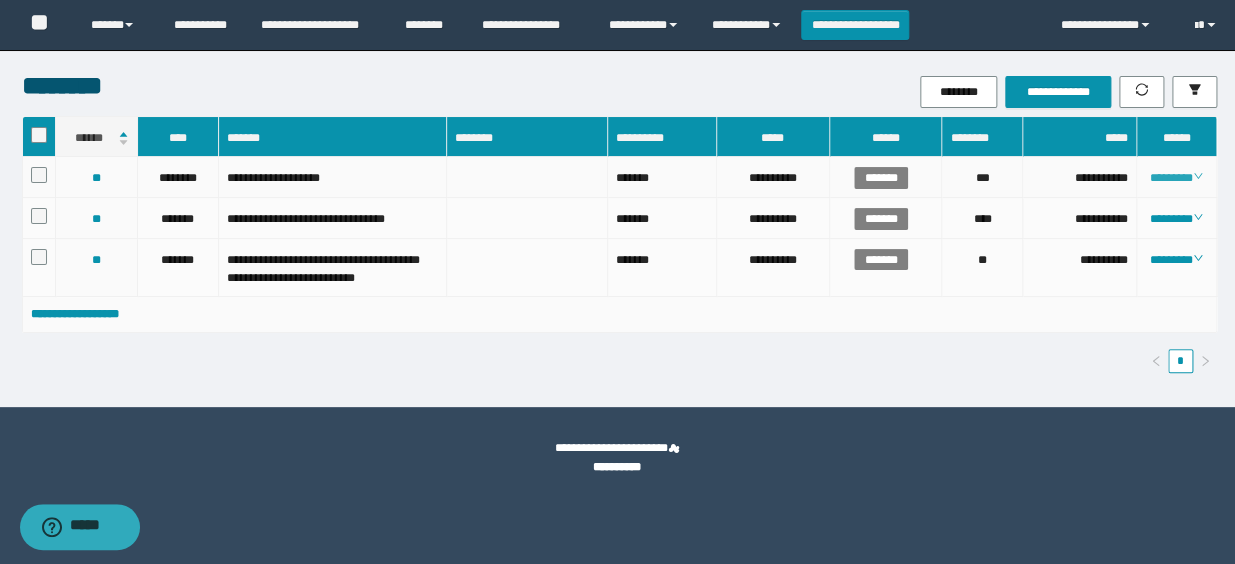 click on "********" at bounding box center (1176, 178) 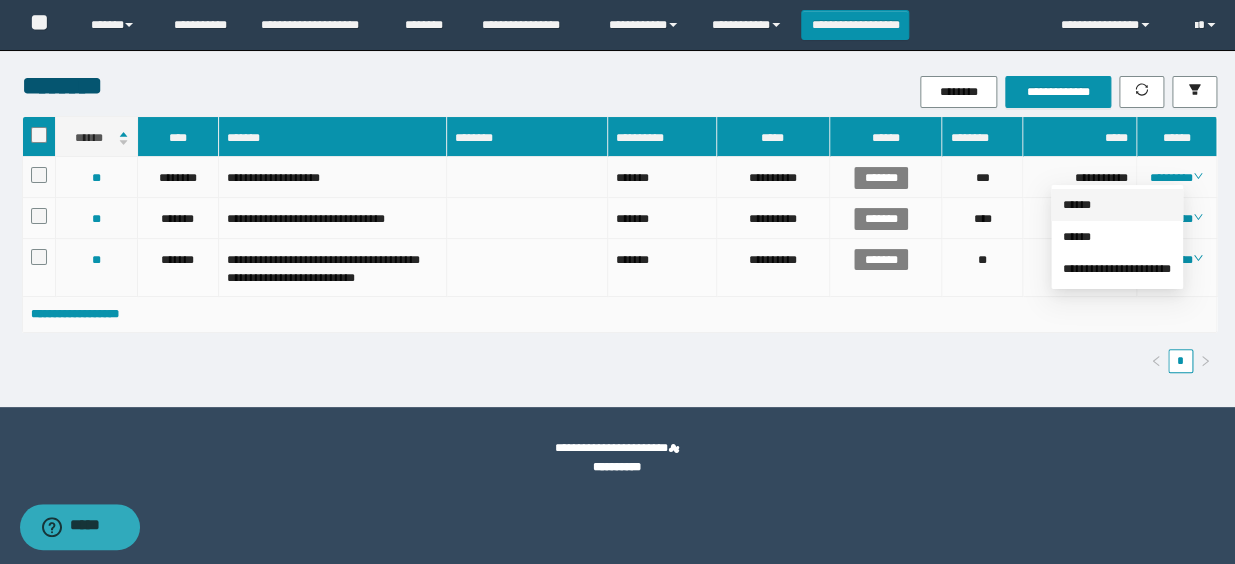click on "******" at bounding box center (1077, 205) 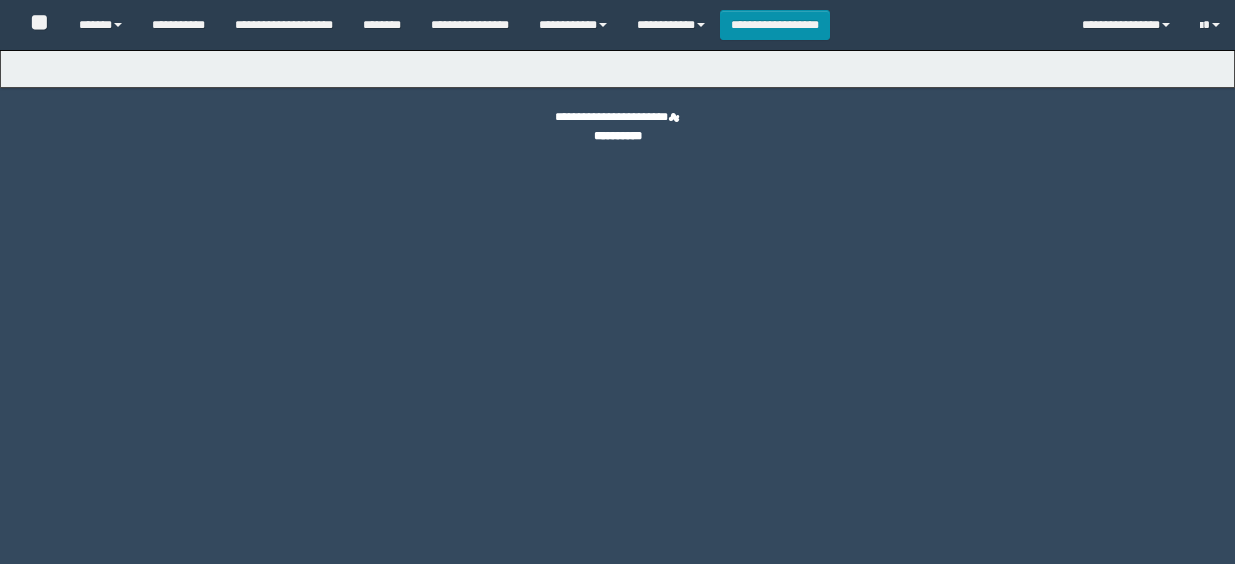 type on "**********" 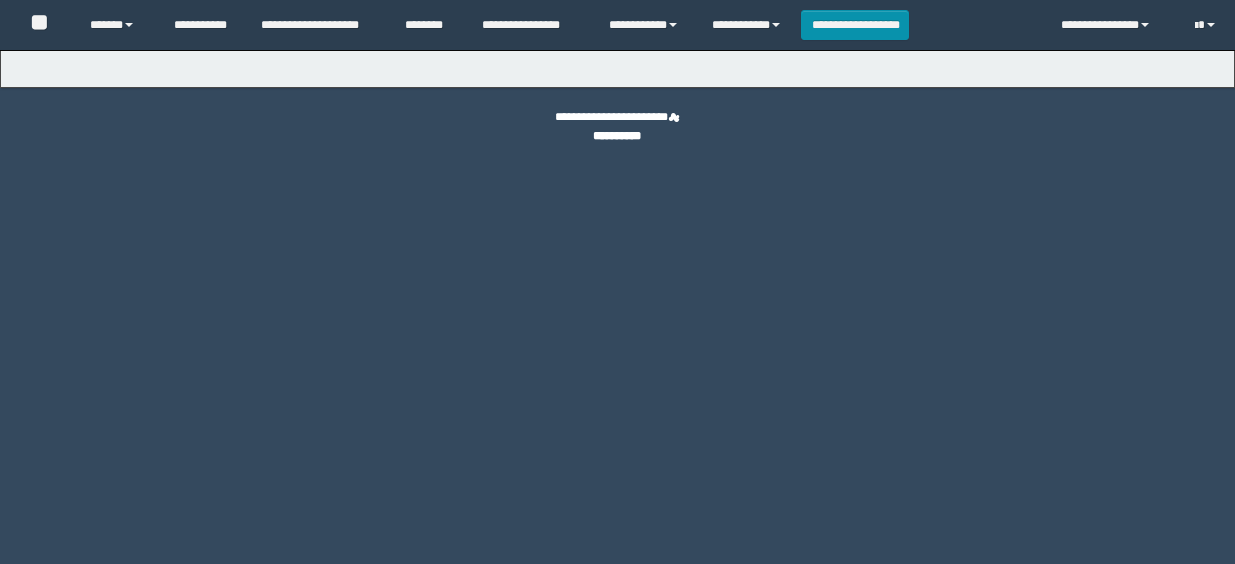 scroll, scrollTop: 0, scrollLeft: 0, axis: both 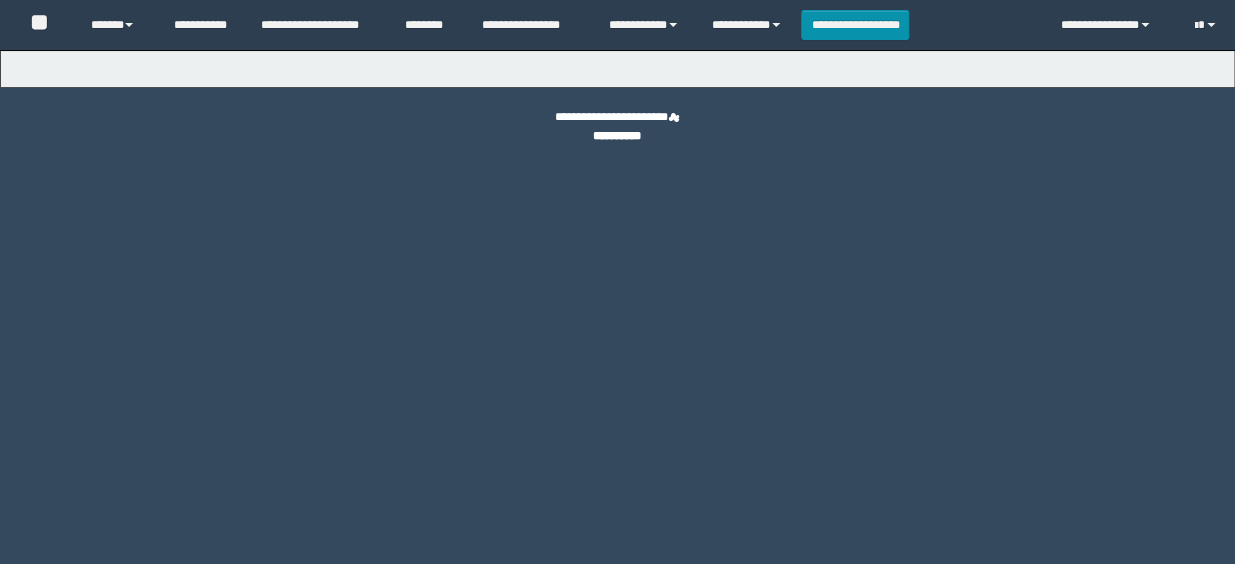 type on "**********" 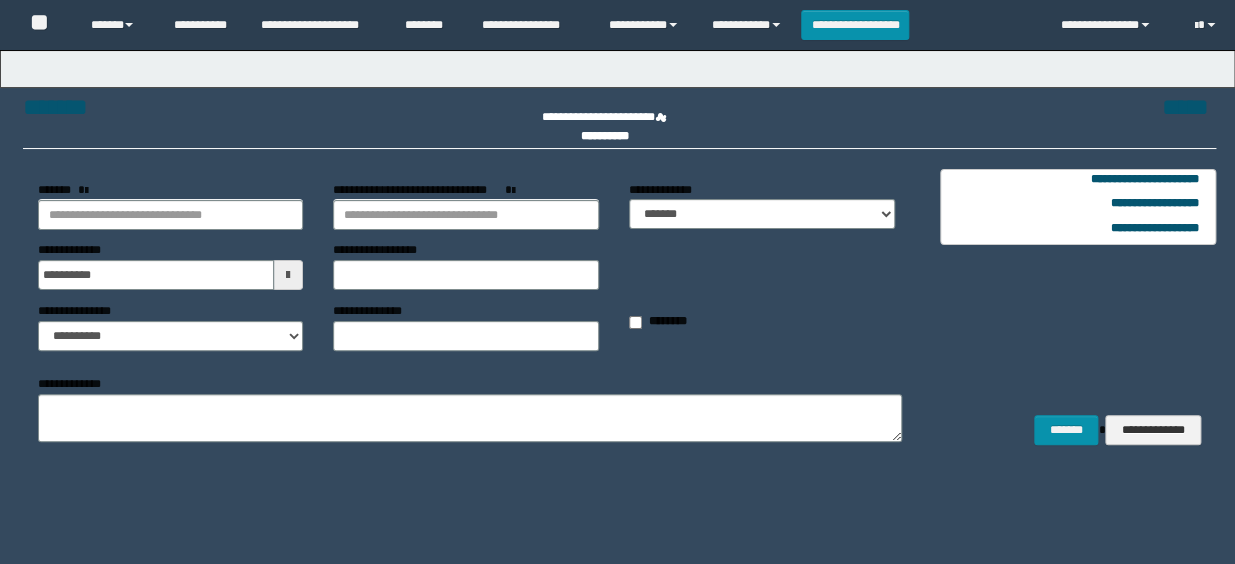 type on "**********" 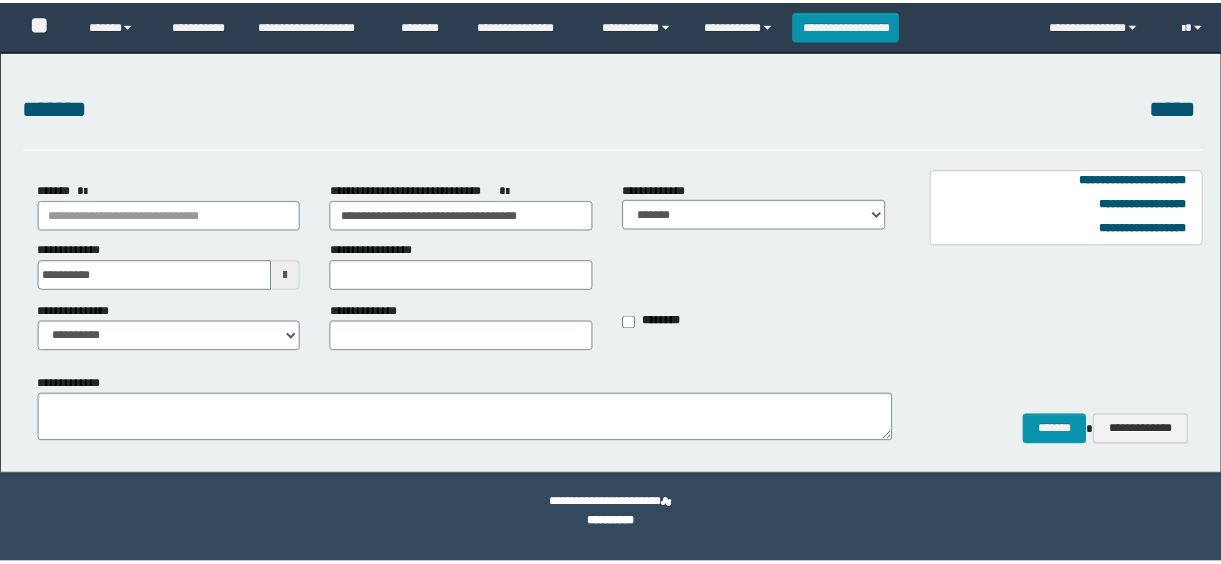 scroll, scrollTop: 0, scrollLeft: 0, axis: both 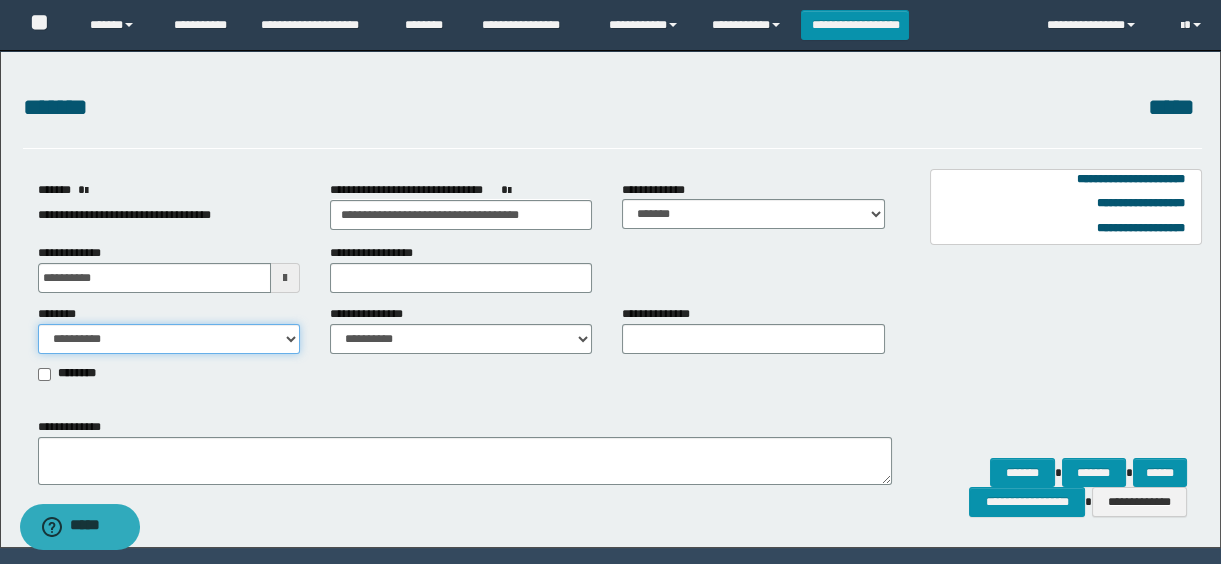 click on "**********" at bounding box center [169, 339] 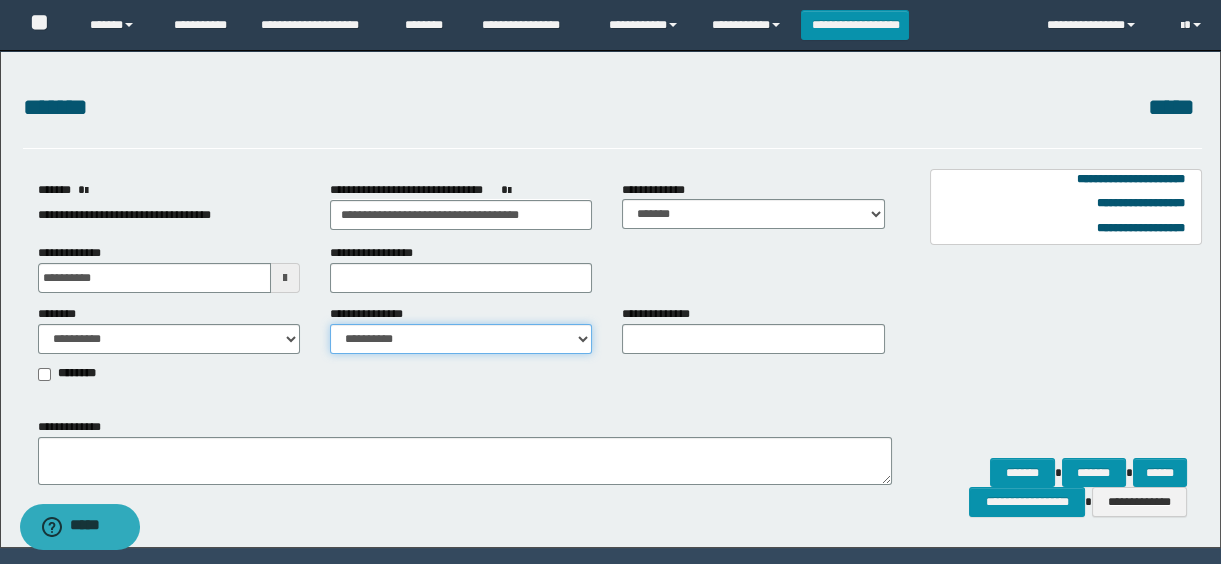 drag, startPoint x: 453, startPoint y: 343, endPoint x: 449, endPoint y: 353, distance: 10.770329 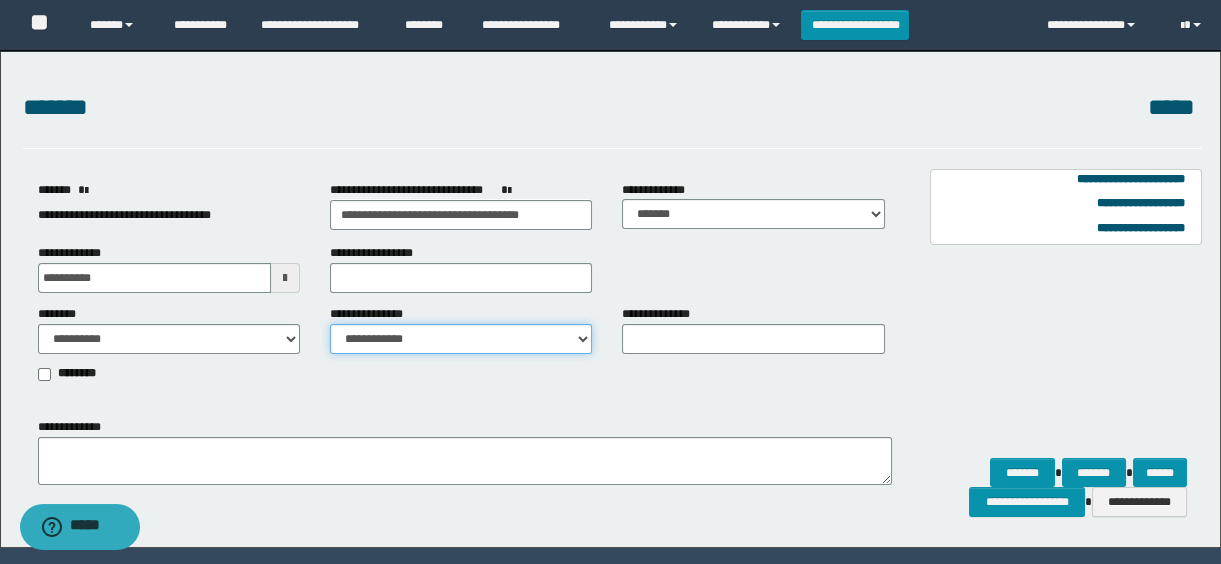 click on "**********" at bounding box center (461, 339) 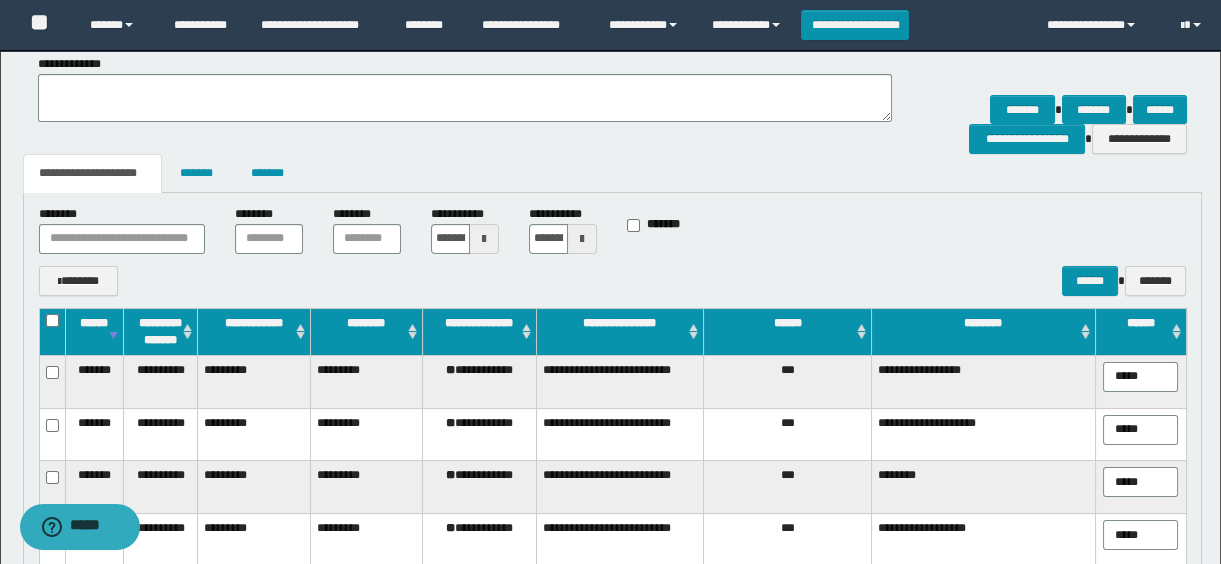 scroll, scrollTop: 727, scrollLeft: 0, axis: vertical 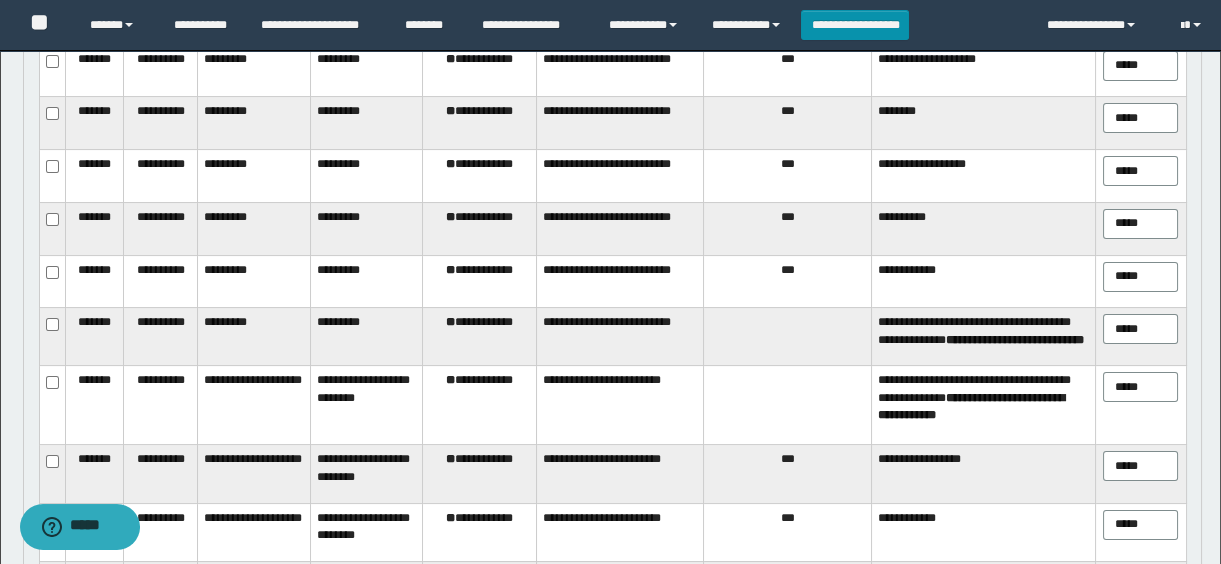 click on "**********" at bounding box center [479, 337] 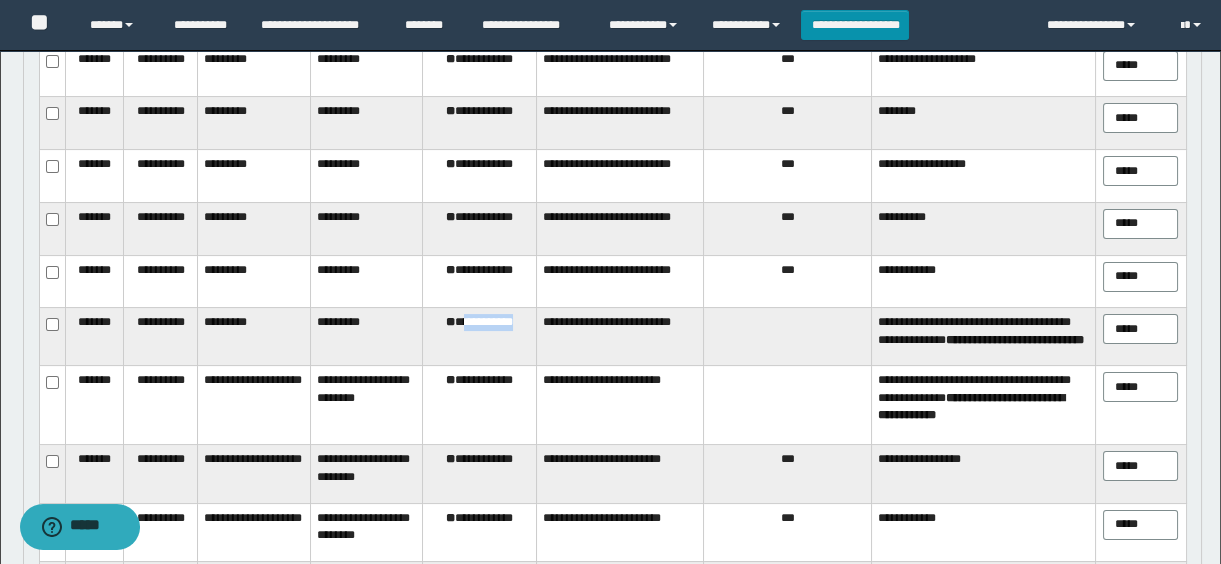 click on "**********" at bounding box center (479, 337) 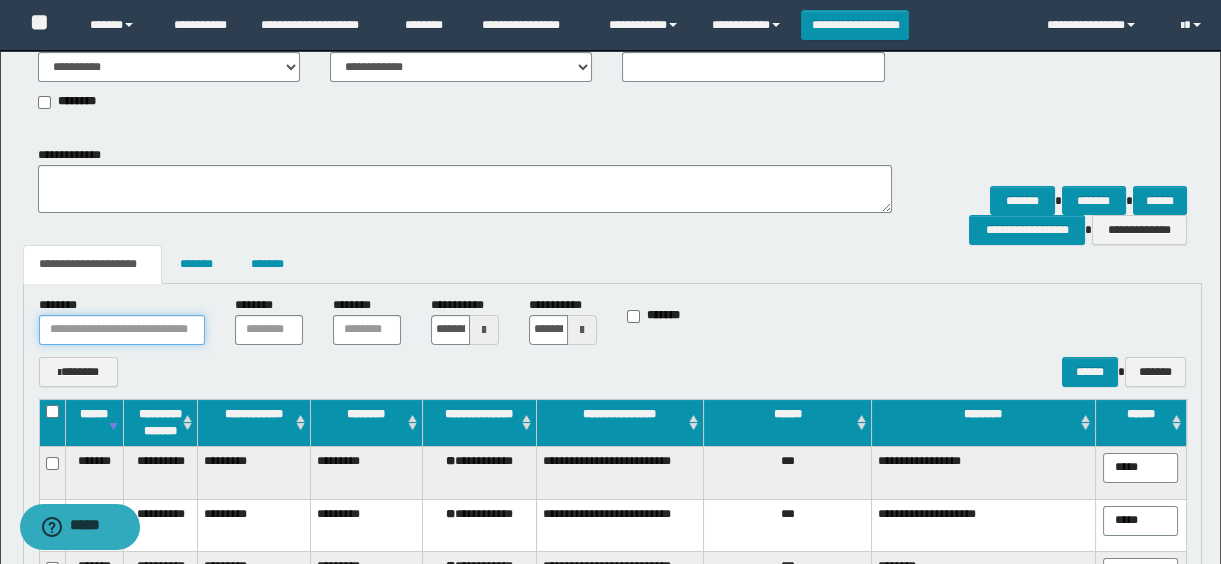 click at bounding box center [122, 330] 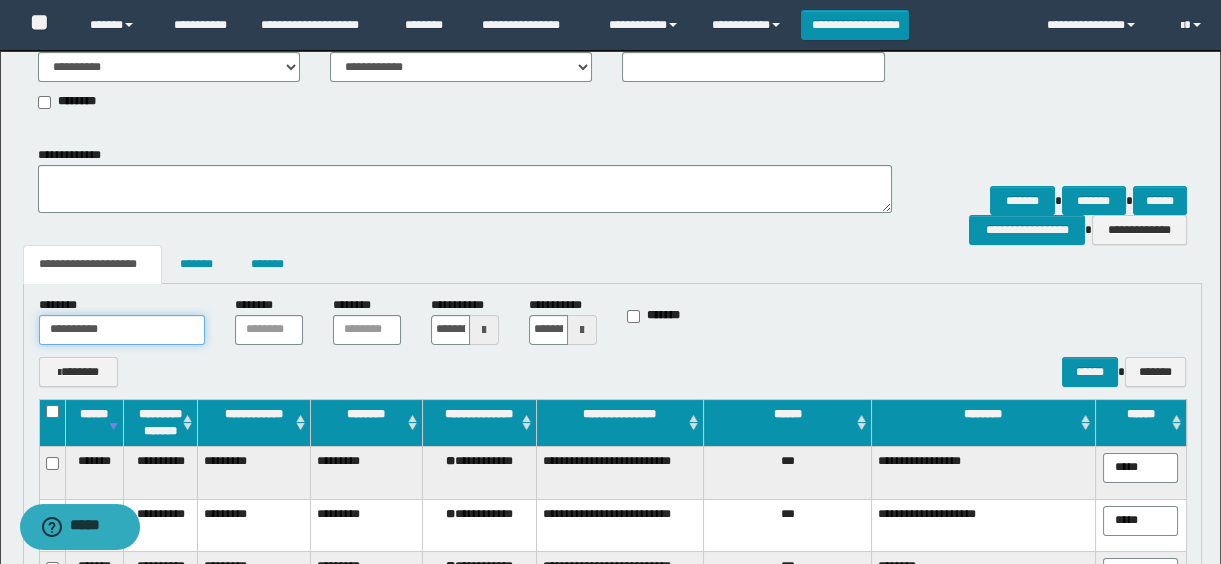 type on "**********" 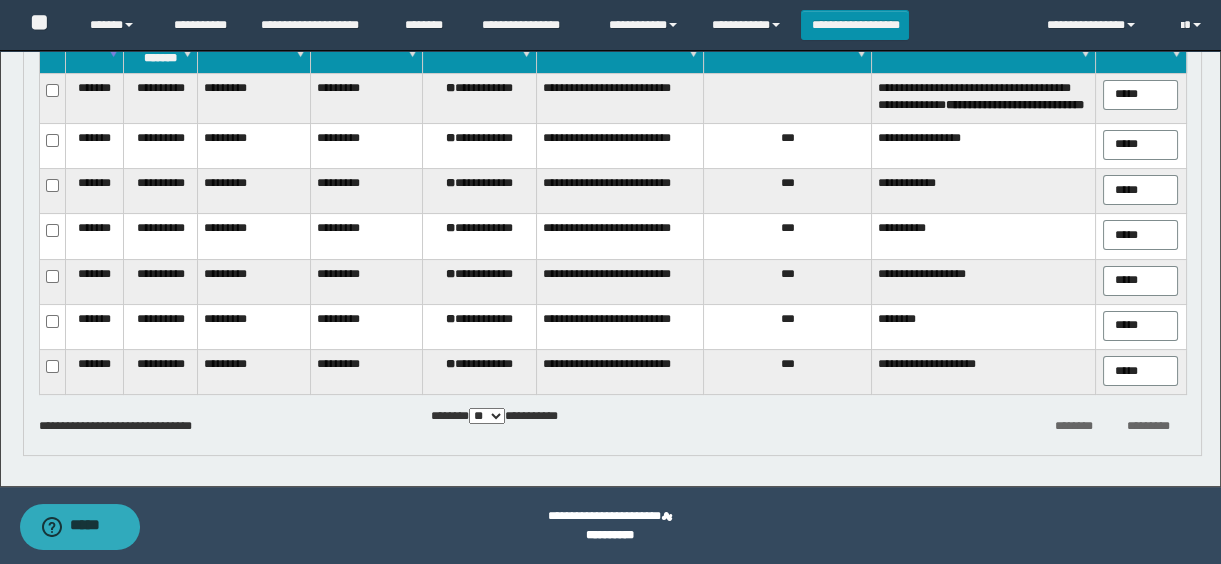 scroll, scrollTop: 463, scrollLeft: 0, axis: vertical 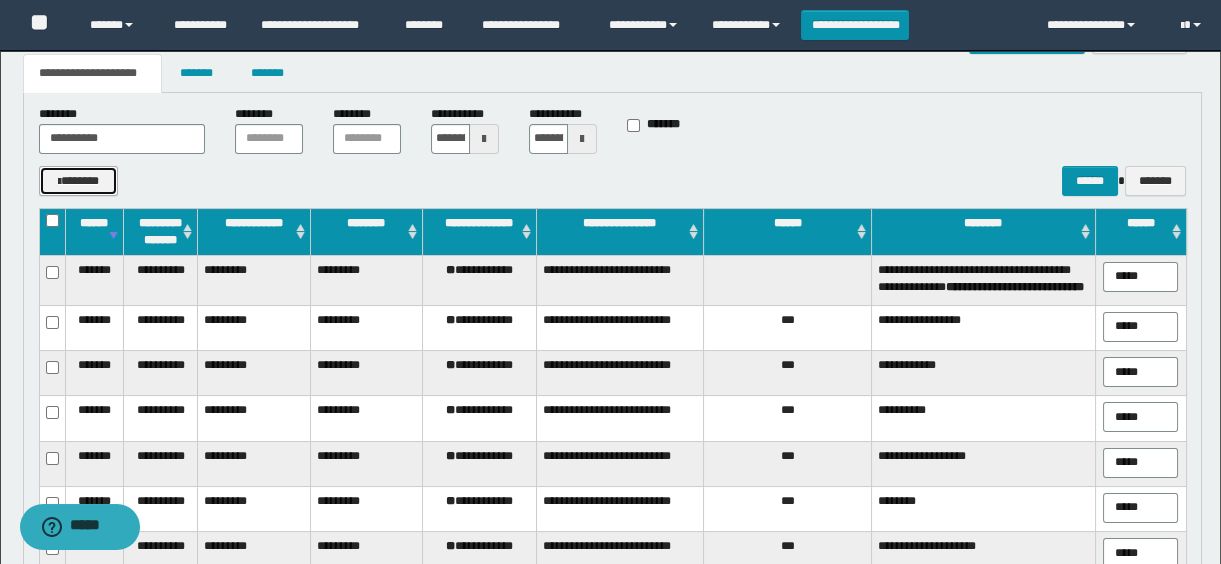 click on "*******" at bounding box center (79, 181) 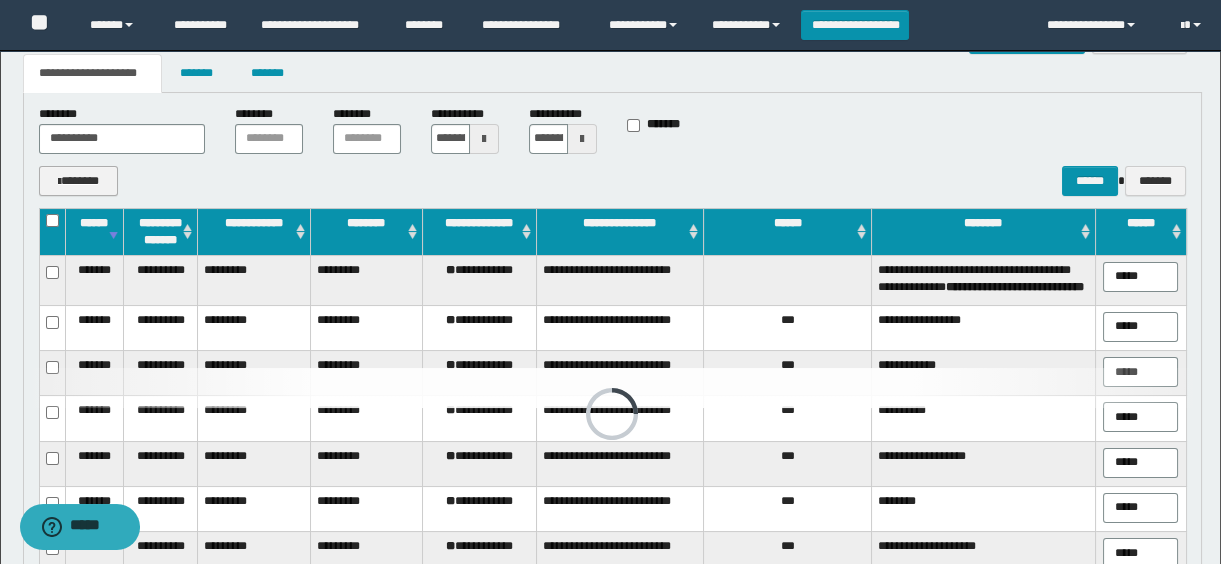 scroll, scrollTop: 354, scrollLeft: 0, axis: vertical 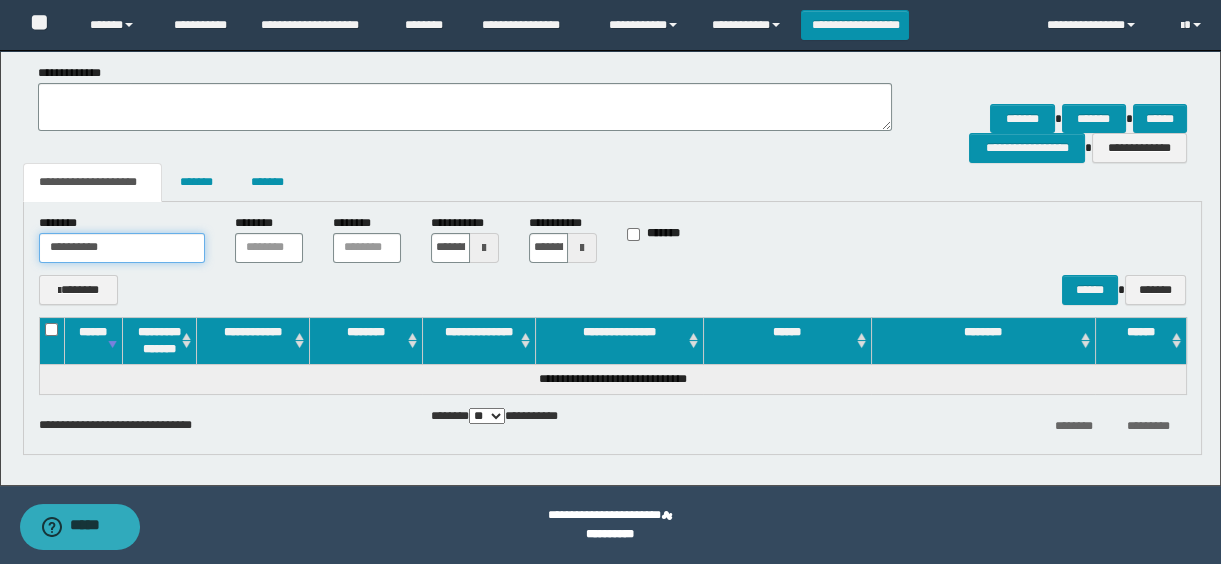 drag, startPoint x: 122, startPoint y: 254, endPoint x: -1, endPoint y: 255, distance: 123.00407 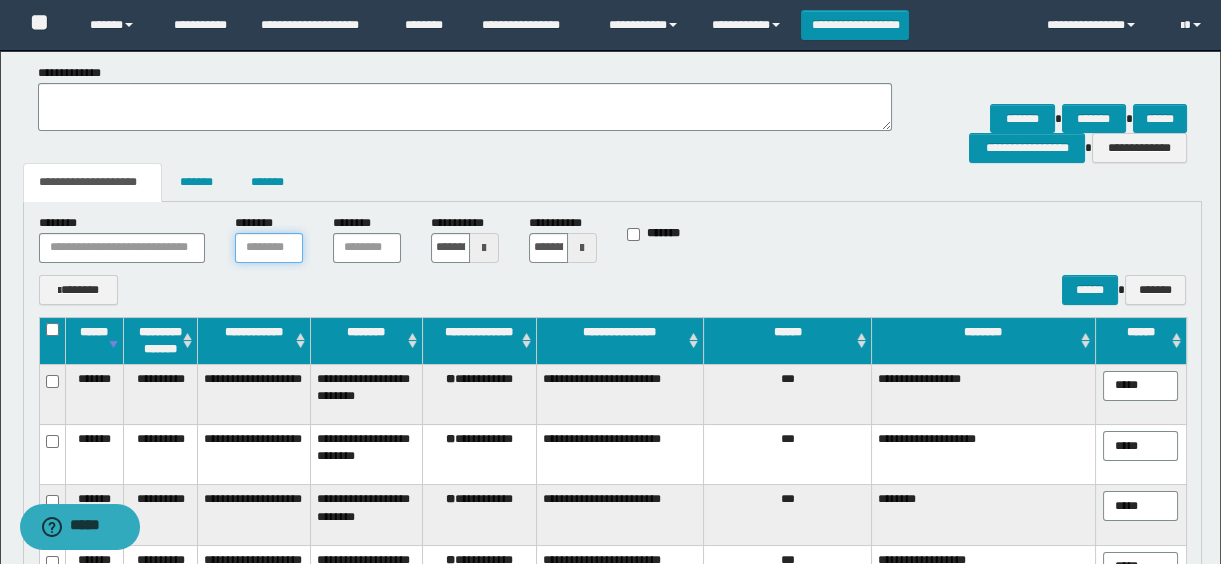 scroll, scrollTop: 809, scrollLeft: 0, axis: vertical 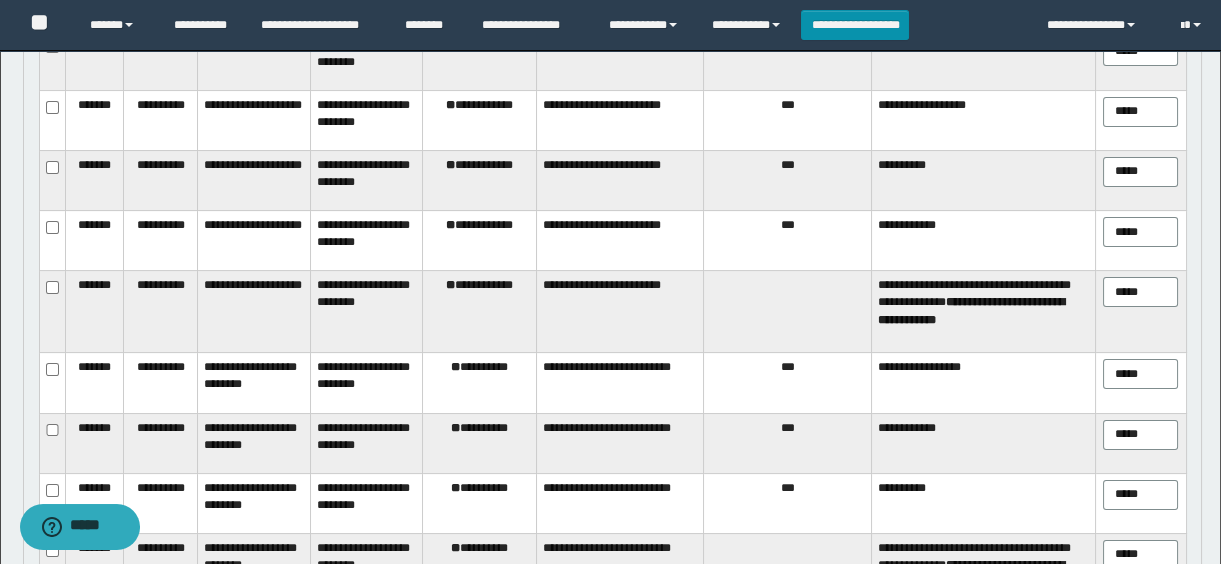 click on "**********" at bounding box center [479, 312] 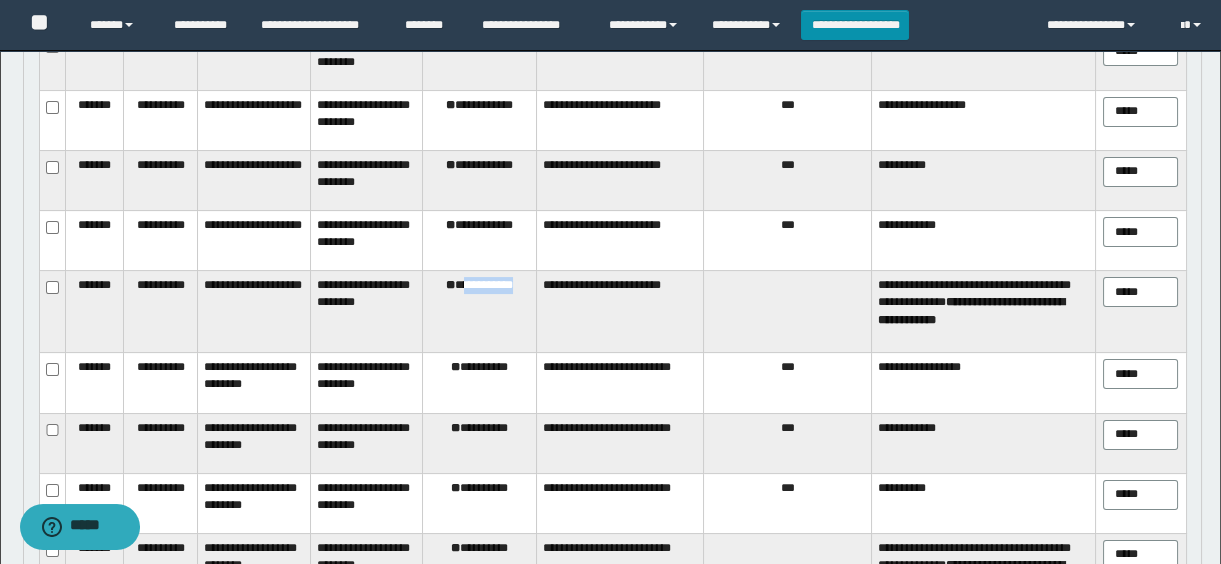 click on "**********" at bounding box center (479, 312) 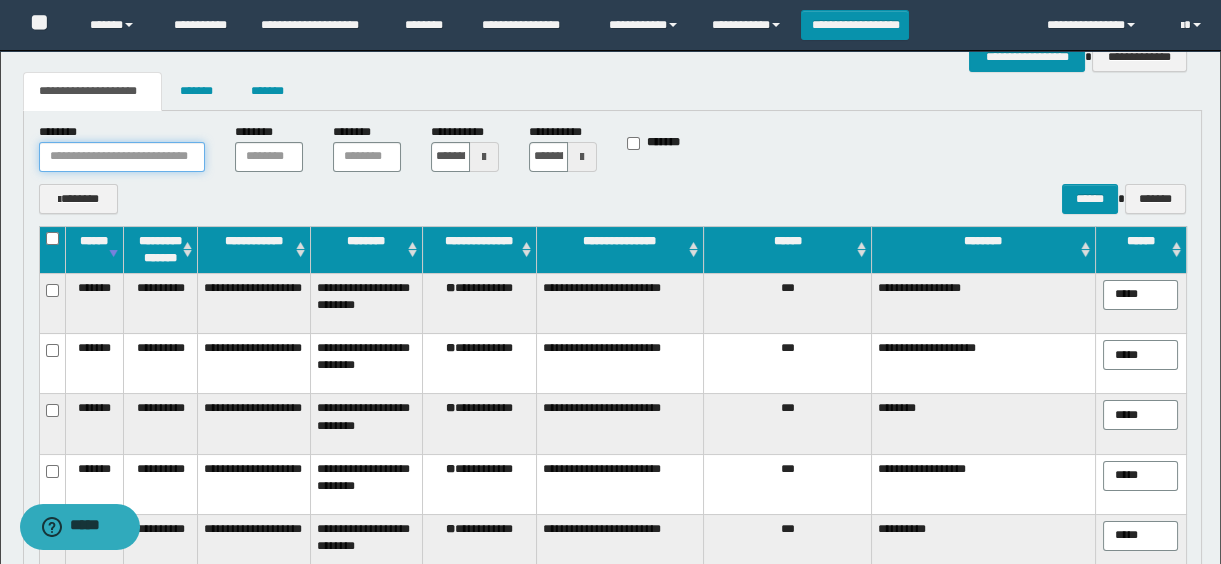 click at bounding box center (122, 157) 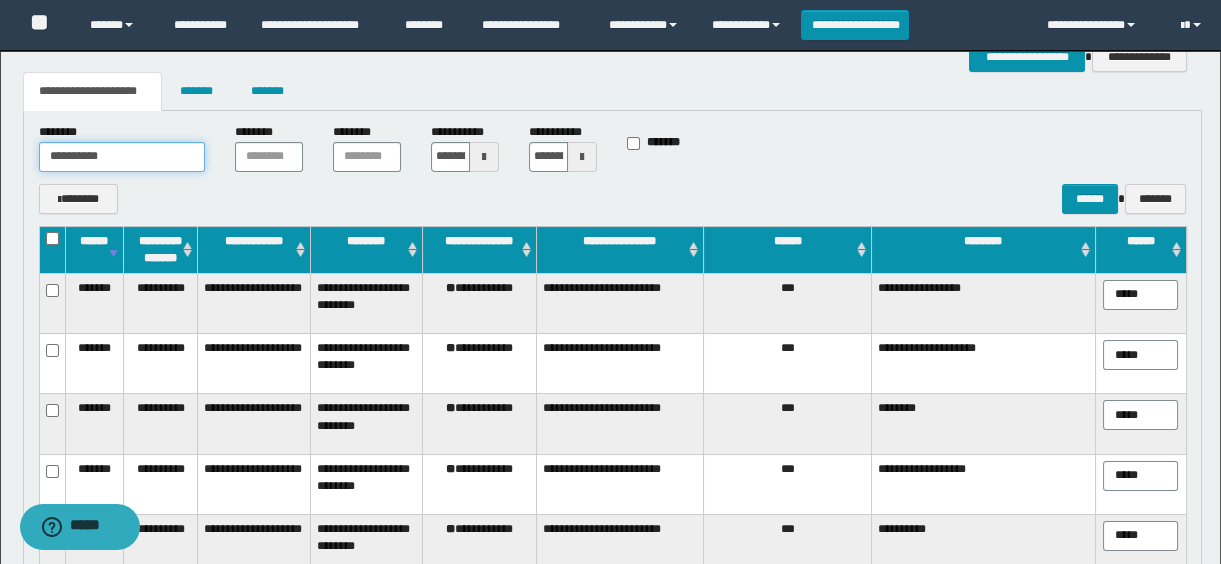 type on "**********" 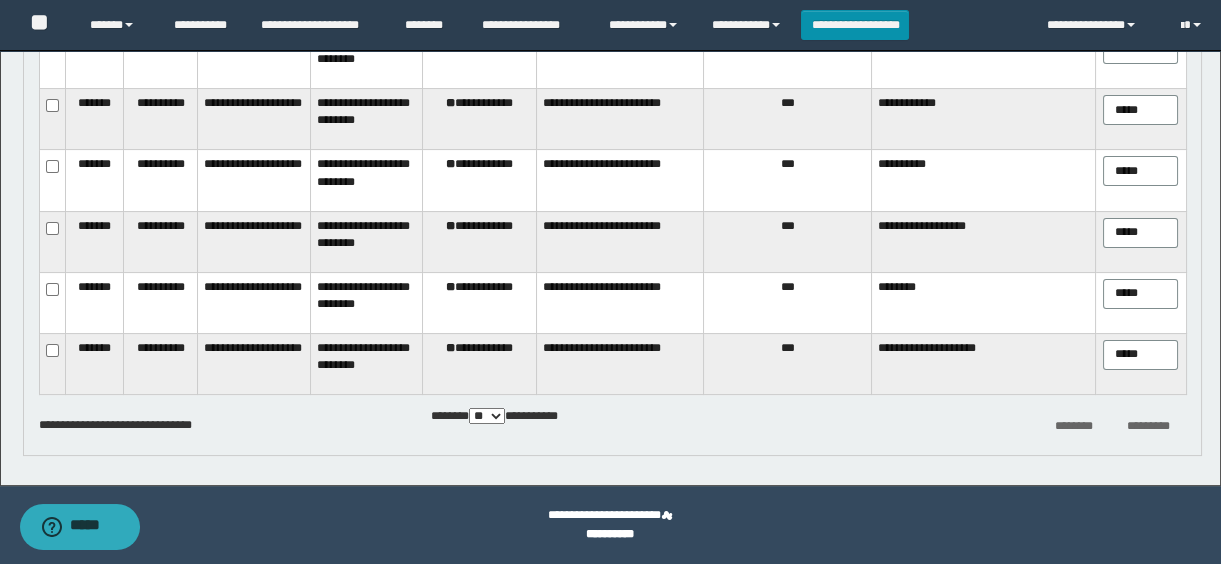 scroll, scrollTop: 410, scrollLeft: 0, axis: vertical 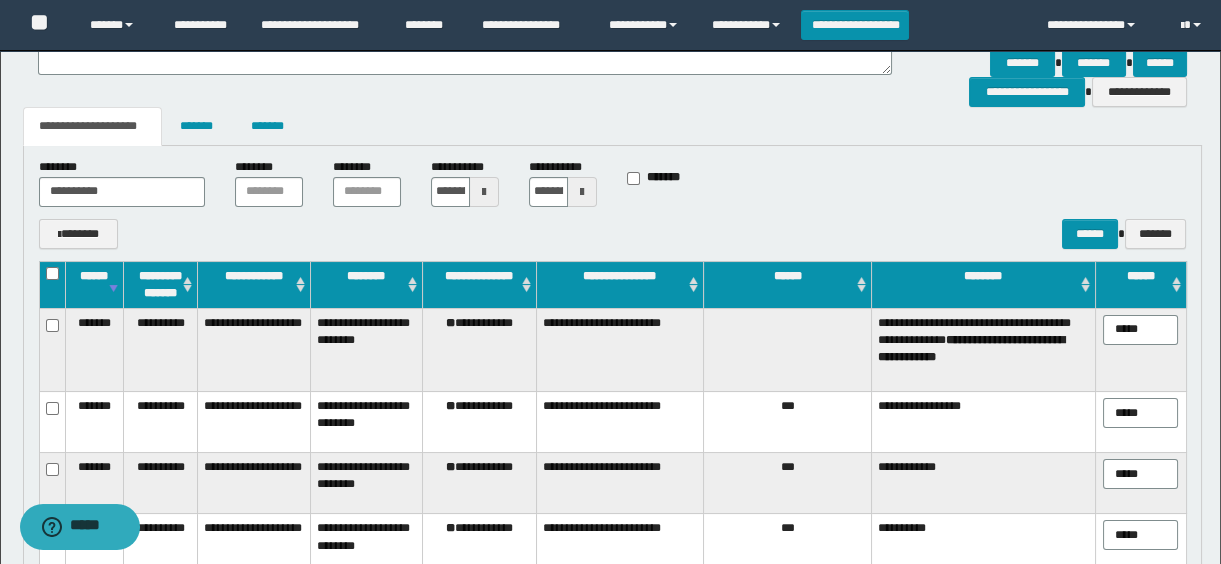 click on "**********" at bounding box center (613, 482) 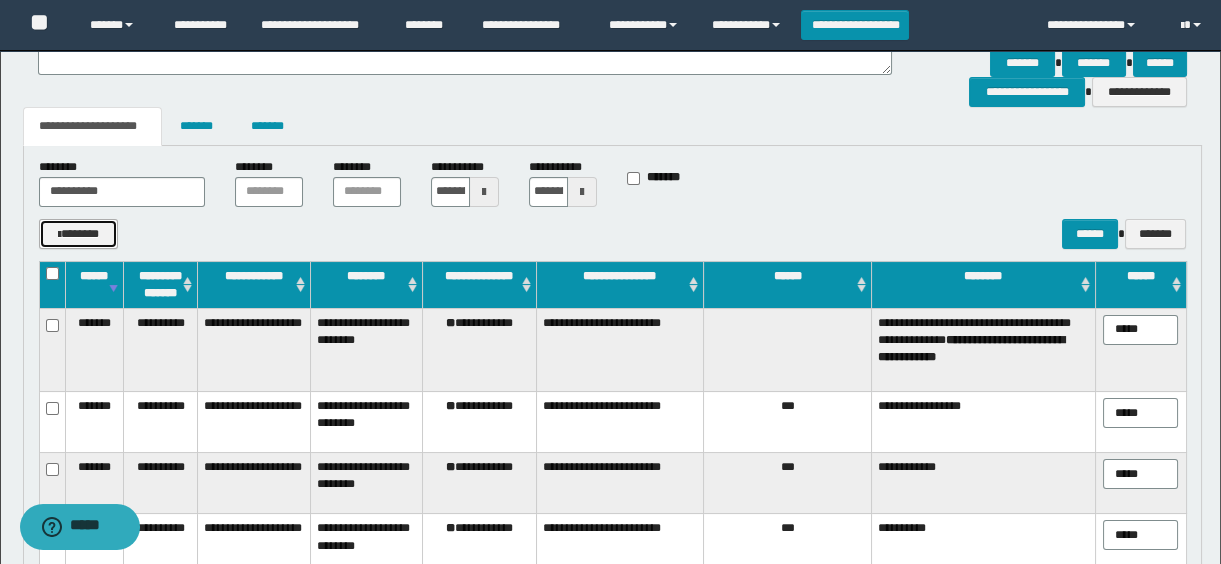 click on "*******" at bounding box center (79, 234) 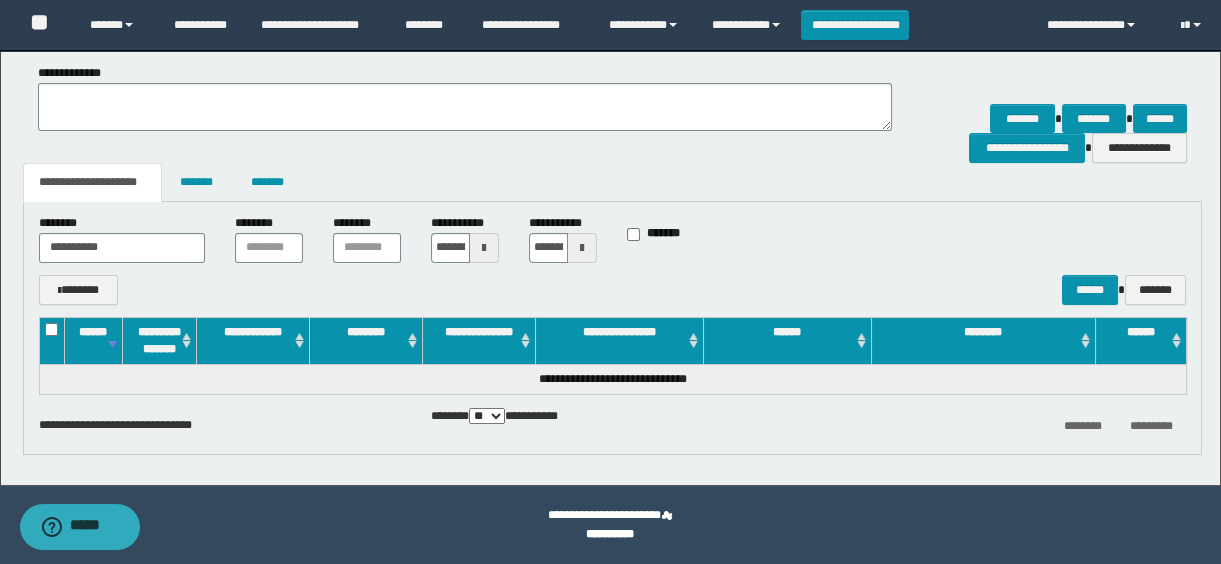 scroll, scrollTop: 354, scrollLeft: 0, axis: vertical 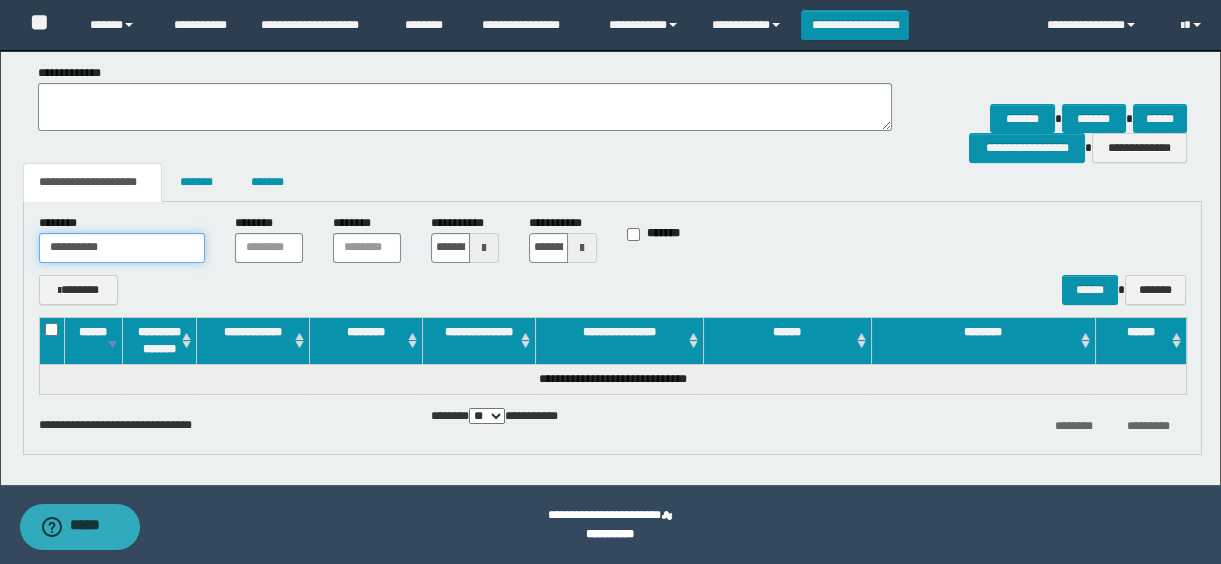click on "**********" at bounding box center [610, -72] 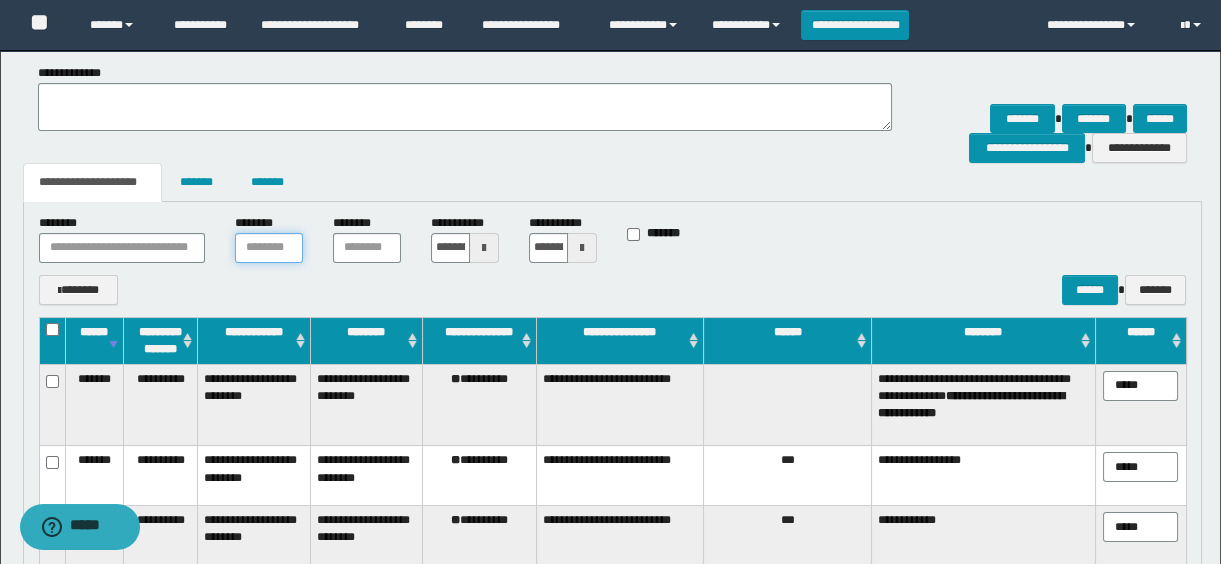 scroll, scrollTop: 536, scrollLeft: 0, axis: vertical 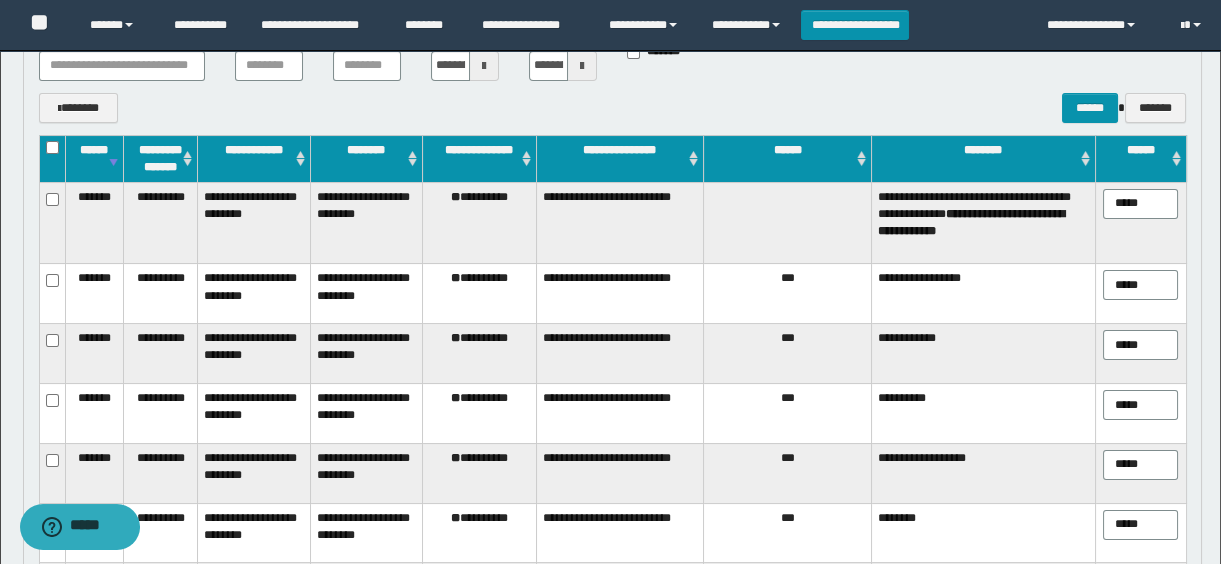 click on "**********" at bounding box center (479, 222) 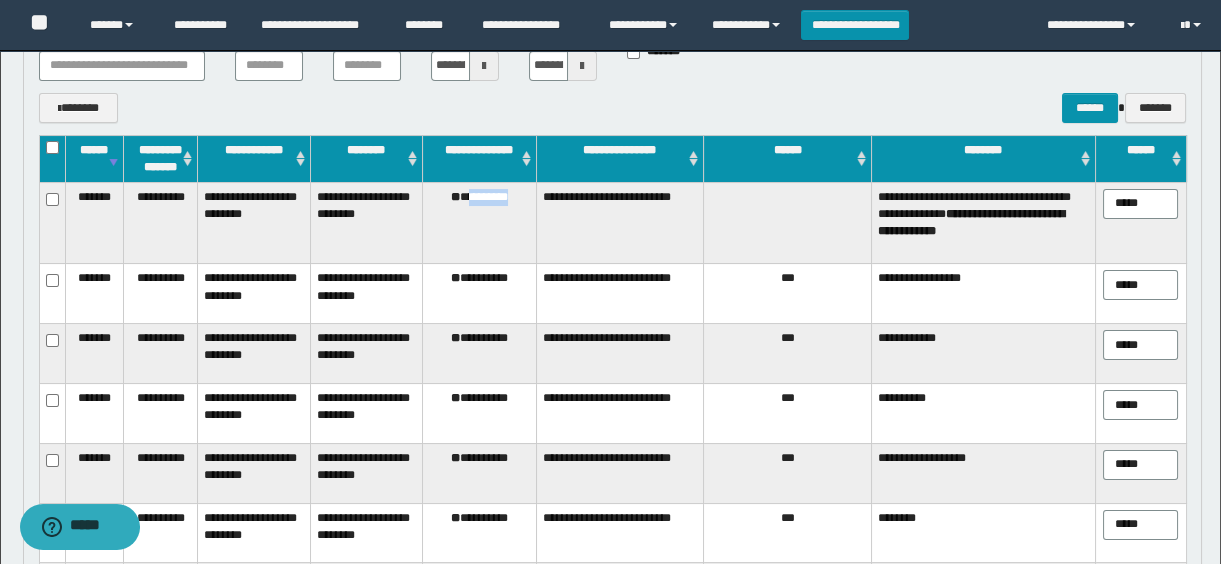 click on "**********" at bounding box center (479, 222) 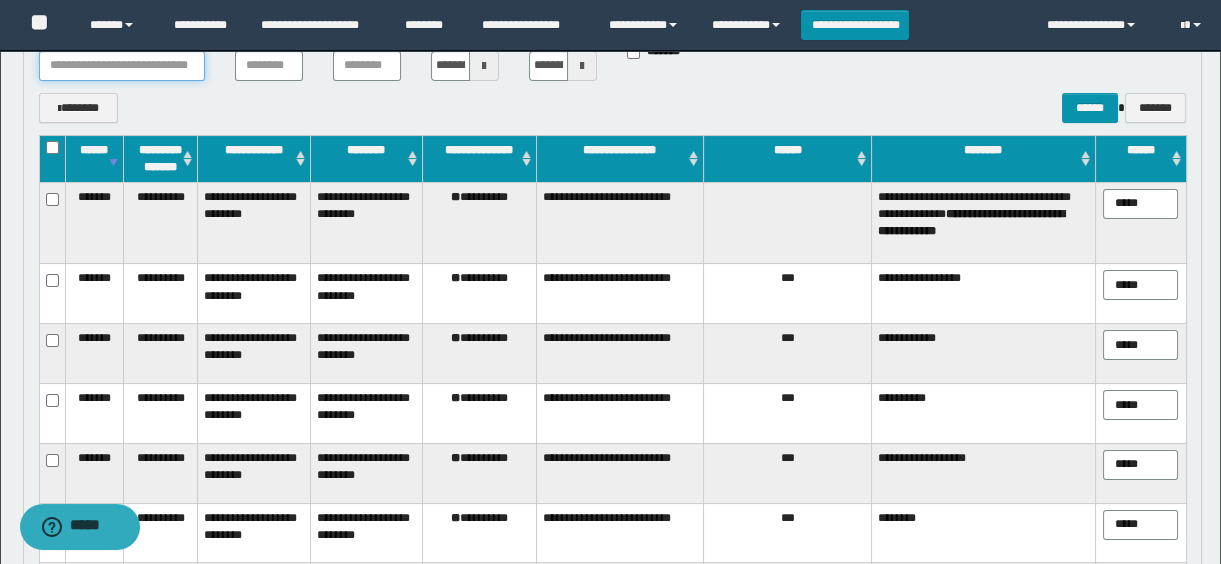 click at bounding box center (122, 66) 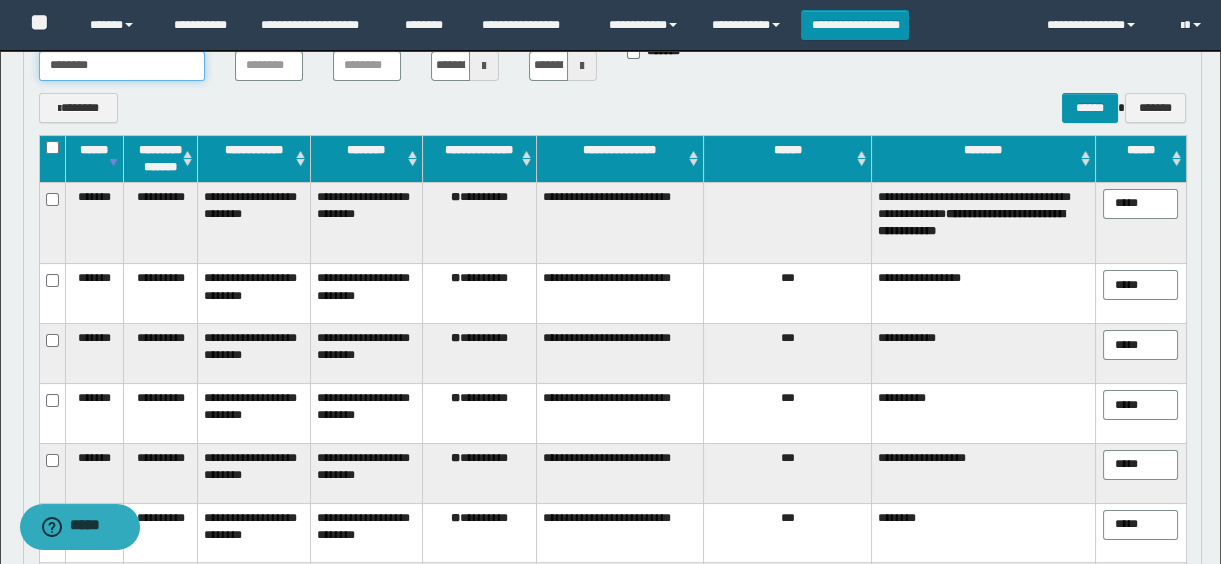 type on "********" 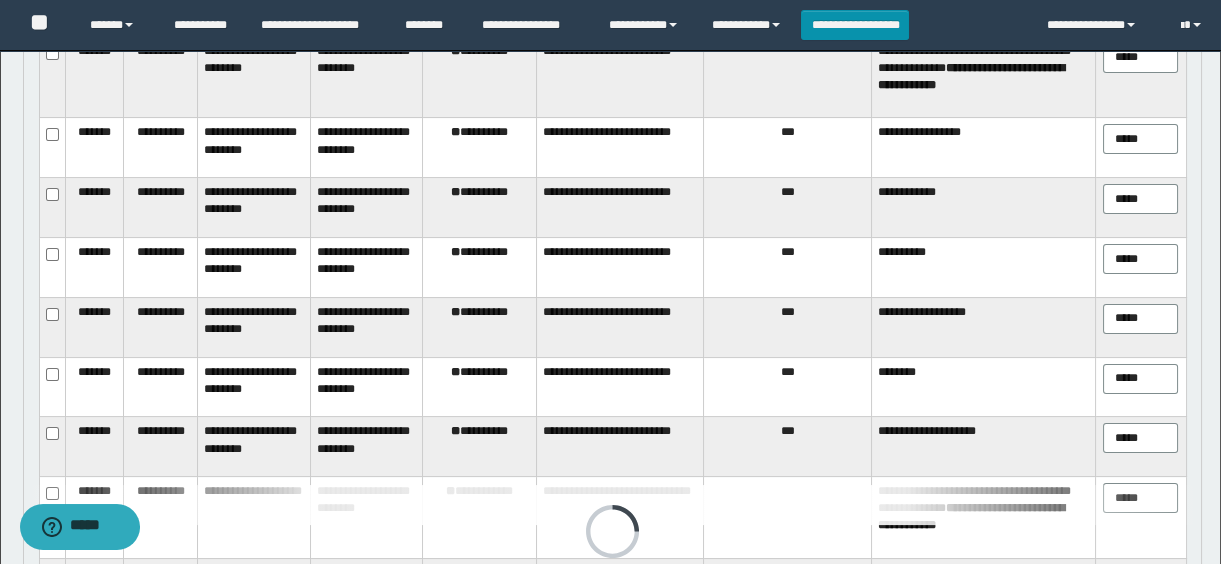 scroll, scrollTop: 319, scrollLeft: 0, axis: vertical 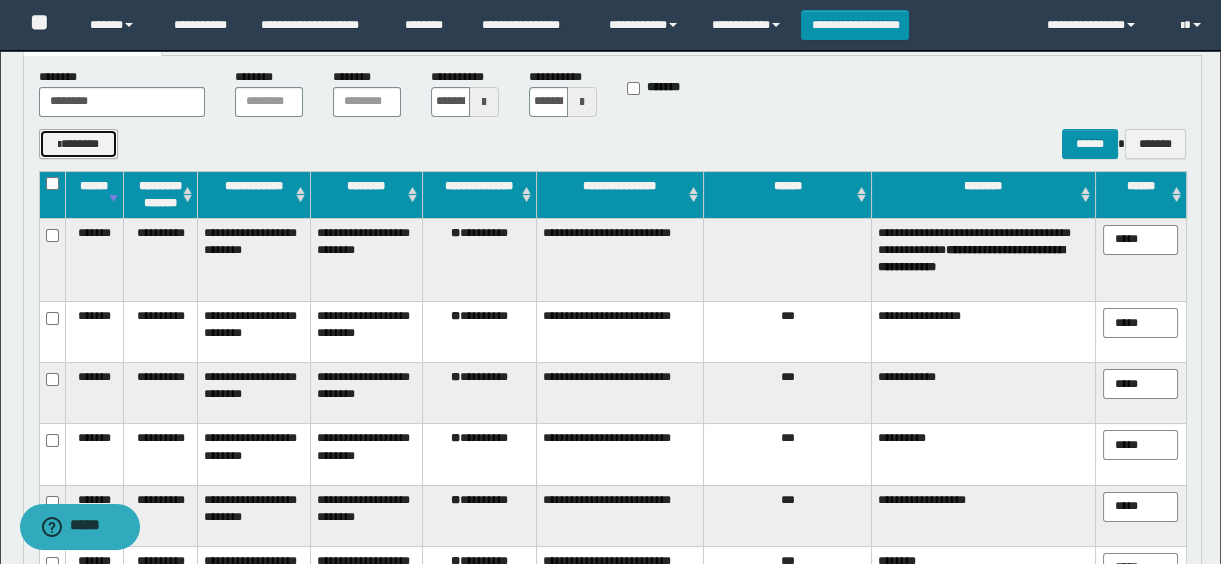 click on "*******" at bounding box center [79, 144] 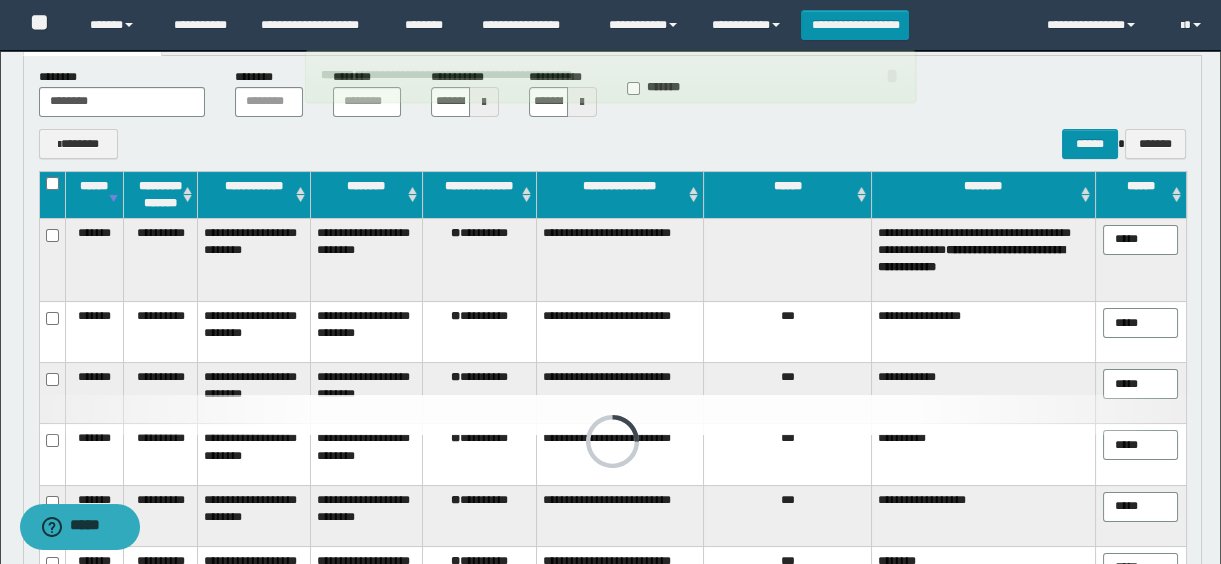 scroll, scrollTop: 354, scrollLeft: 0, axis: vertical 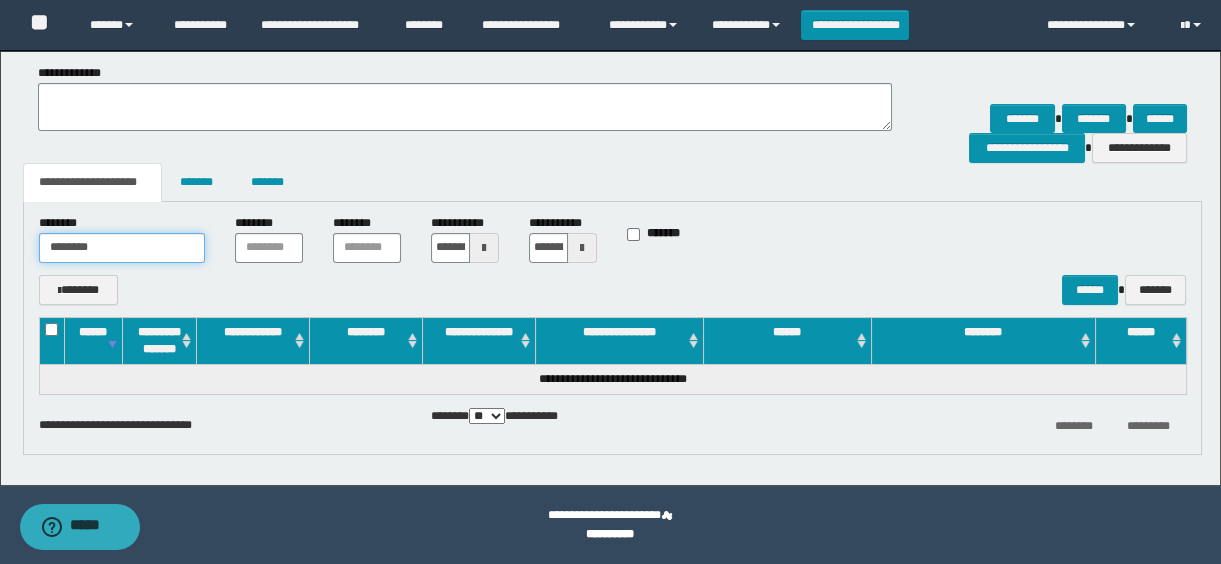 drag, startPoint x: 114, startPoint y: 253, endPoint x: 44, endPoint y: 252, distance: 70.00714 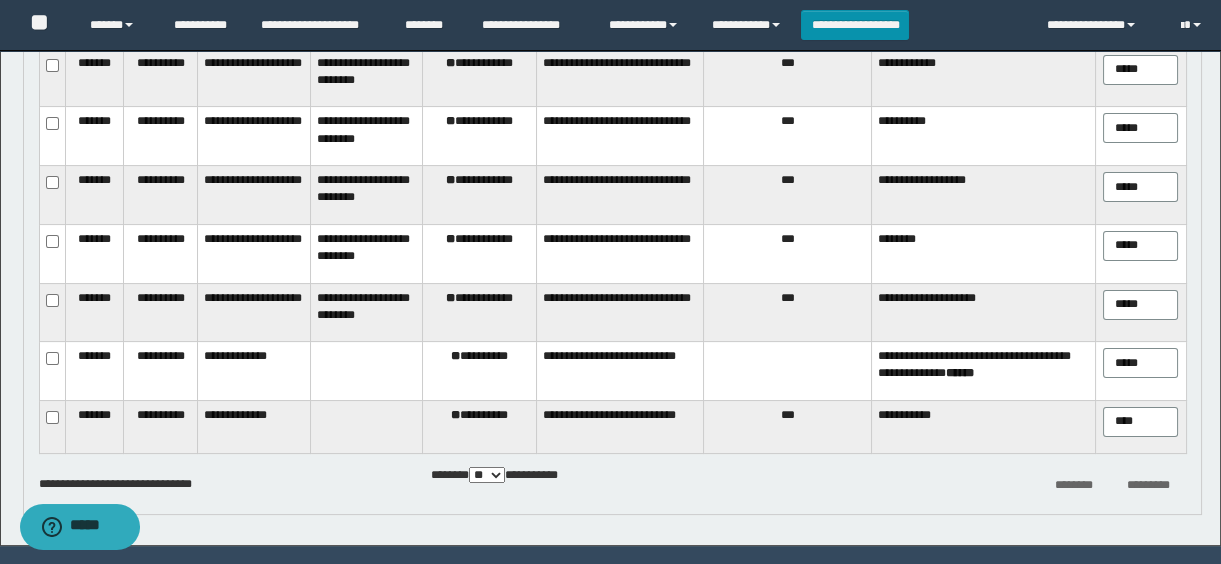 scroll, scrollTop: 536, scrollLeft: 0, axis: vertical 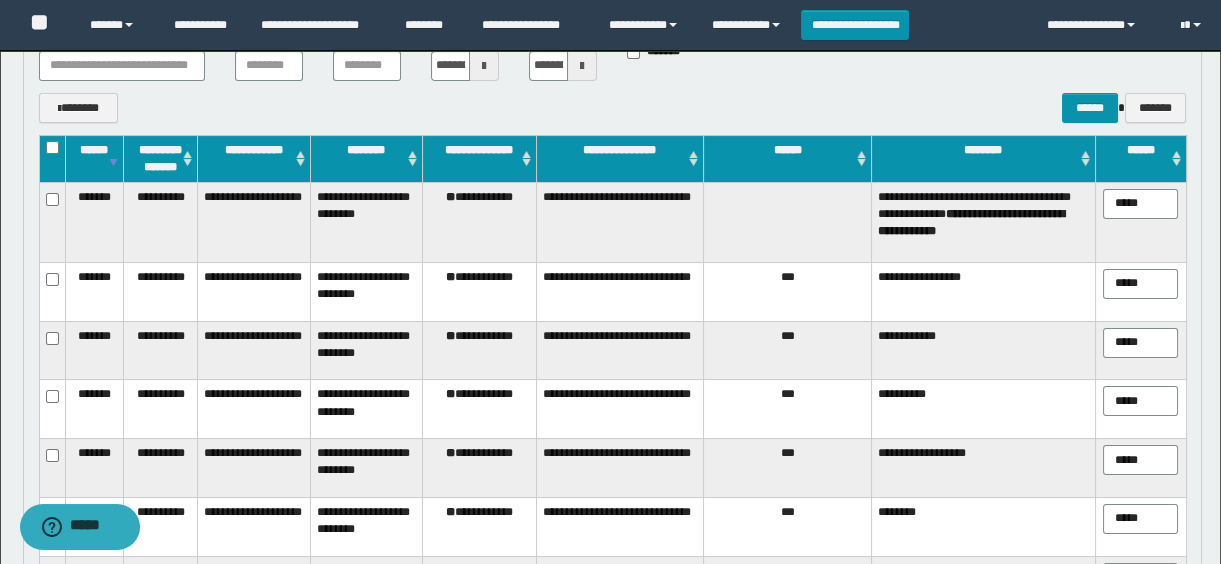 click on "**********" at bounding box center (479, 222) 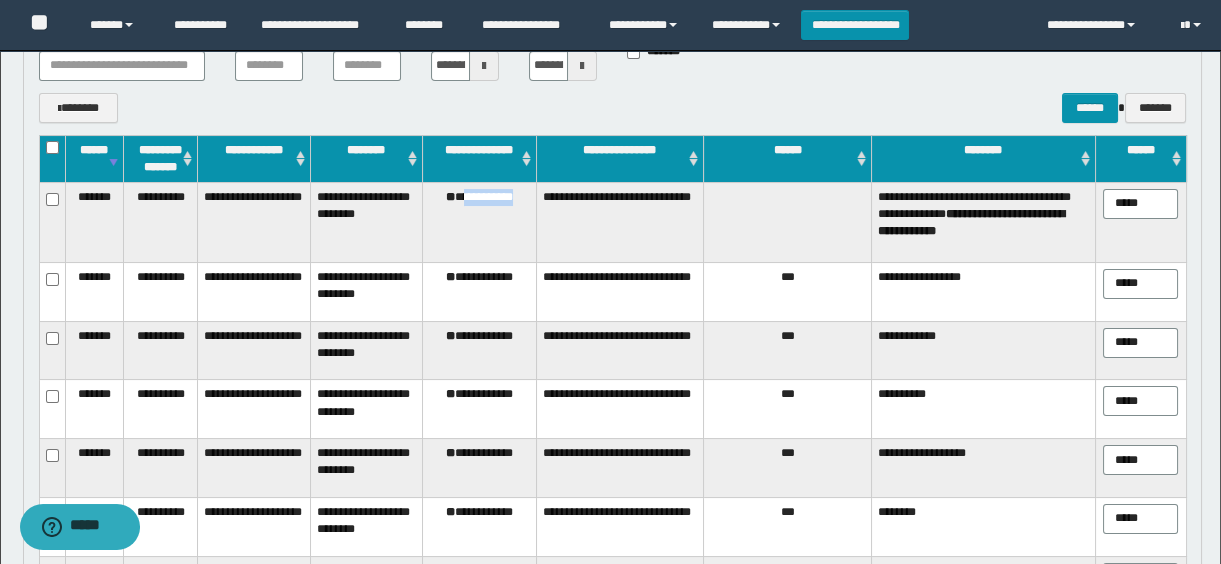click on "**********" at bounding box center [479, 222] 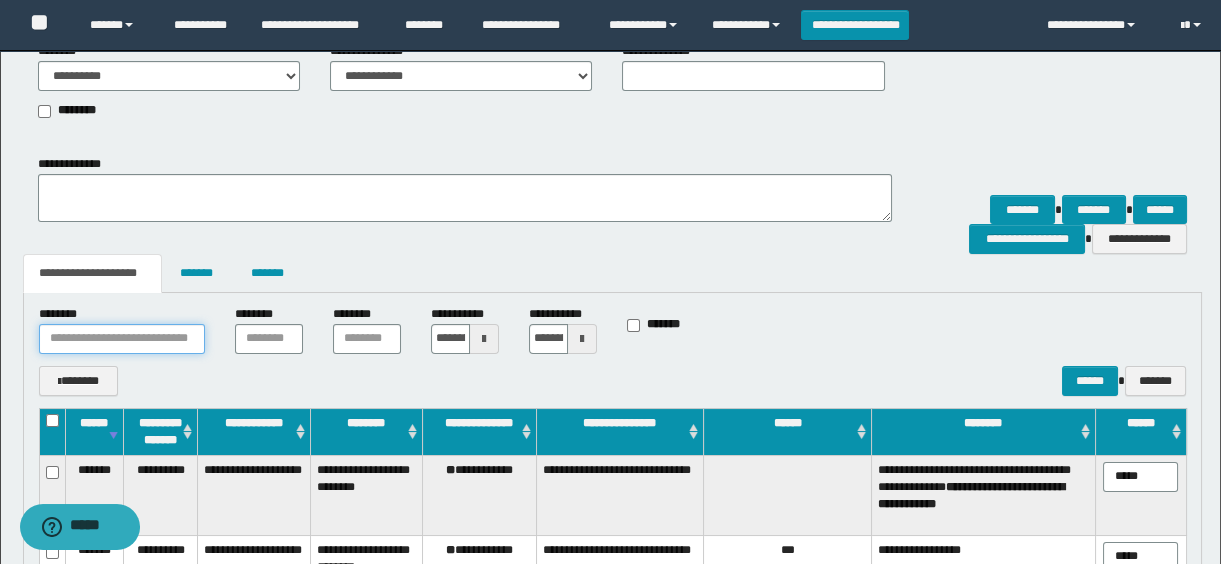 click at bounding box center (122, 339) 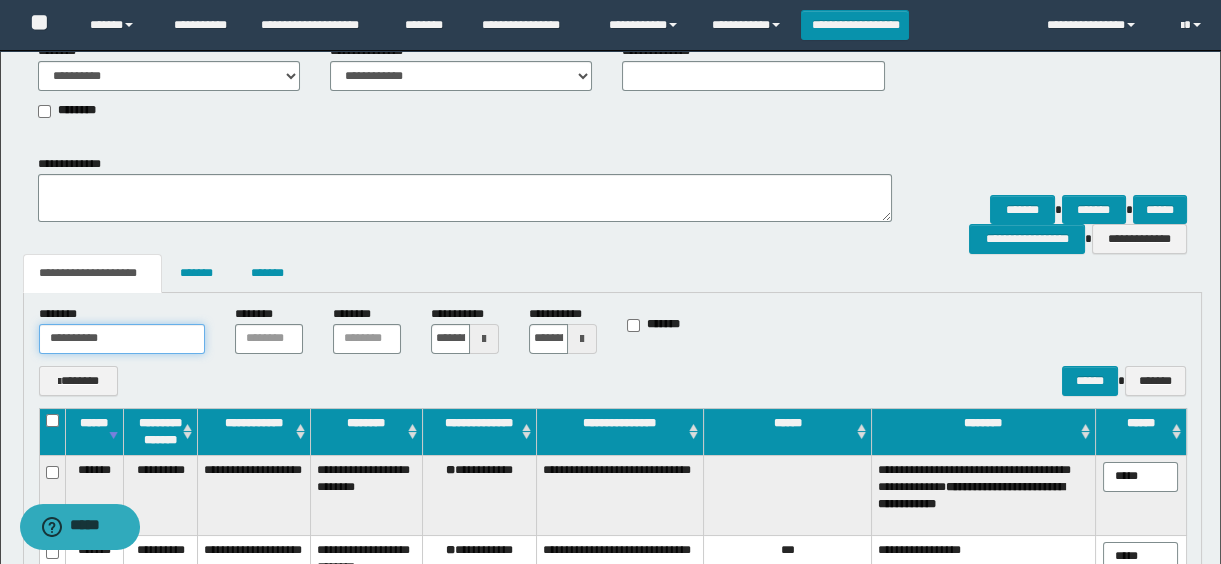 type on "**********" 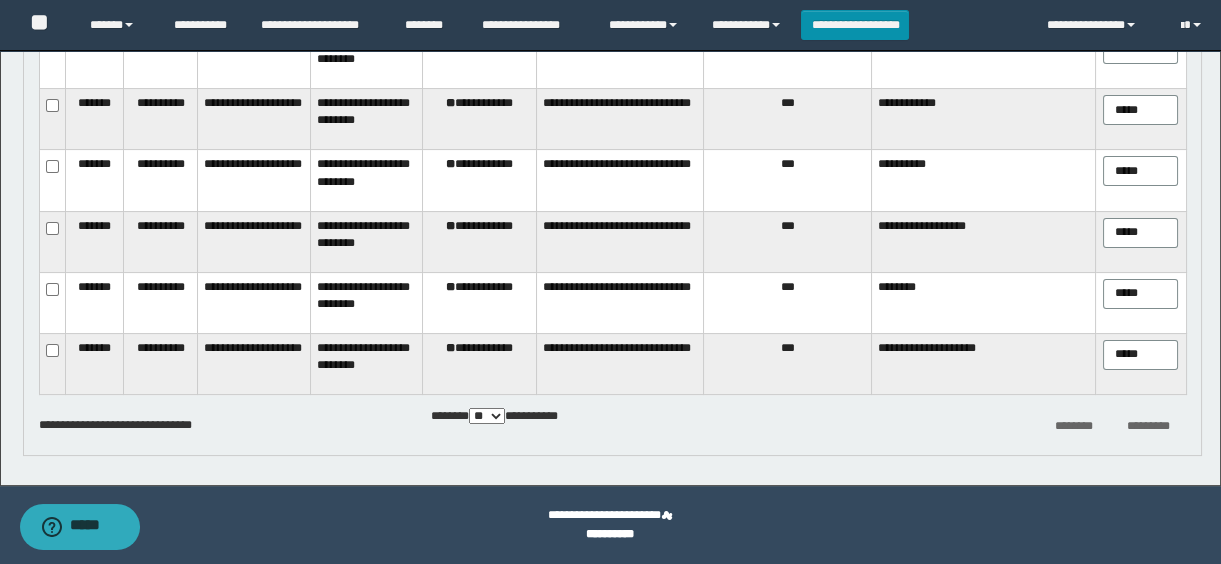 scroll, scrollTop: 501, scrollLeft: 0, axis: vertical 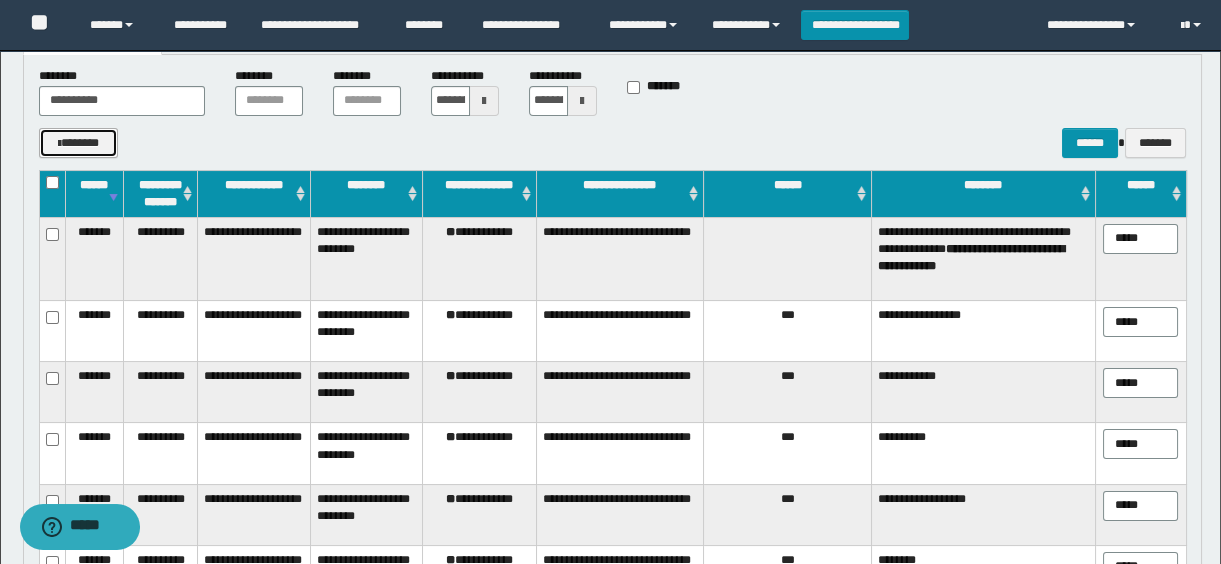 click on "*******" at bounding box center [79, 143] 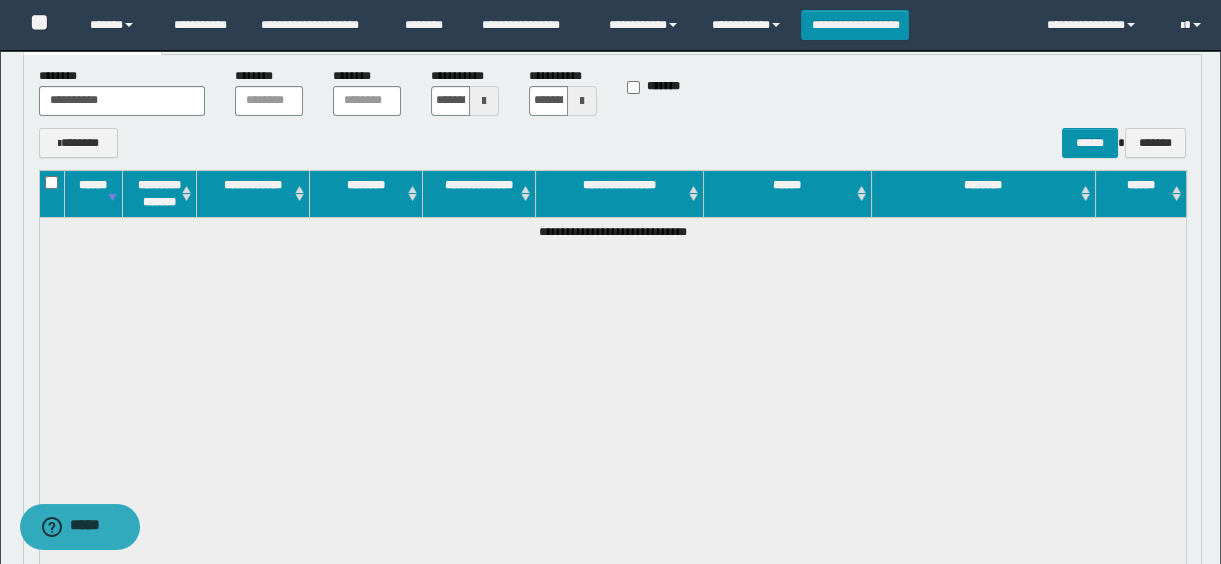 scroll, scrollTop: 354, scrollLeft: 0, axis: vertical 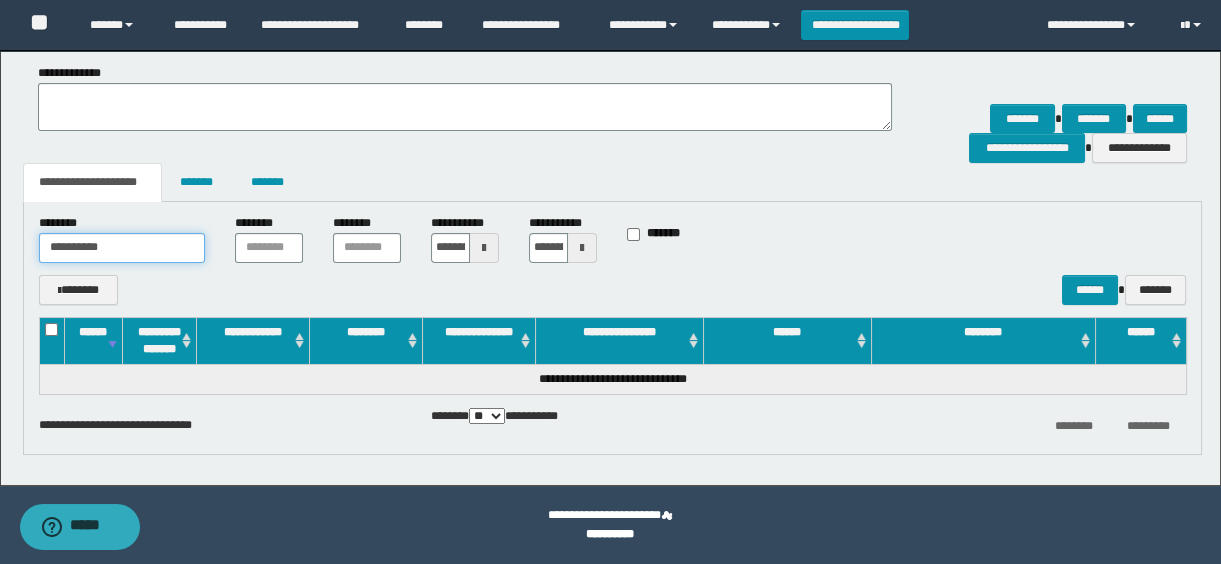 drag, startPoint x: 147, startPoint y: 260, endPoint x: -4, endPoint y: 280, distance: 152.31874 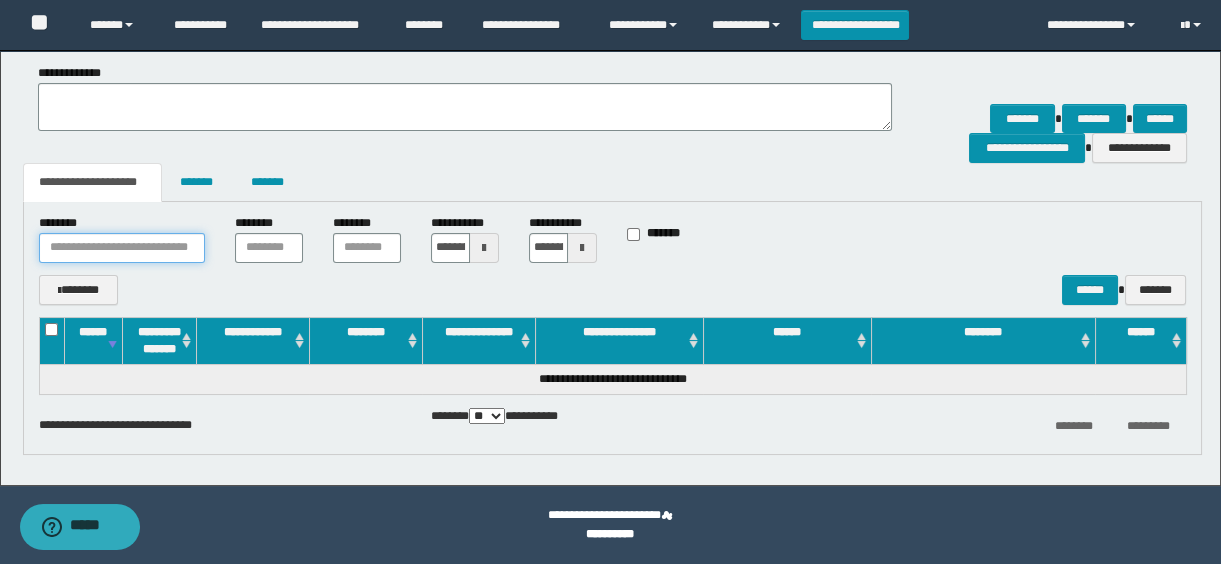 type 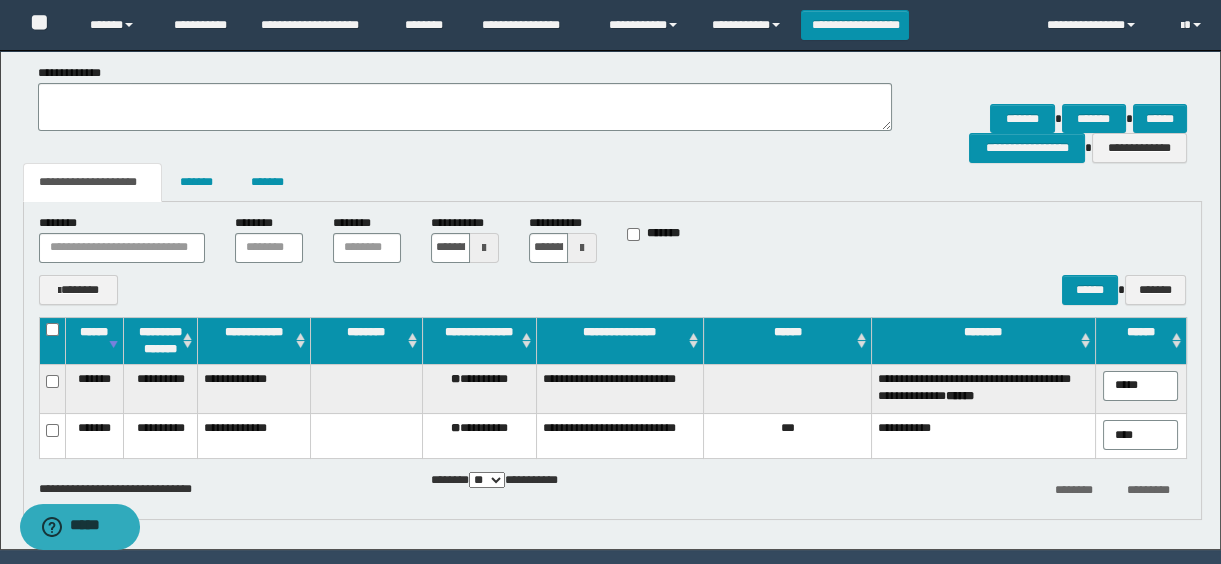 click on "**********" at bounding box center (479, 388) 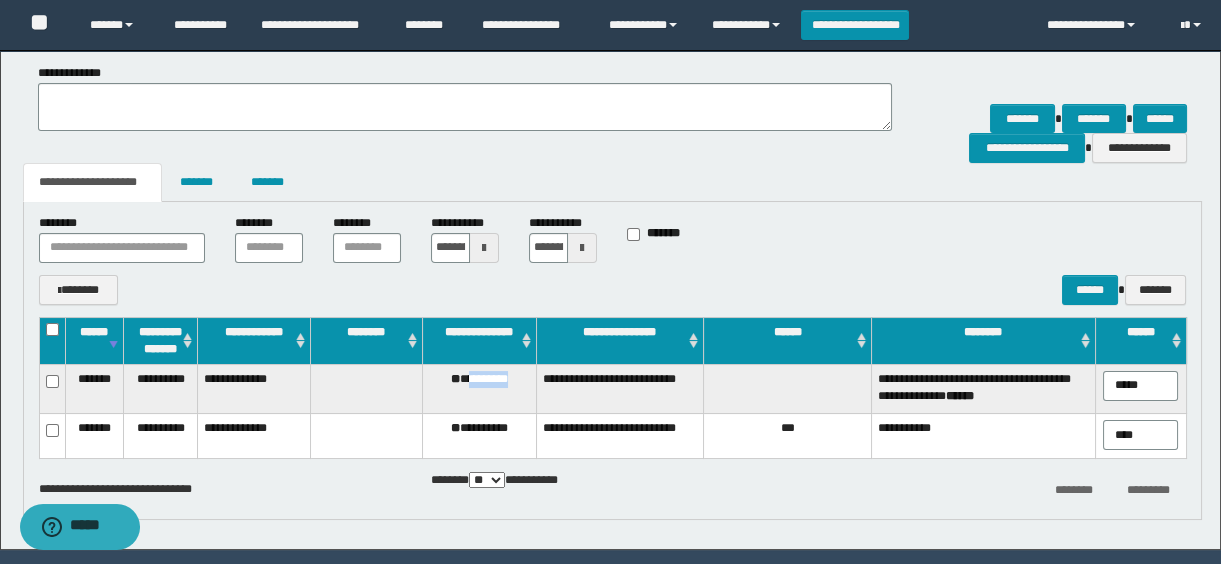click on "**********" at bounding box center (479, 388) 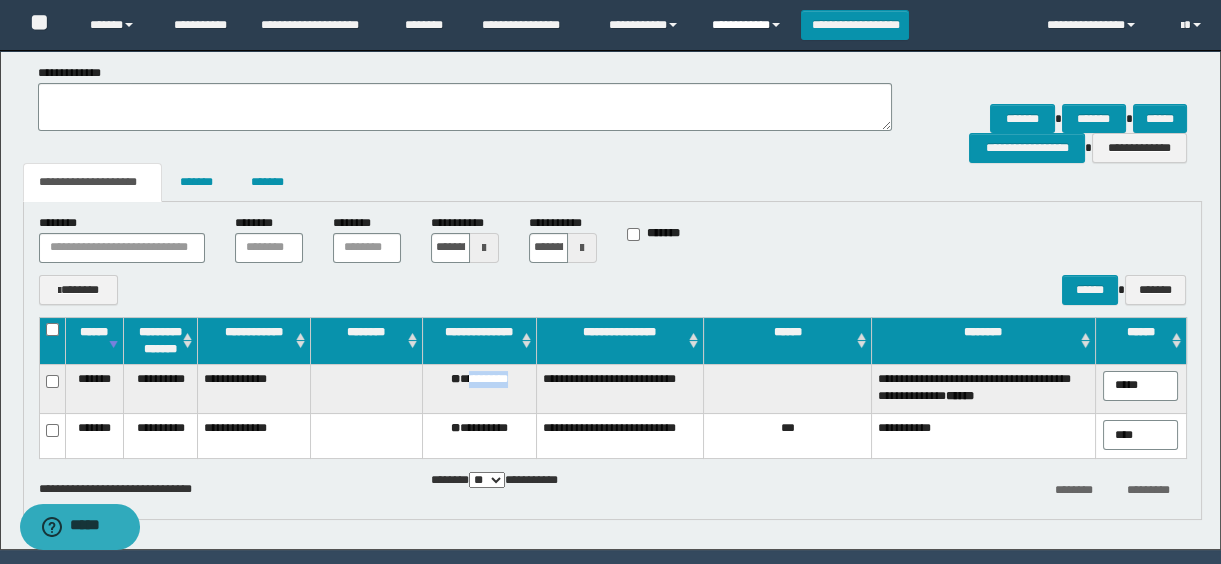 copy on "********" 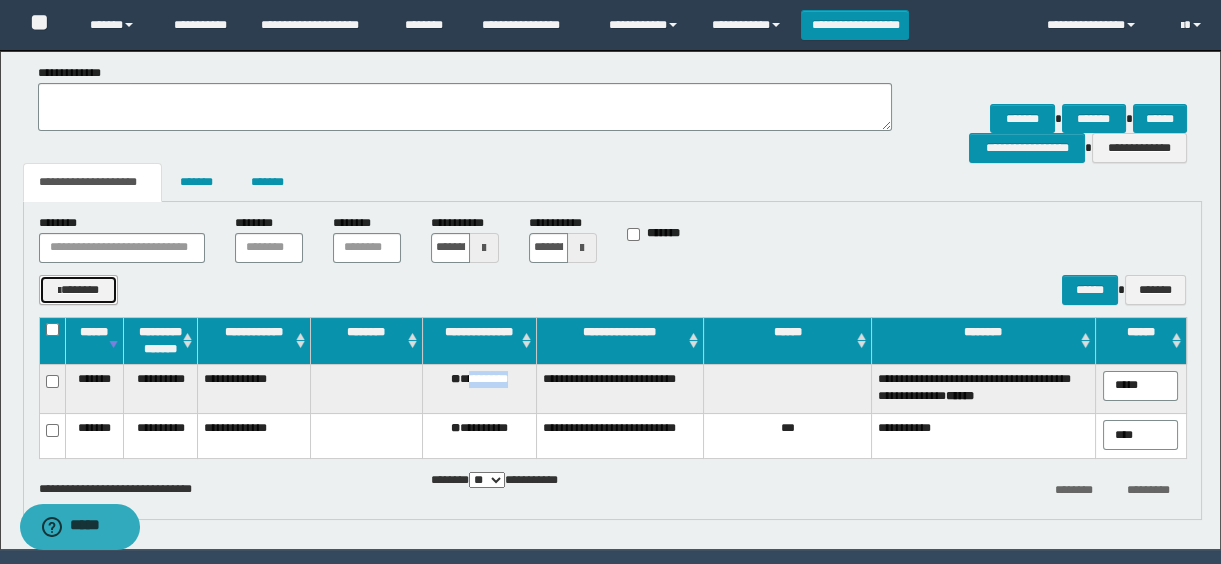 click on "*******" at bounding box center (79, 290) 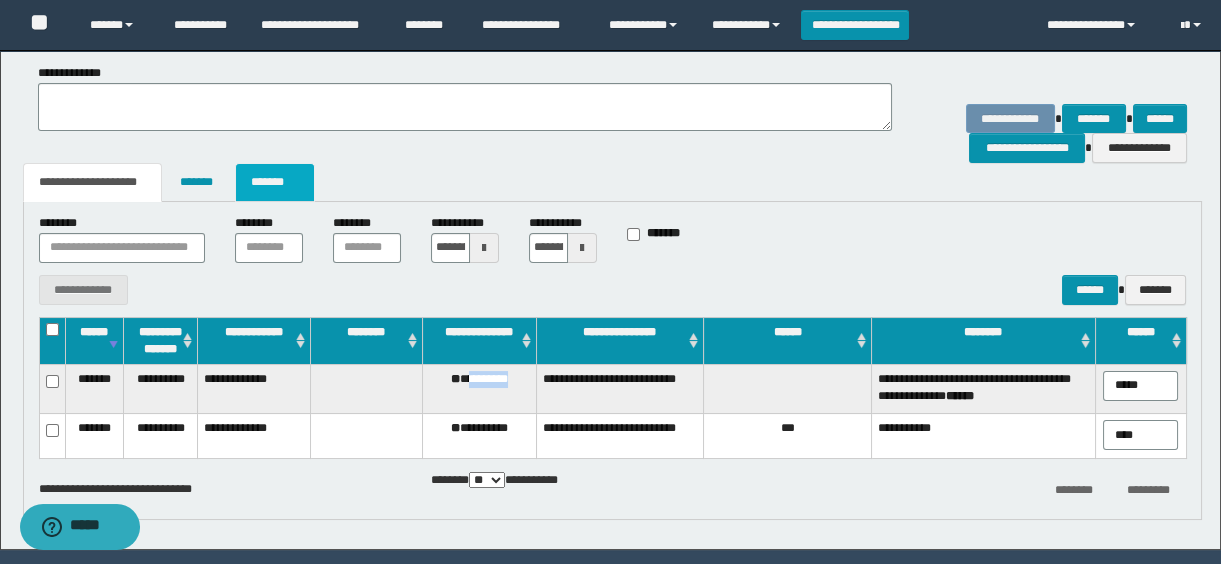 click on "*******" at bounding box center (275, 182) 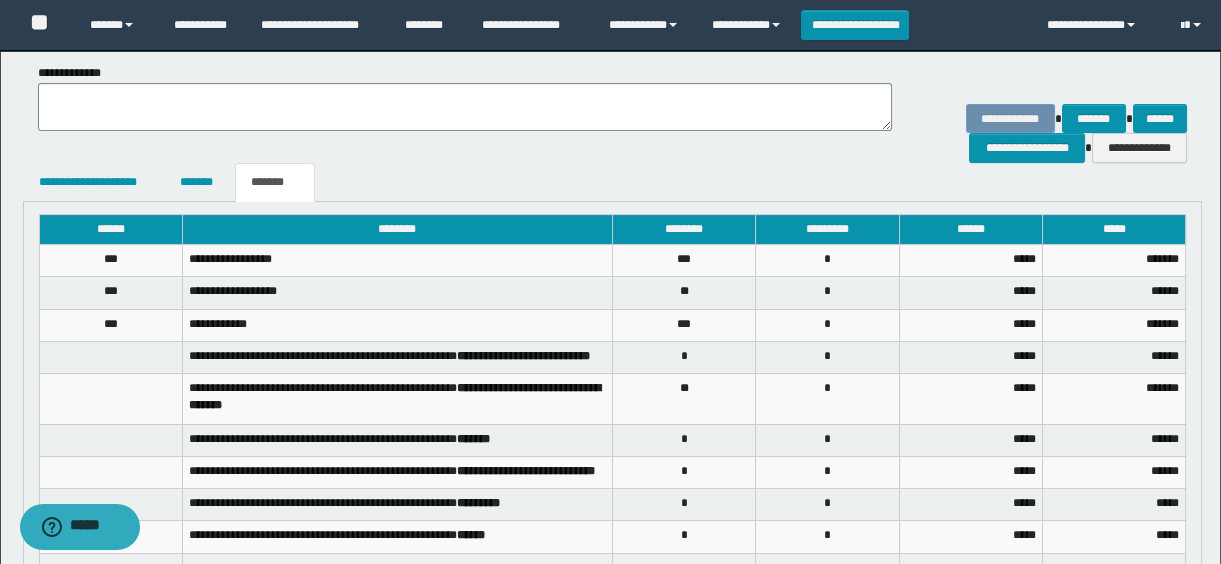 click on "**********" at bounding box center [1054, 113] 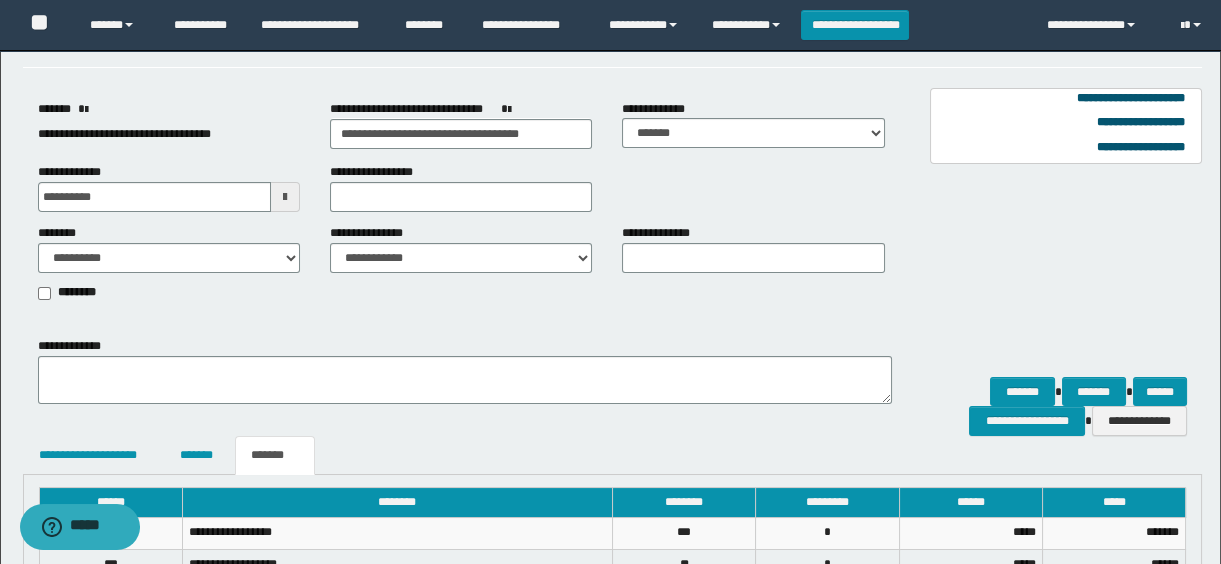scroll, scrollTop: 263, scrollLeft: 0, axis: vertical 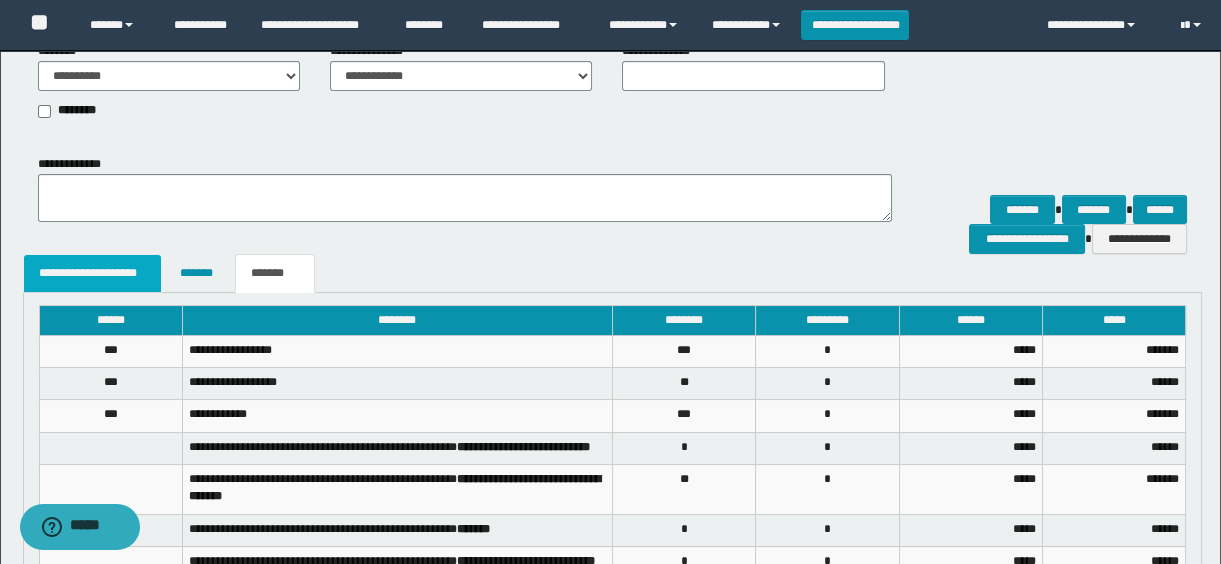 click on "**********" at bounding box center [93, 273] 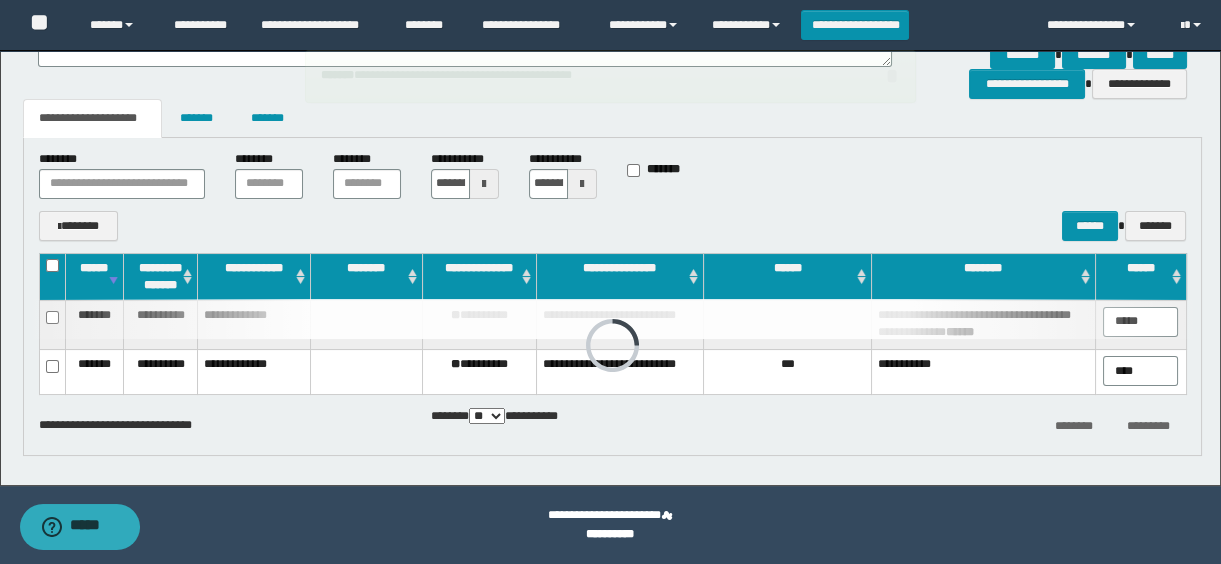 scroll, scrollTop: 354, scrollLeft: 0, axis: vertical 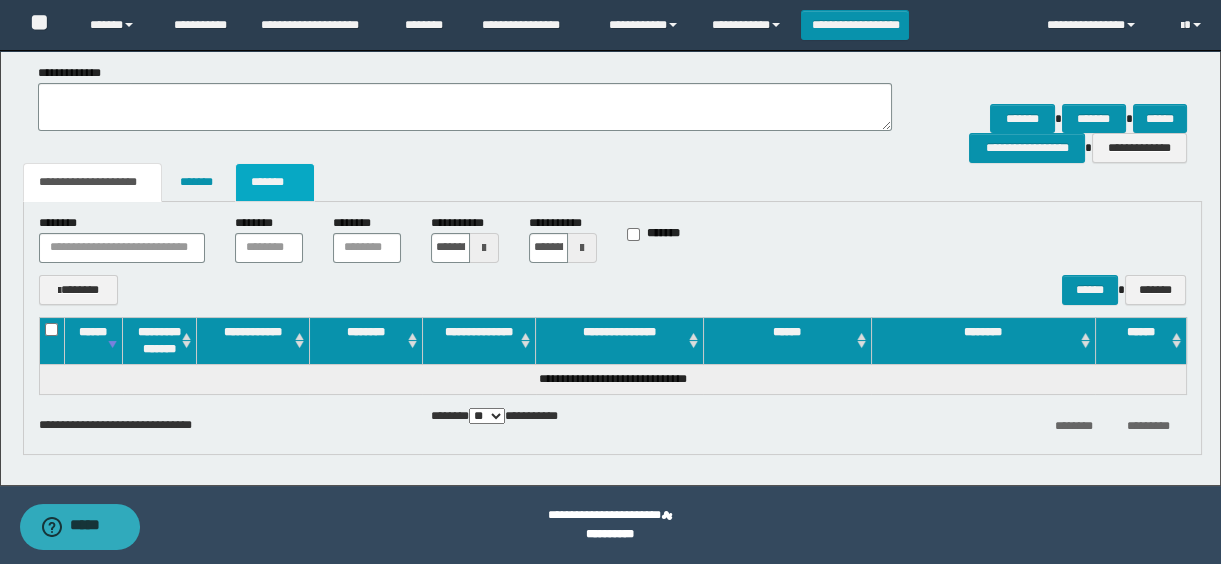 click on "*******" at bounding box center [275, 182] 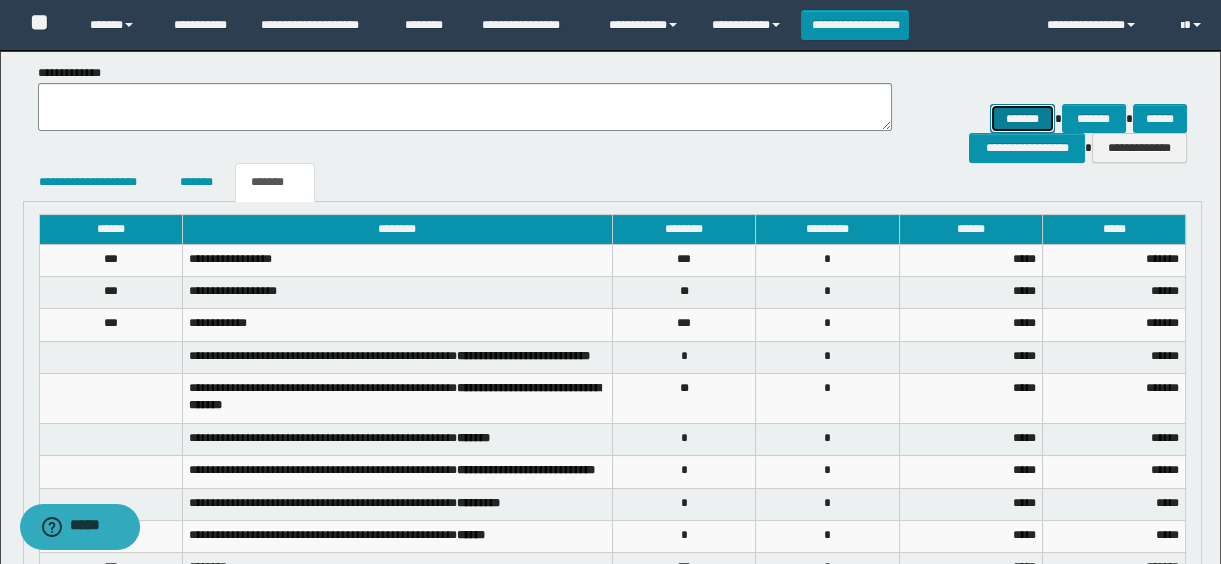click on "*******" at bounding box center (1022, 119) 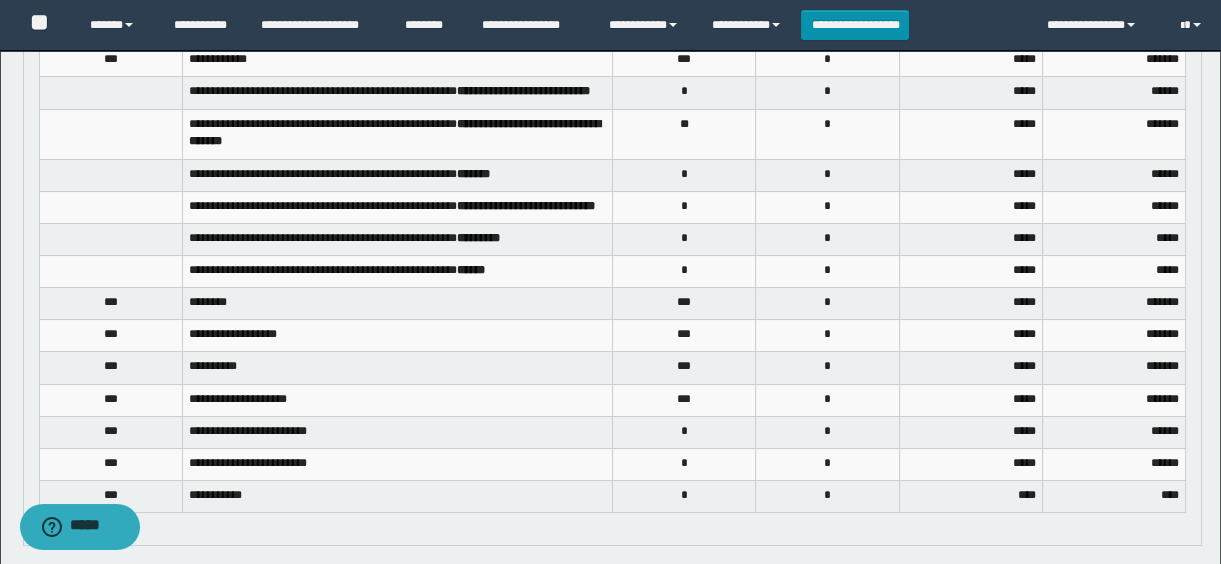 scroll, scrollTop: 527, scrollLeft: 0, axis: vertical 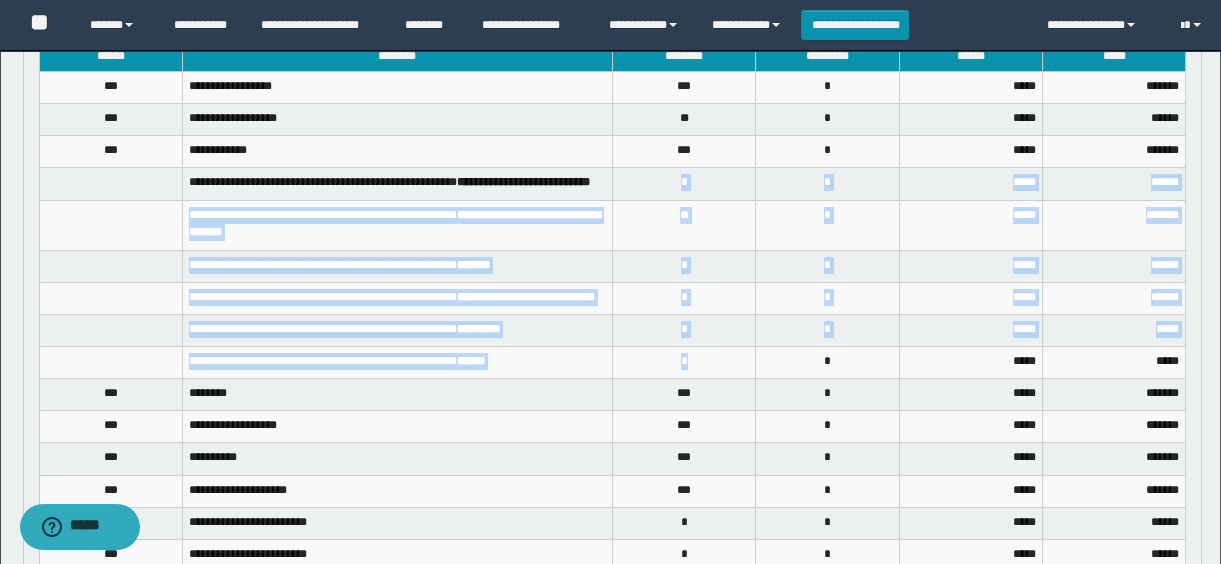drag, startPoint x: 630, startPoint y: 183, endPoint x: 696, endPoint y: 387, distance: 214.41083 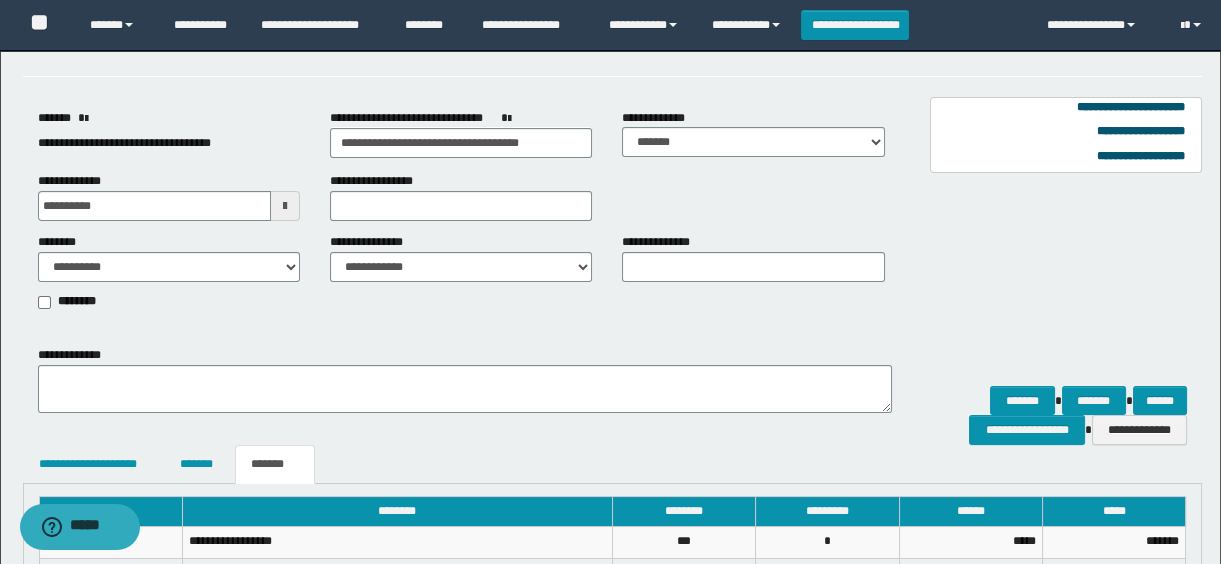 scroll, scrollTop: 436, scrollLeft: 0, axis: vertical 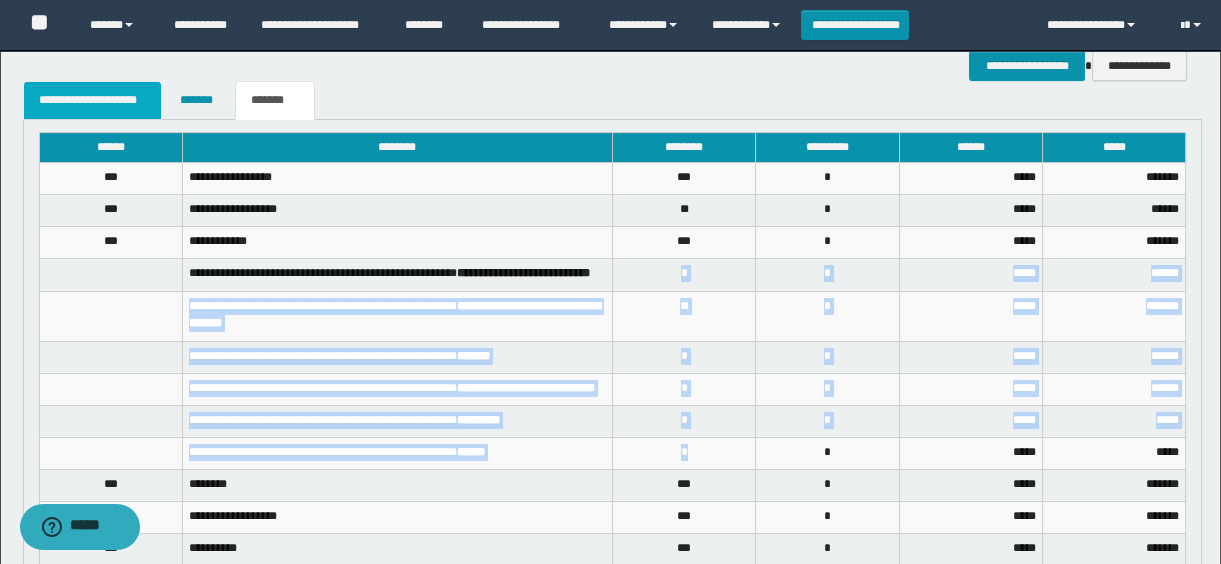 click on "**********" at bounding box center [93, 100] 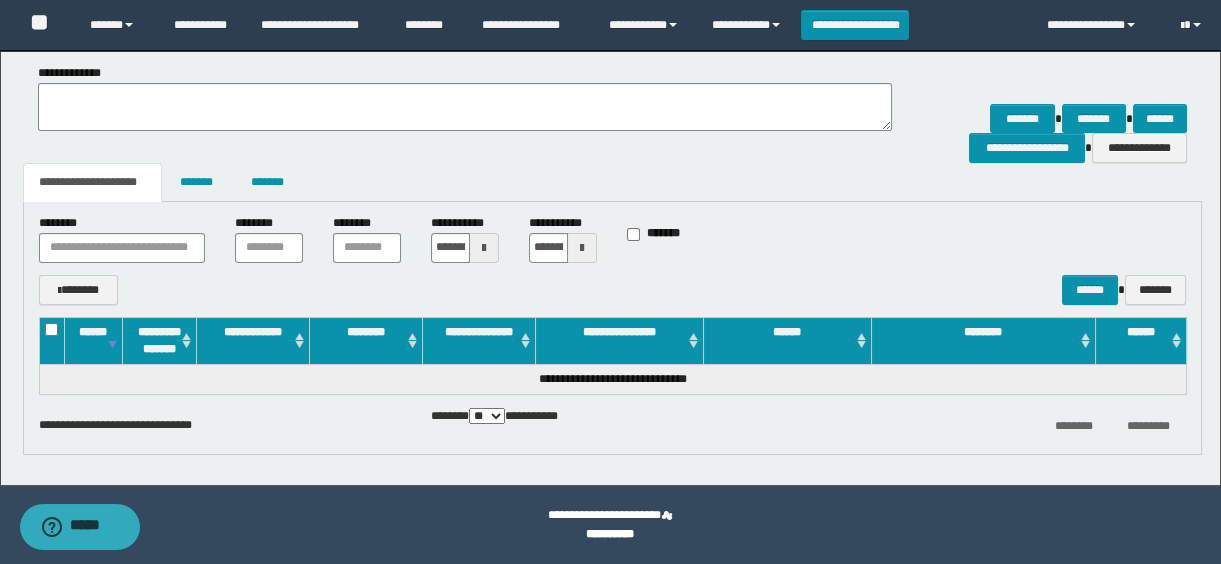 scroll, scrollTop: 0, scrollLeft: 0, axis: both 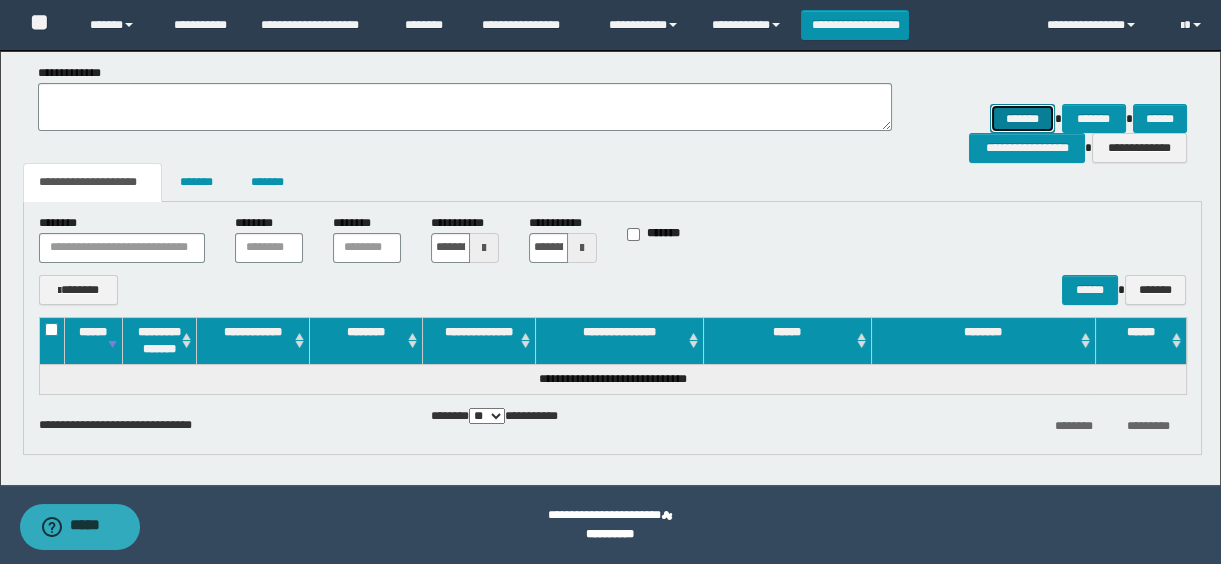 click on "*******" at bounding box center [1022, 119] 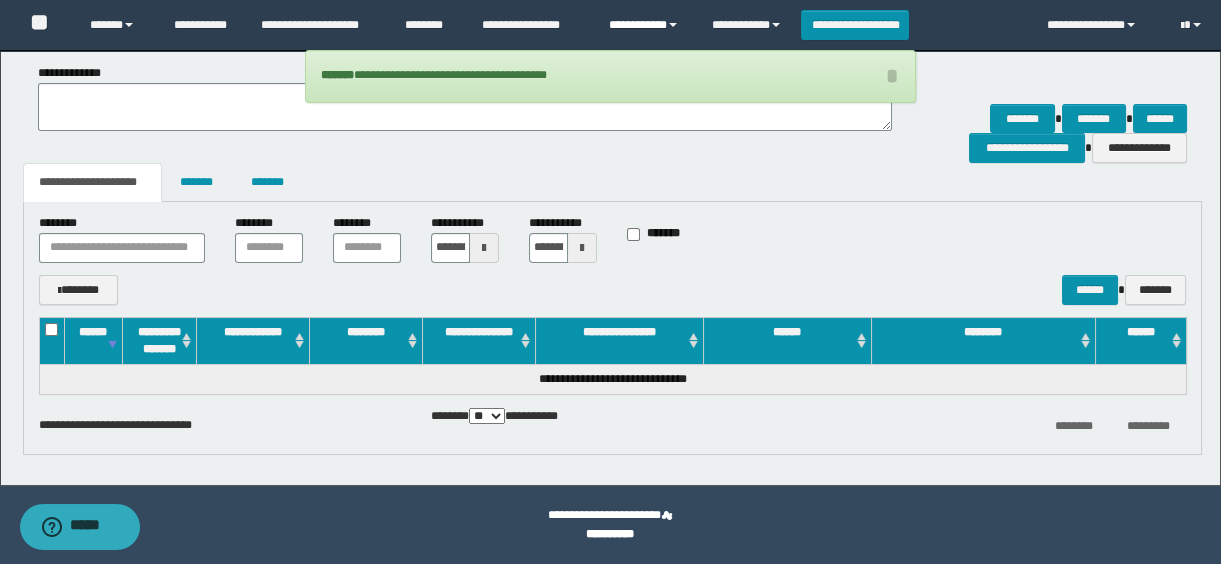 click on "**********" at bounding box center [645, 25] 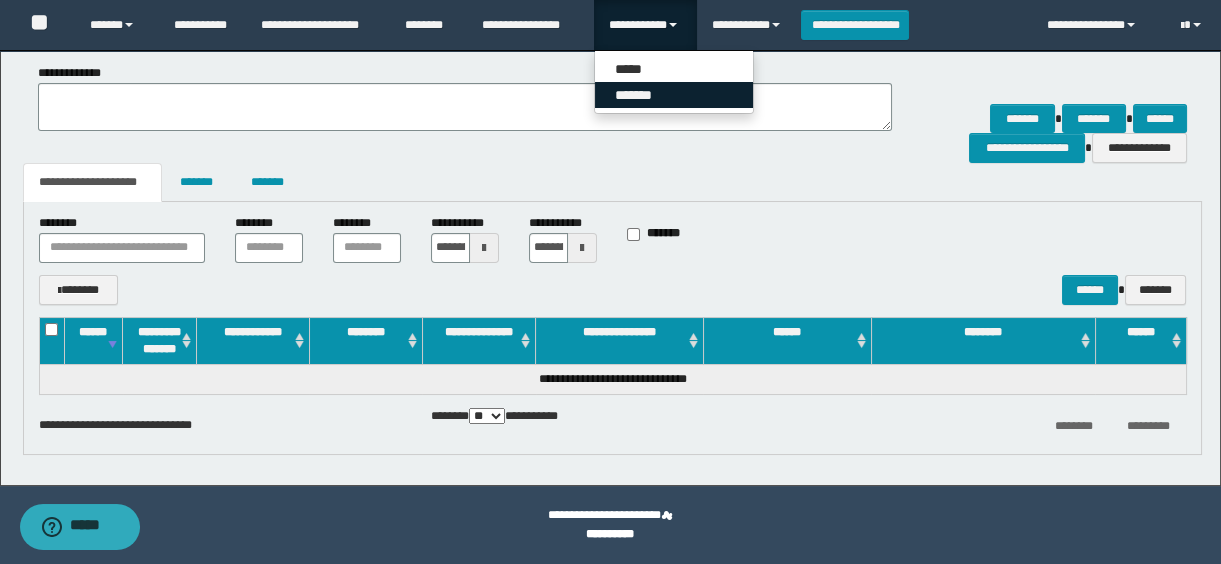 click on "*******" at bounding box center [674, 95] 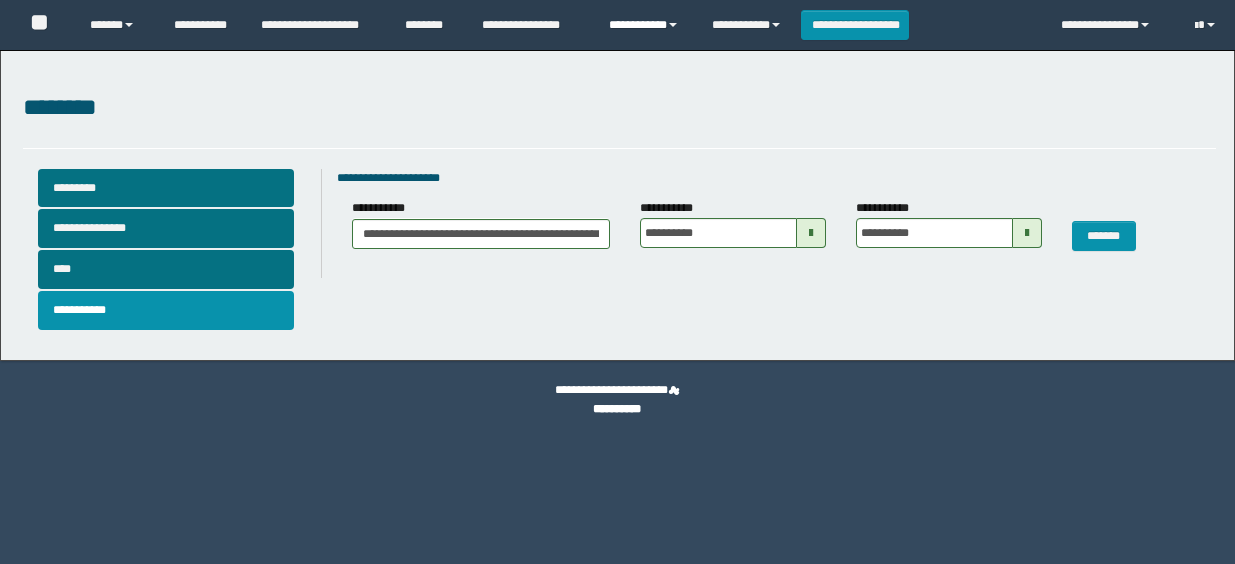 scroll, scrollTop: 0, scrollLeft: 0, axis: both 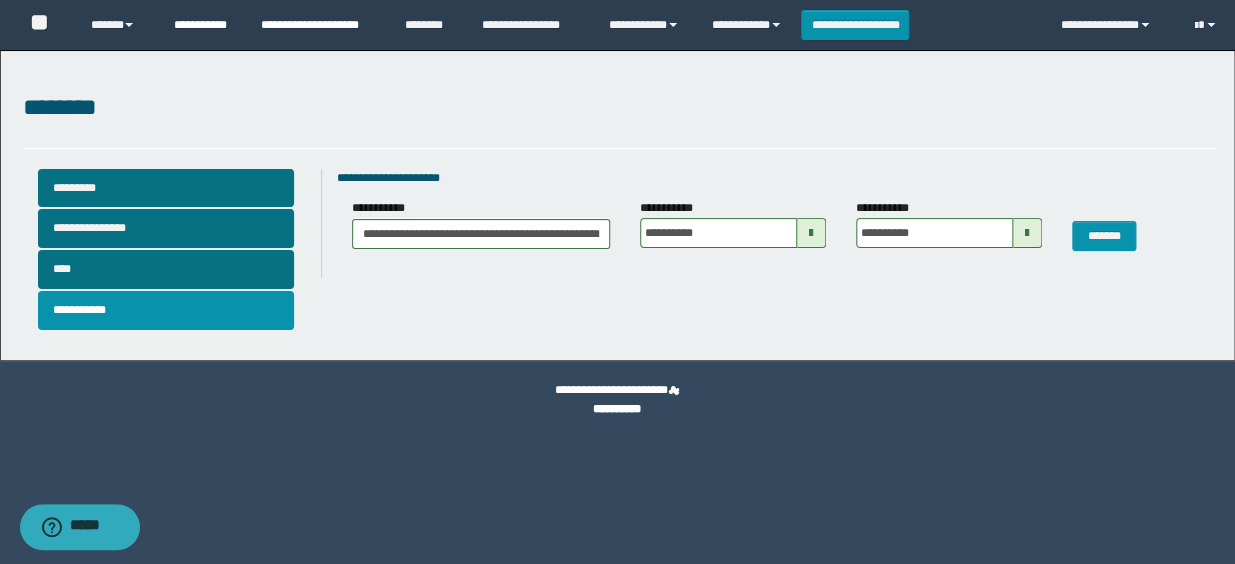 drag, startPoint x: 194, startPoint y: 19, endPoint x: 246, endPoint y: 34, distance: 54.120235 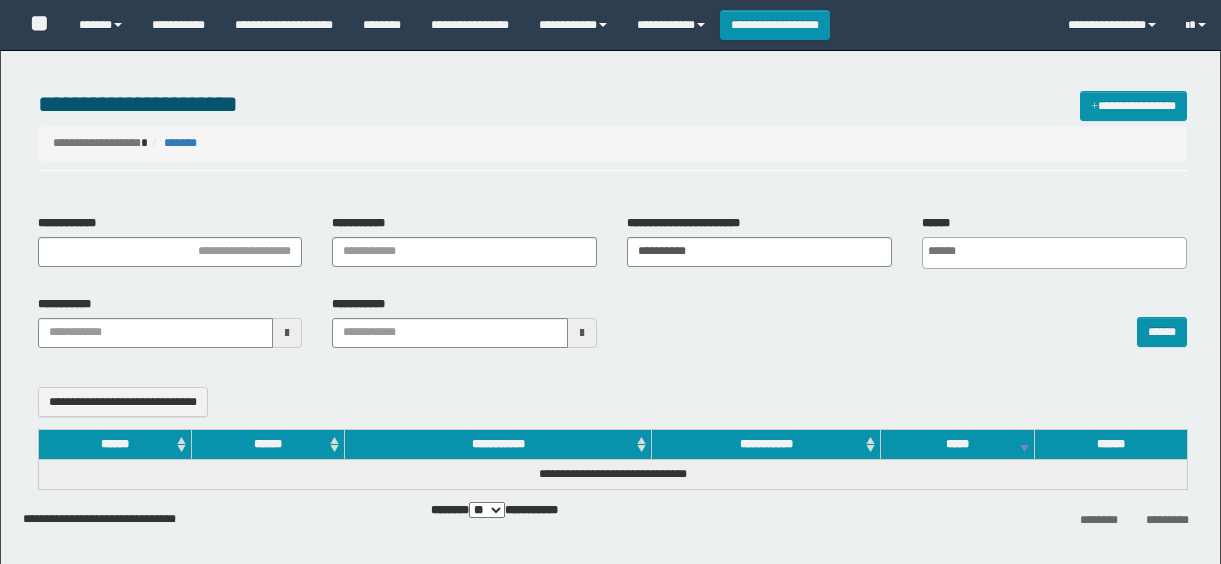 select 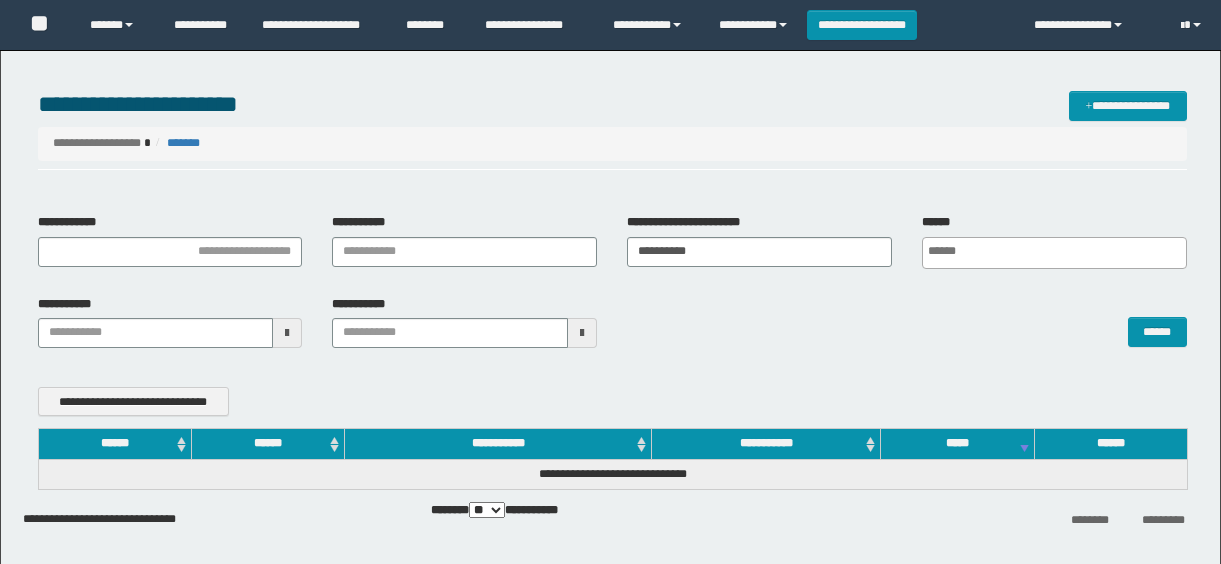 scroll, scrollTop: 0, scrollLeft: 0, axis: both 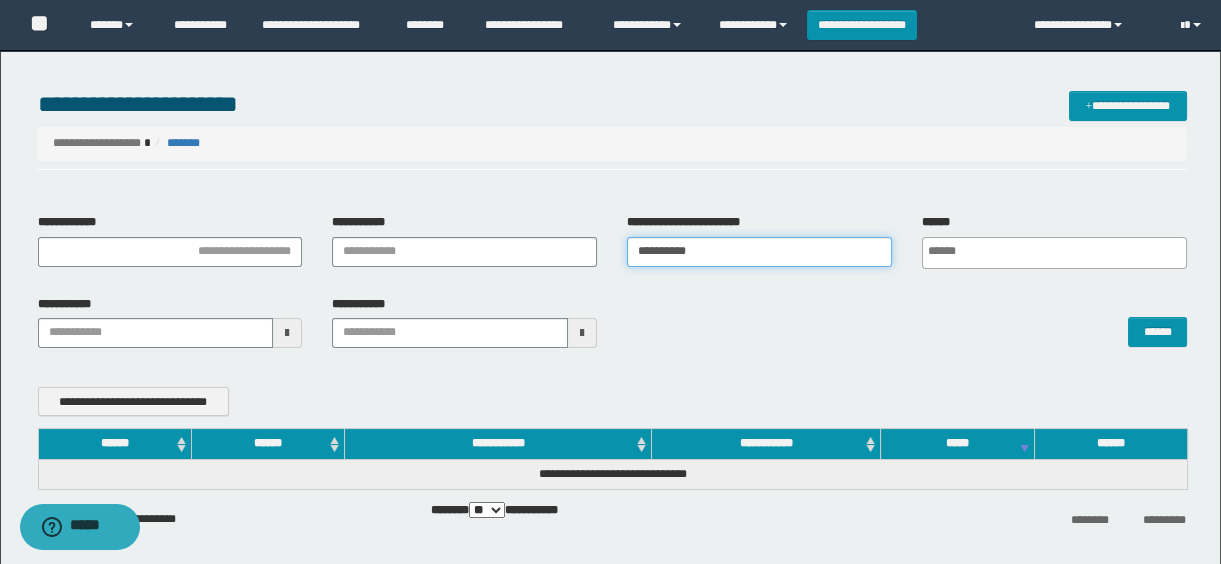 drag, startPoint x: 769, startPoint y: 244, endPoint x: 602, endPoint y: 250, distance: 167.10774 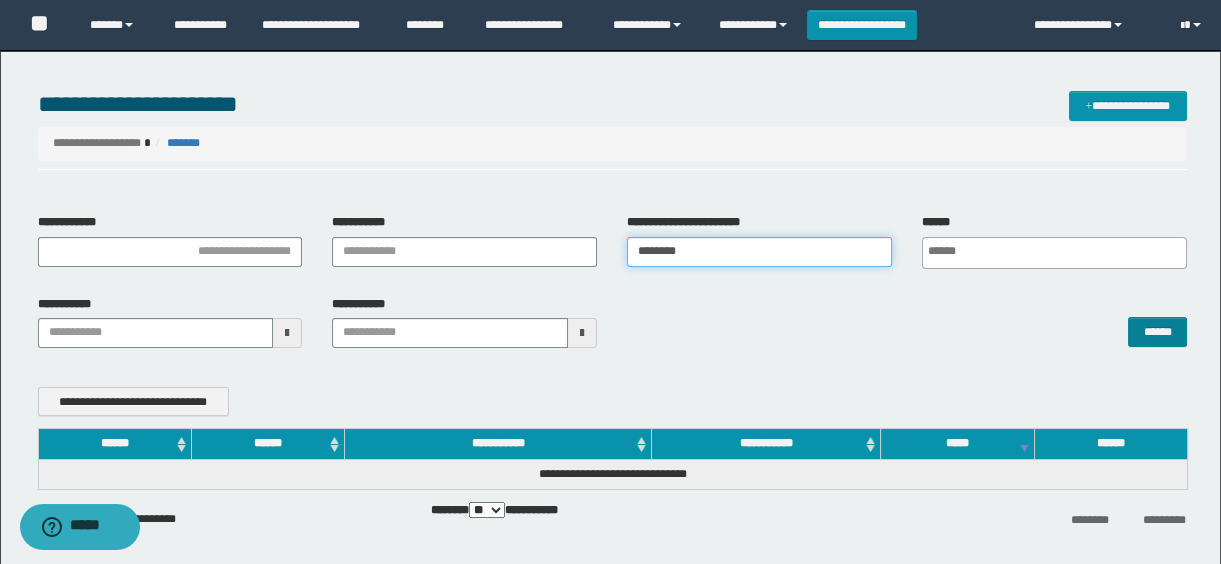 type on "********" 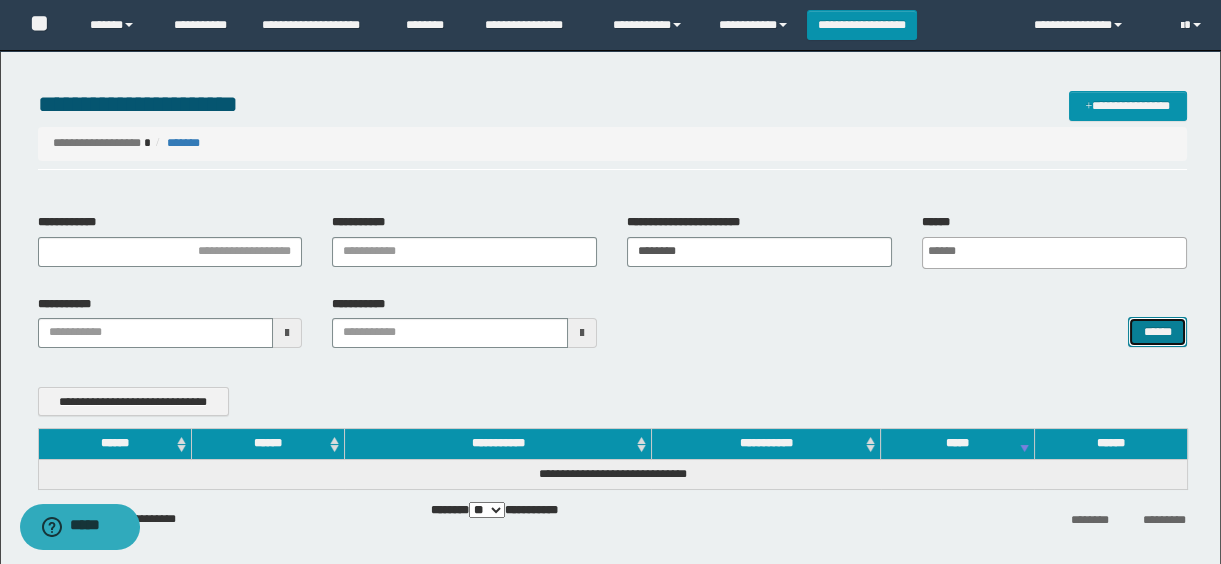 click on "******" at bounding box center (1157, 332) 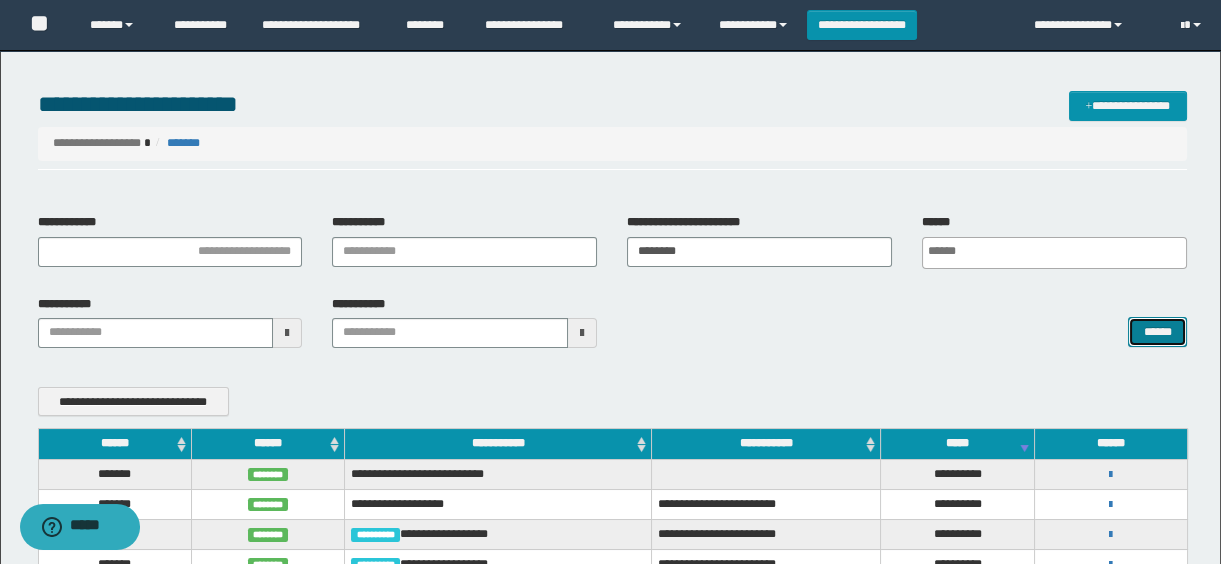 scroll, scrollTop: 90, scrollLeft: 0, axis: vertical 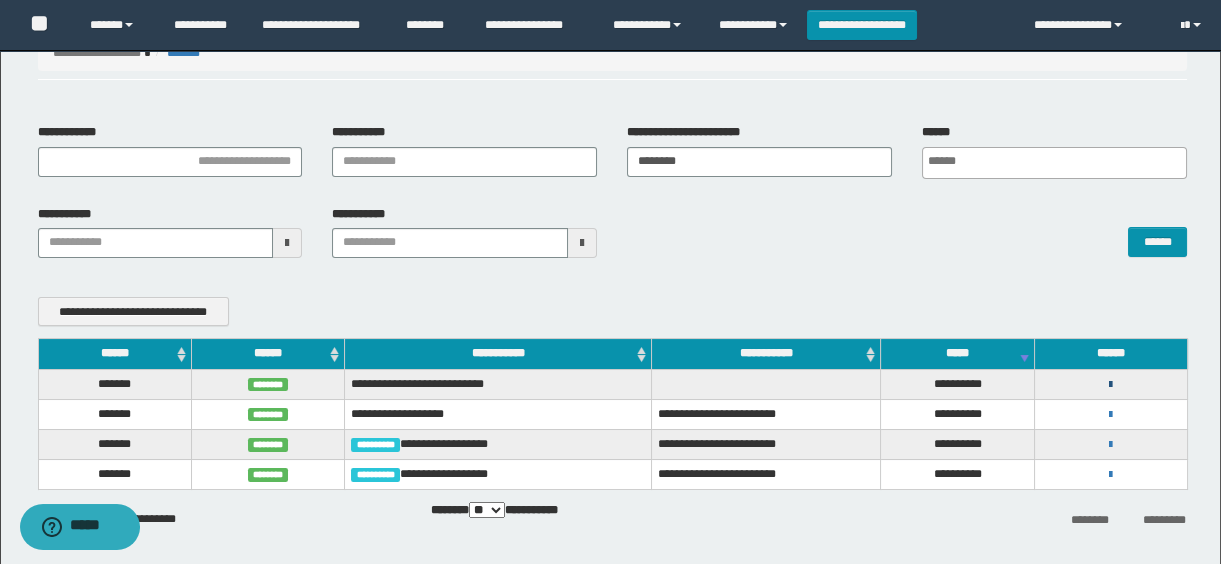 click at bounding box center (1110, 385) 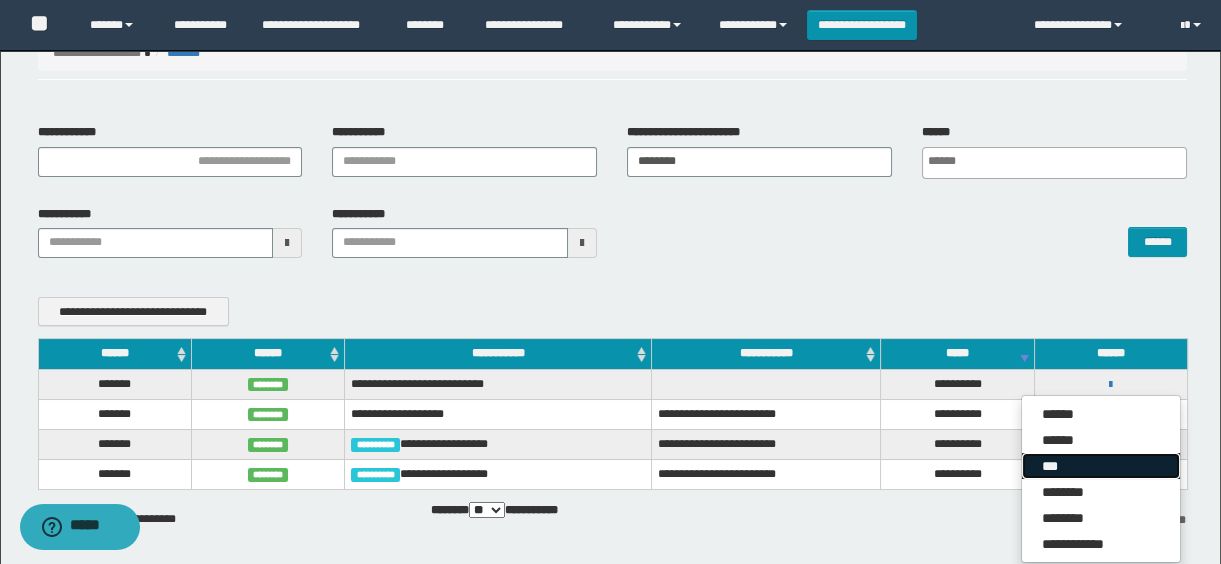 click on "***" at bounding box center (1101, 466) 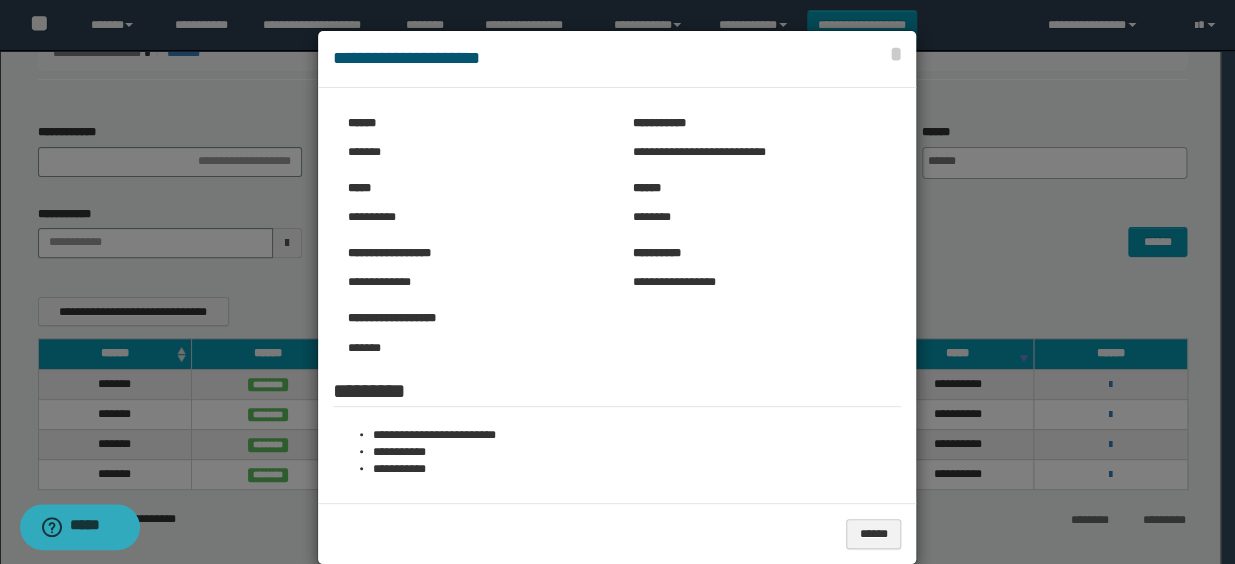 click at bounding box center [617, 297] 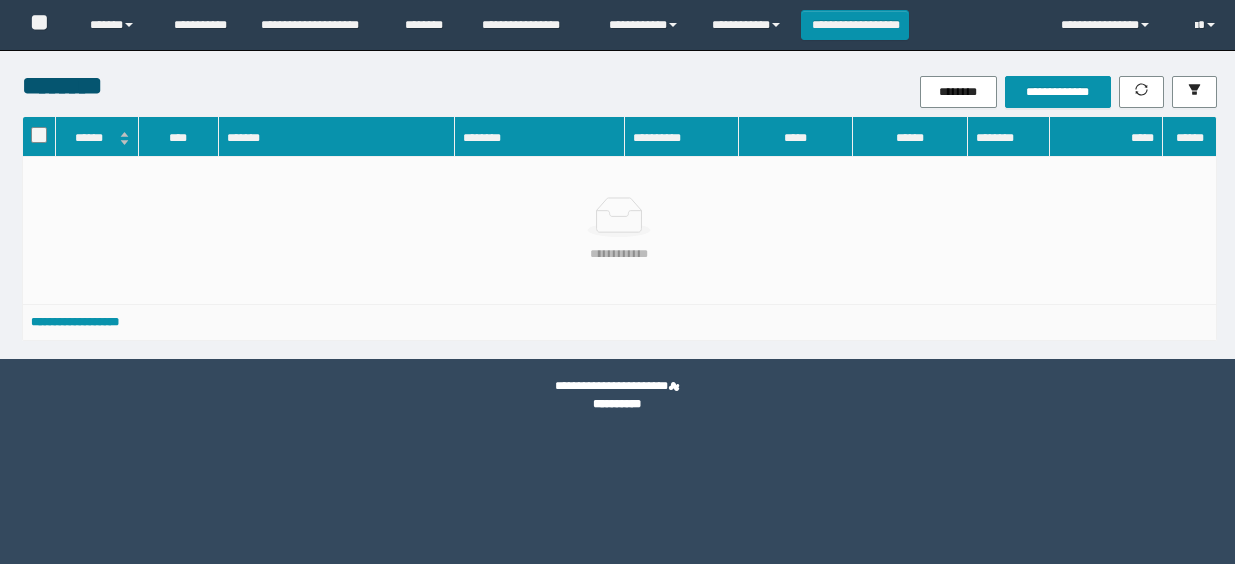 scroll, scrollTop: 0, scrollLeft: 0, axis: both 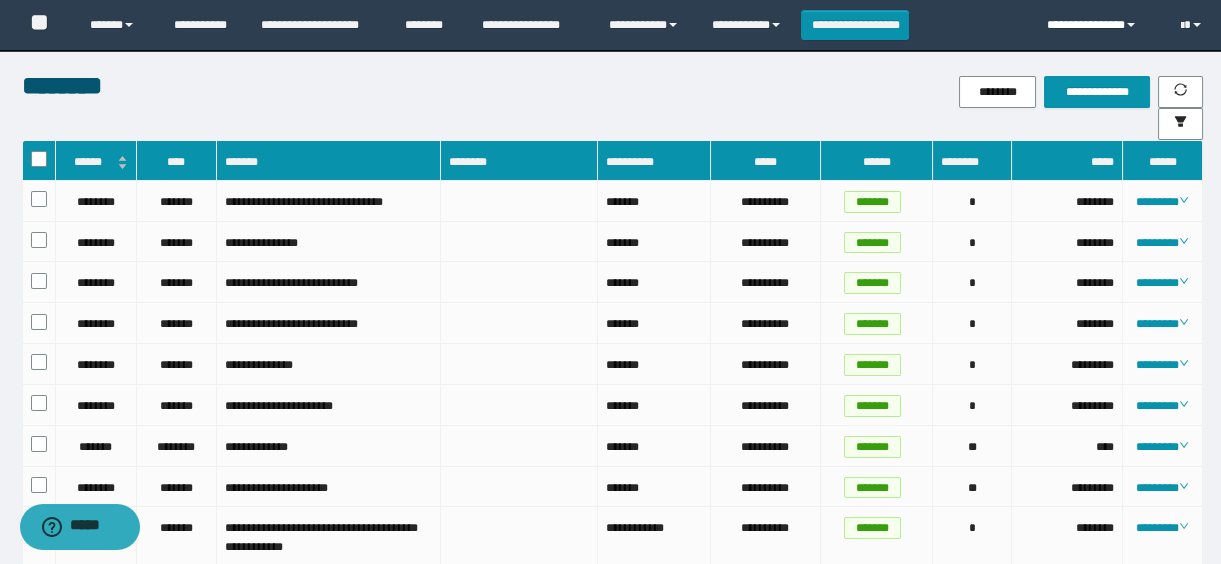 click on "**********" at bounding box center (1099, 25) 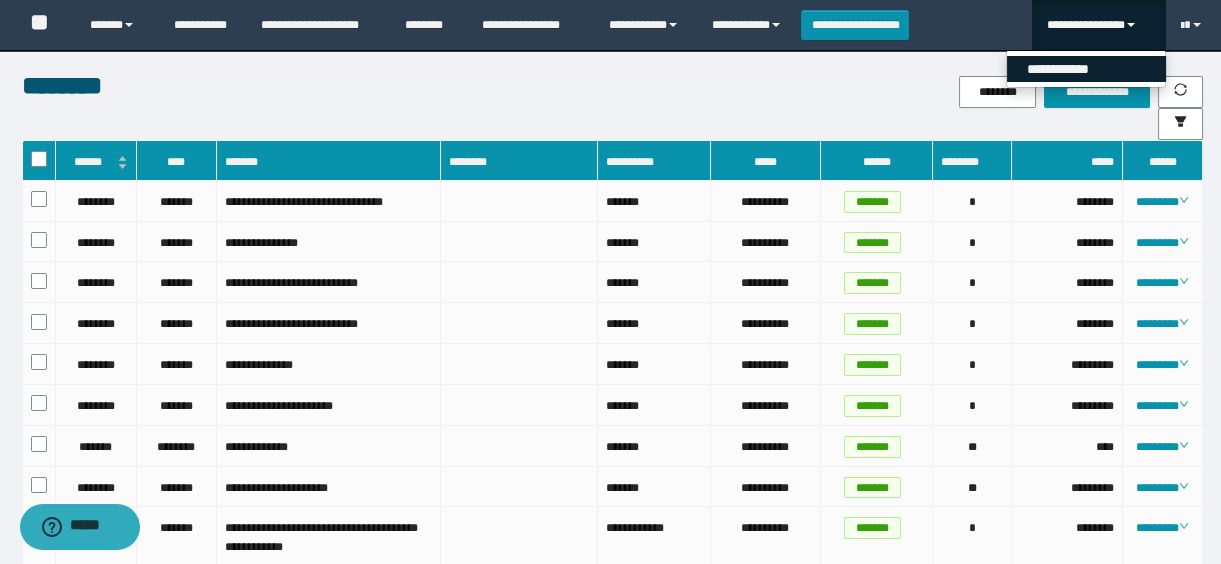 click on "**********" at bounding box center (1086, 69) 